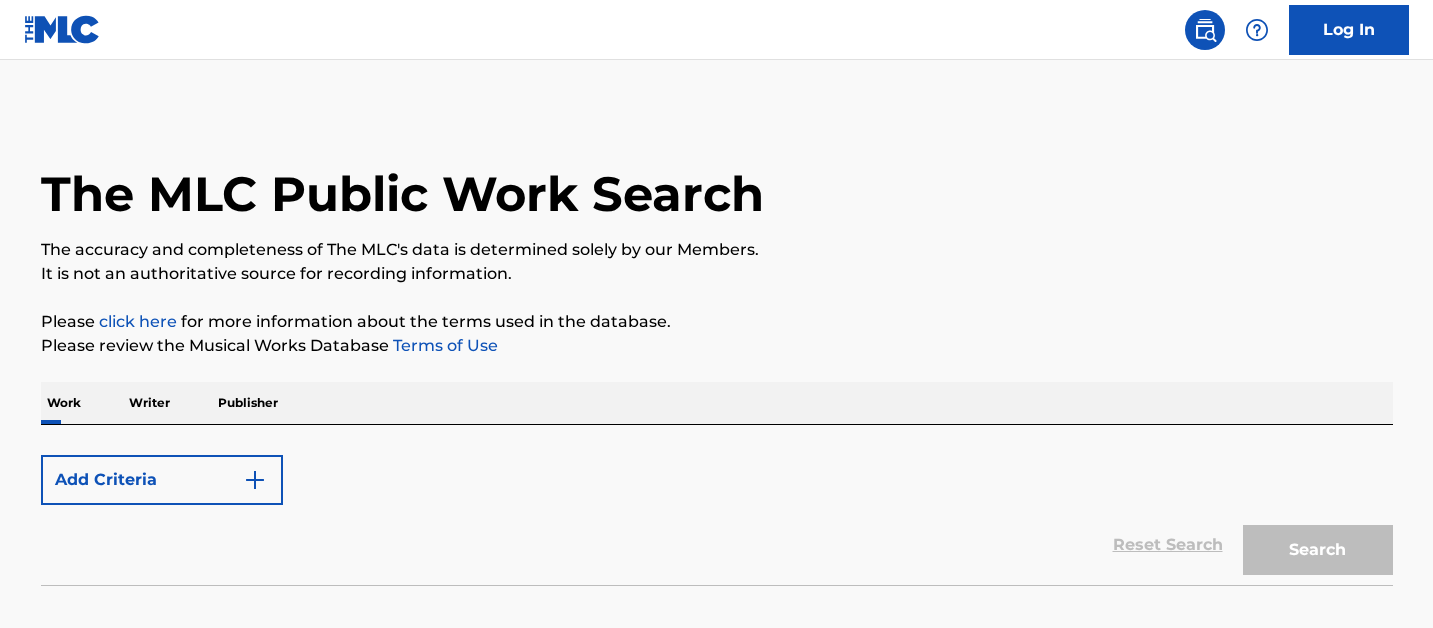 scroll, scrollTop: 0, scrollLeft: 0, axis: both 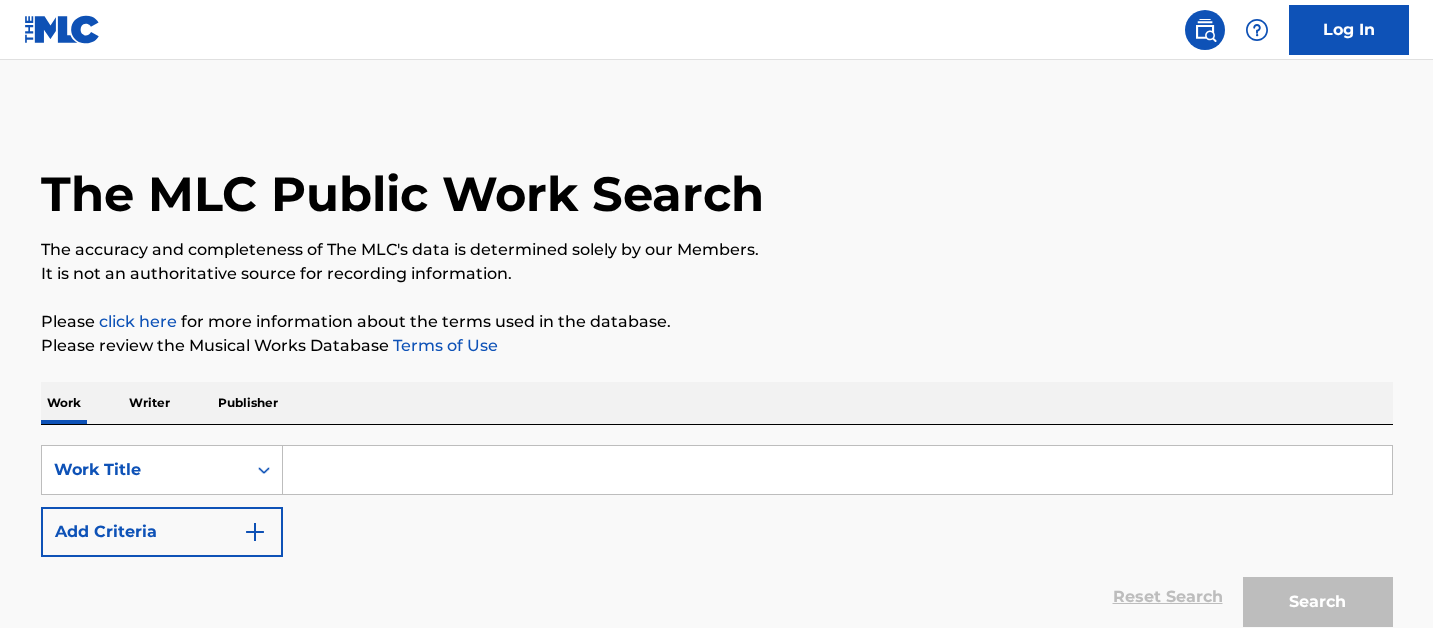 click on "SearchWithCriteria5a8f7937-fc80-4dc7-88ad-7c15f9ae0c9e Work Title Add Criteria Reset Search Search" at bounding box center [717, 531] 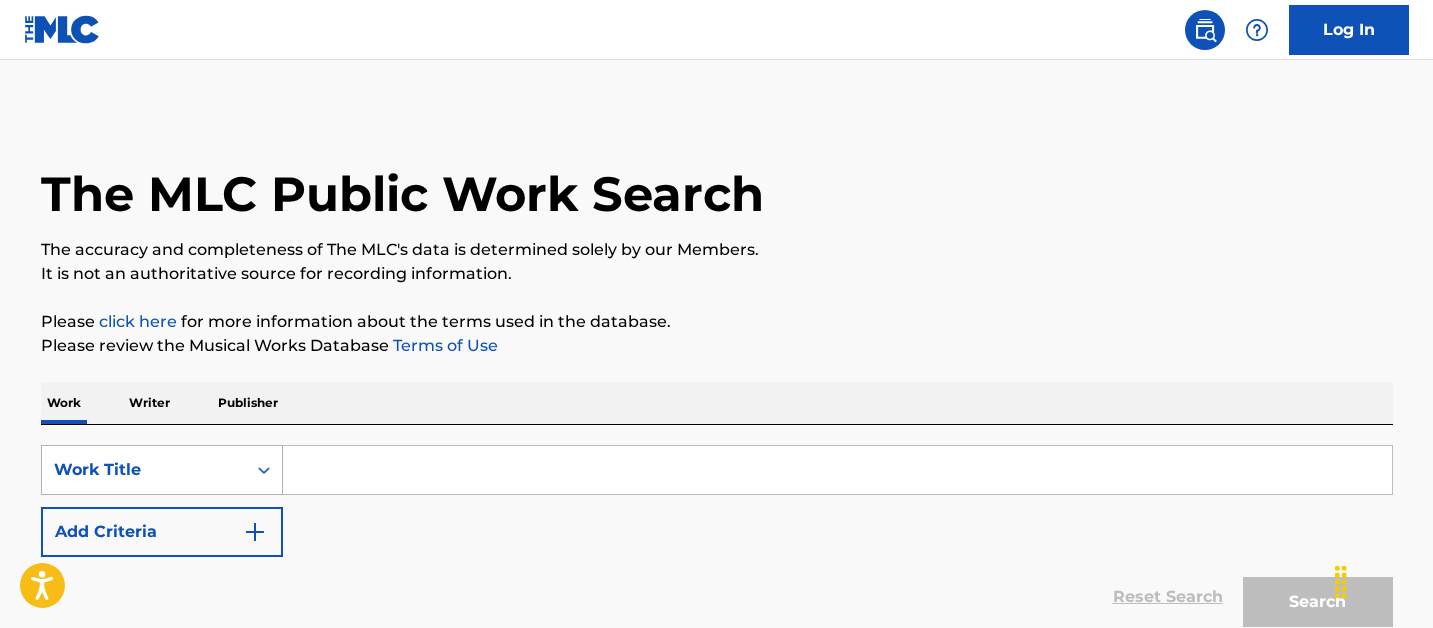 click on "Work Title" at bounding box center (162, 470) 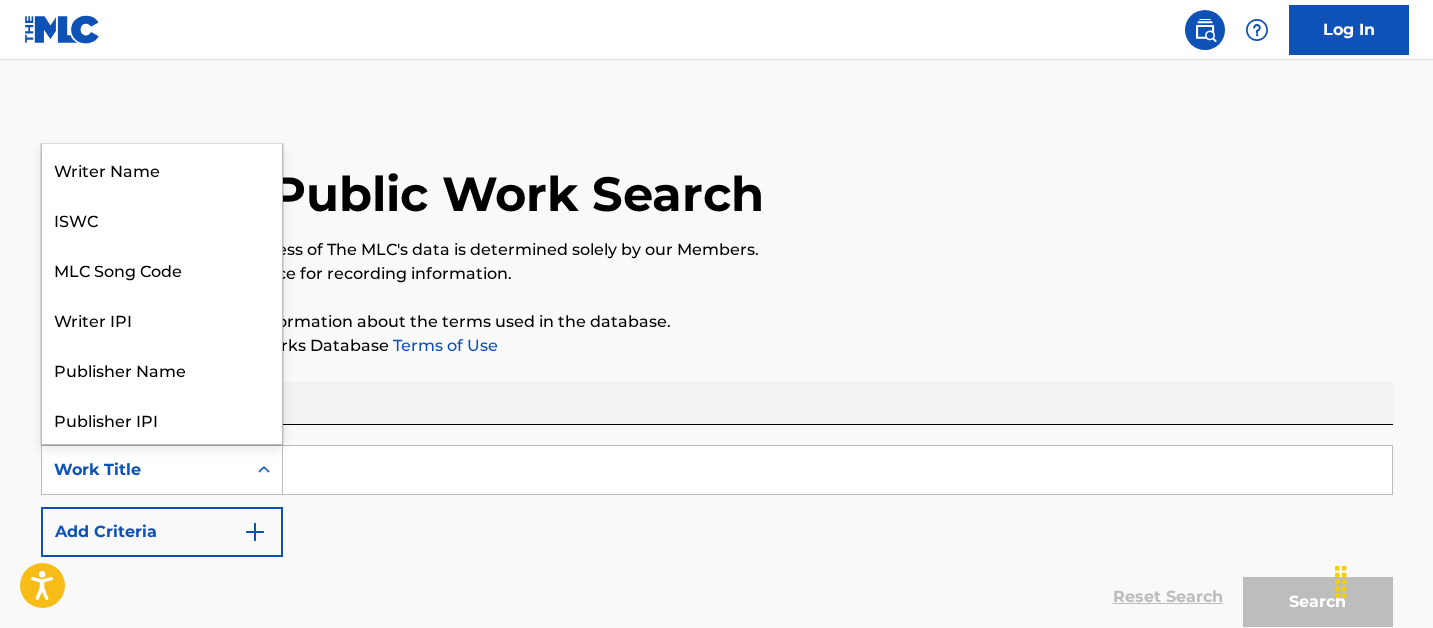 scroll, scrollTop: 100, scrollLeft: 0, axis: vertical 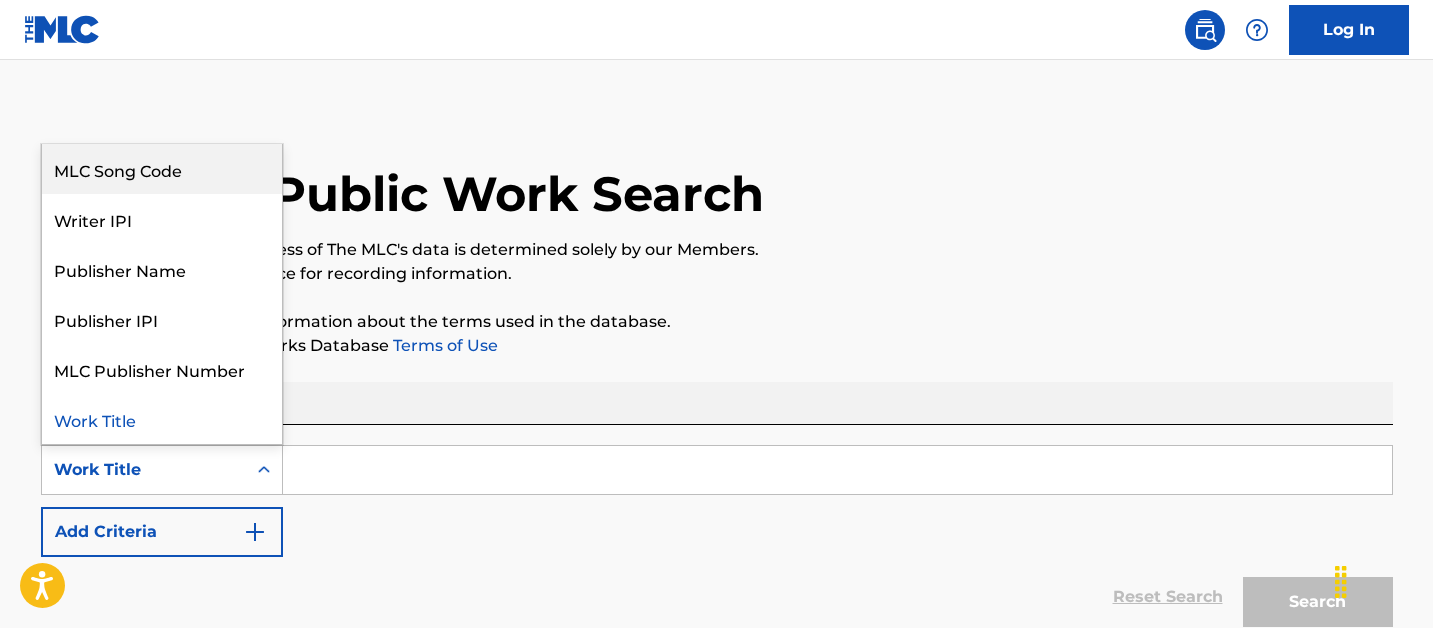 click on "MLC Song Code" at bounding box center (162, 169) 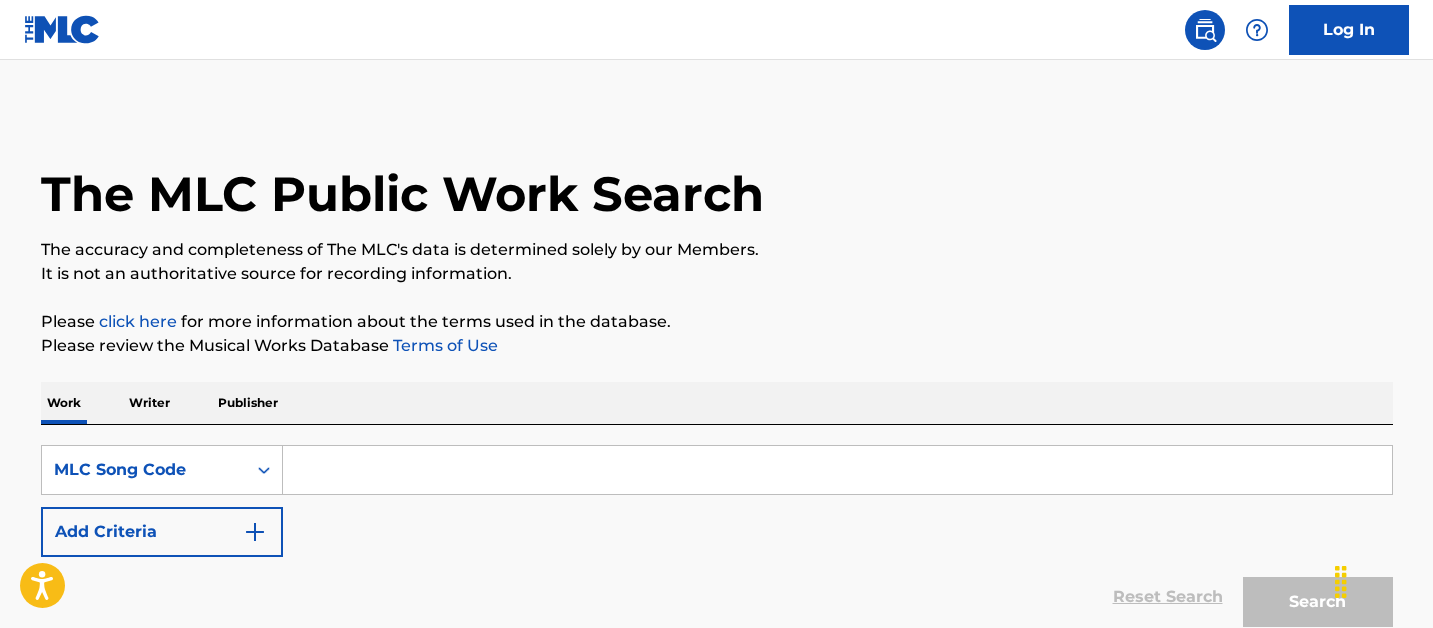 click at bounding box center [837, 470] 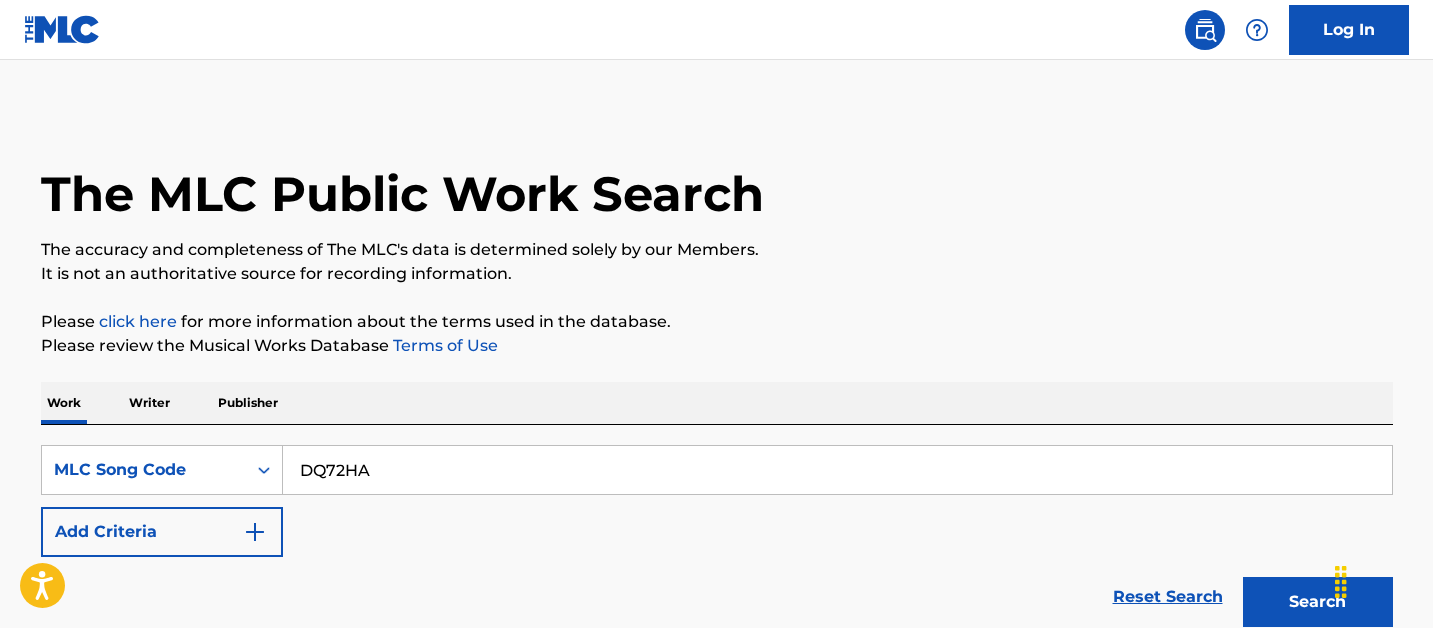 type on "DQ72HA" 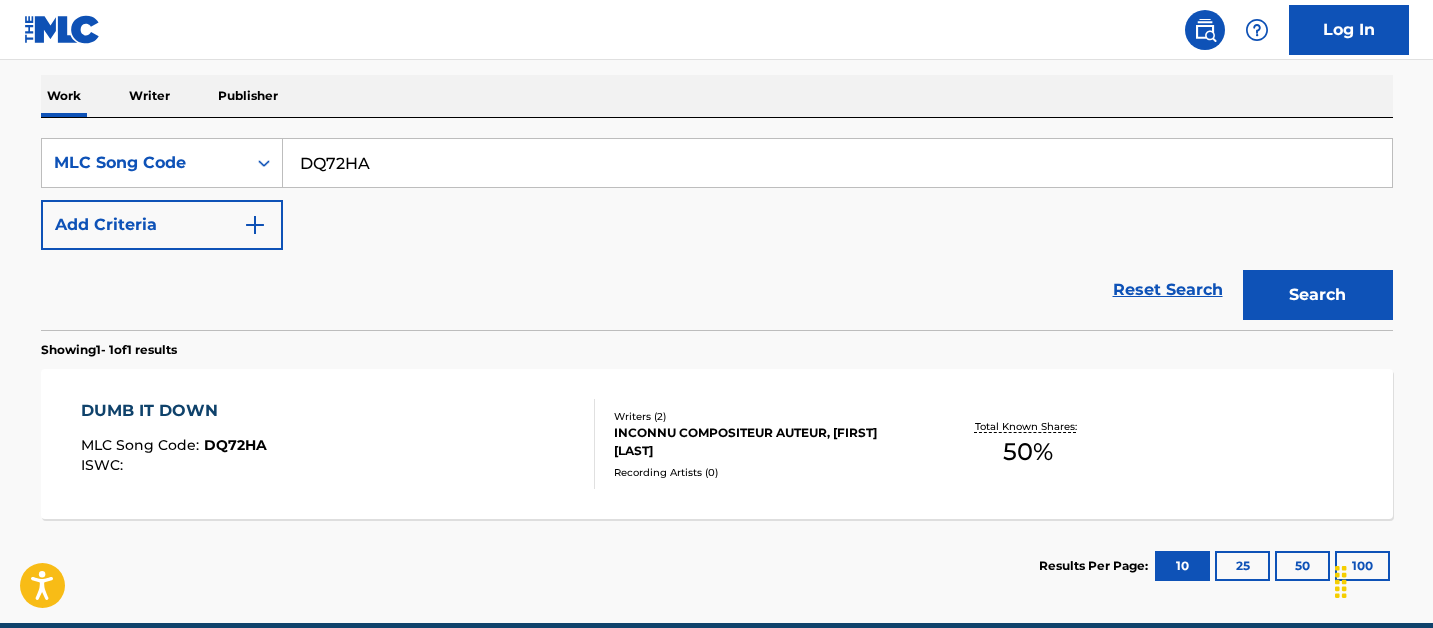 scroll, scrollTop: 306, scrollLeft: 0, axis: vertical 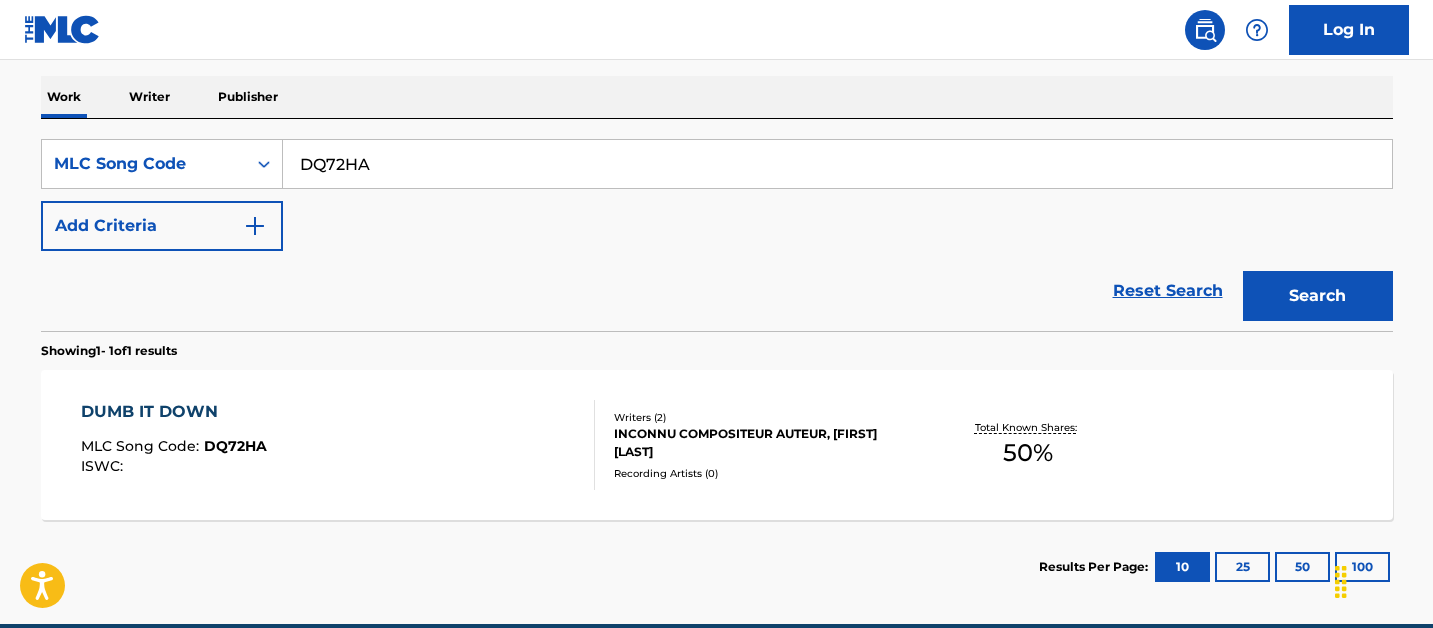 click on "DUMB IT DOWN MLC Song Code : DQ72HA ISWC : Writers ( 2 ) INCONNU COMPOSITEUR AUTEUR, ADJANE RAFAEL ARMANDO DE AZEVEDO Recording Artists ( 0 ) Total Known Shares: 50 %" at bounding box center [717, 445] 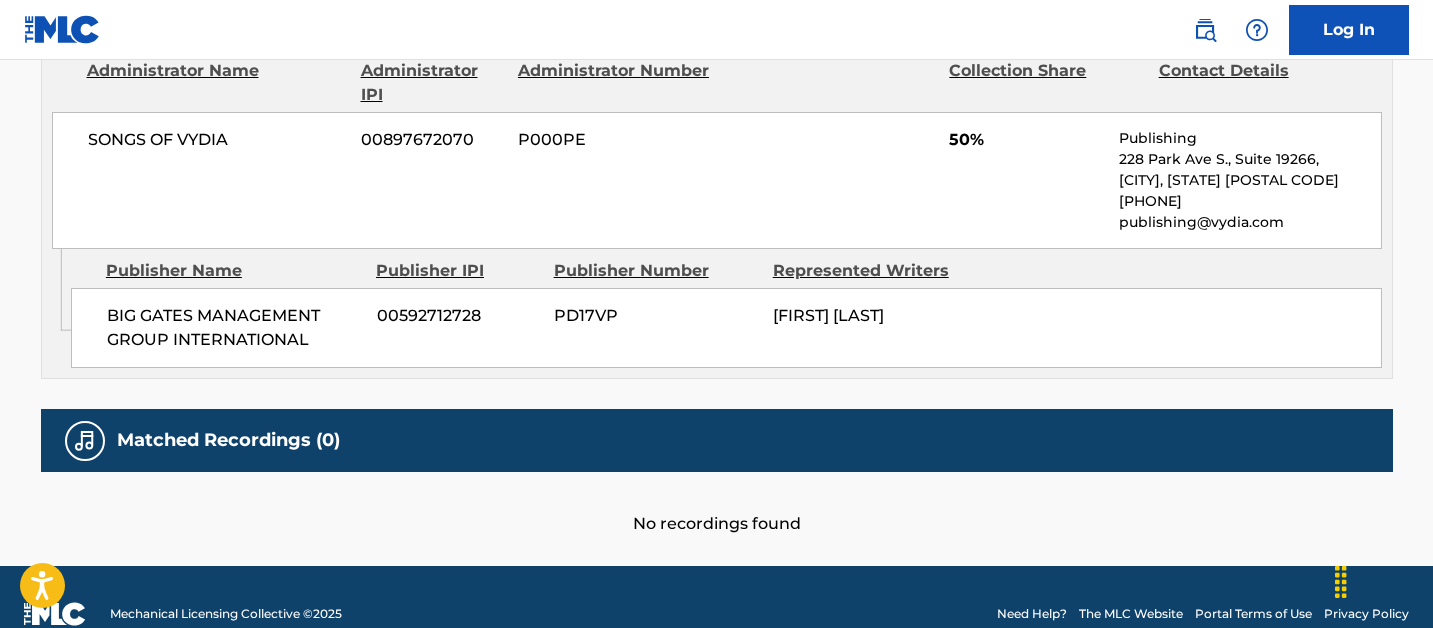 scroll, scrollTop: 0, scrollLeft: 0, axis: both 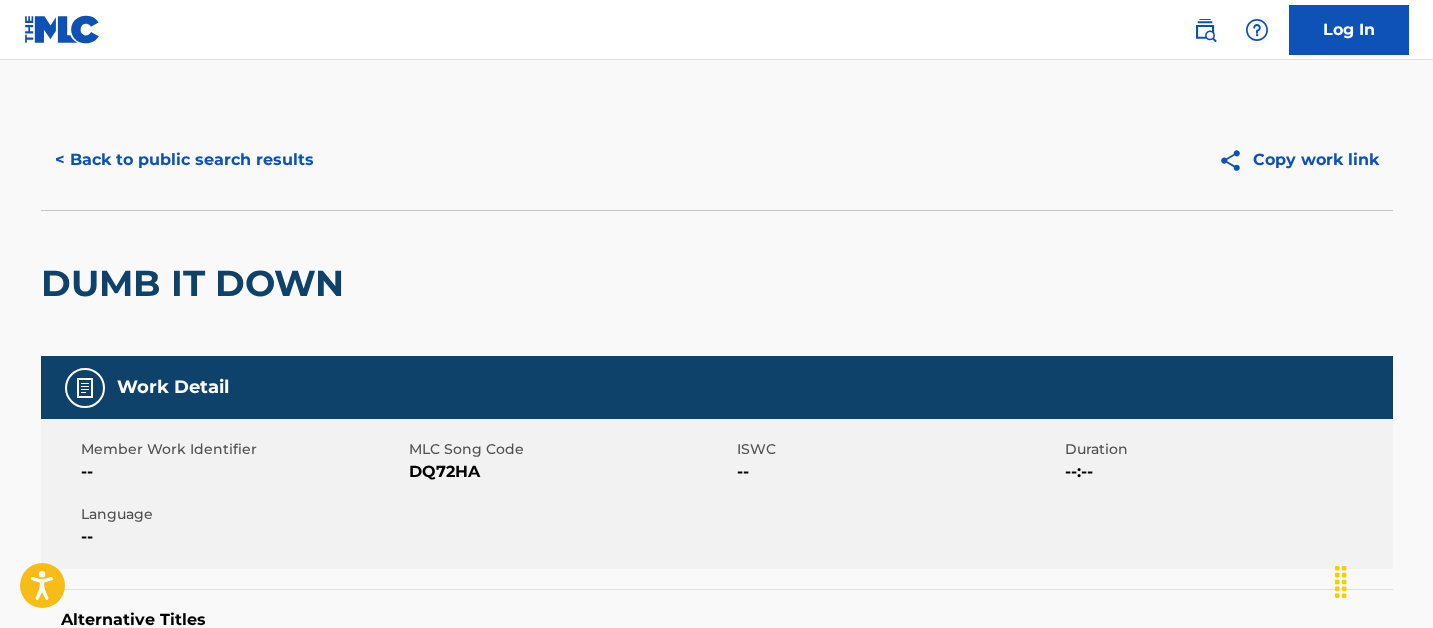 click on "< Back to public search results Copy work link" at bounding box center [717, 160] 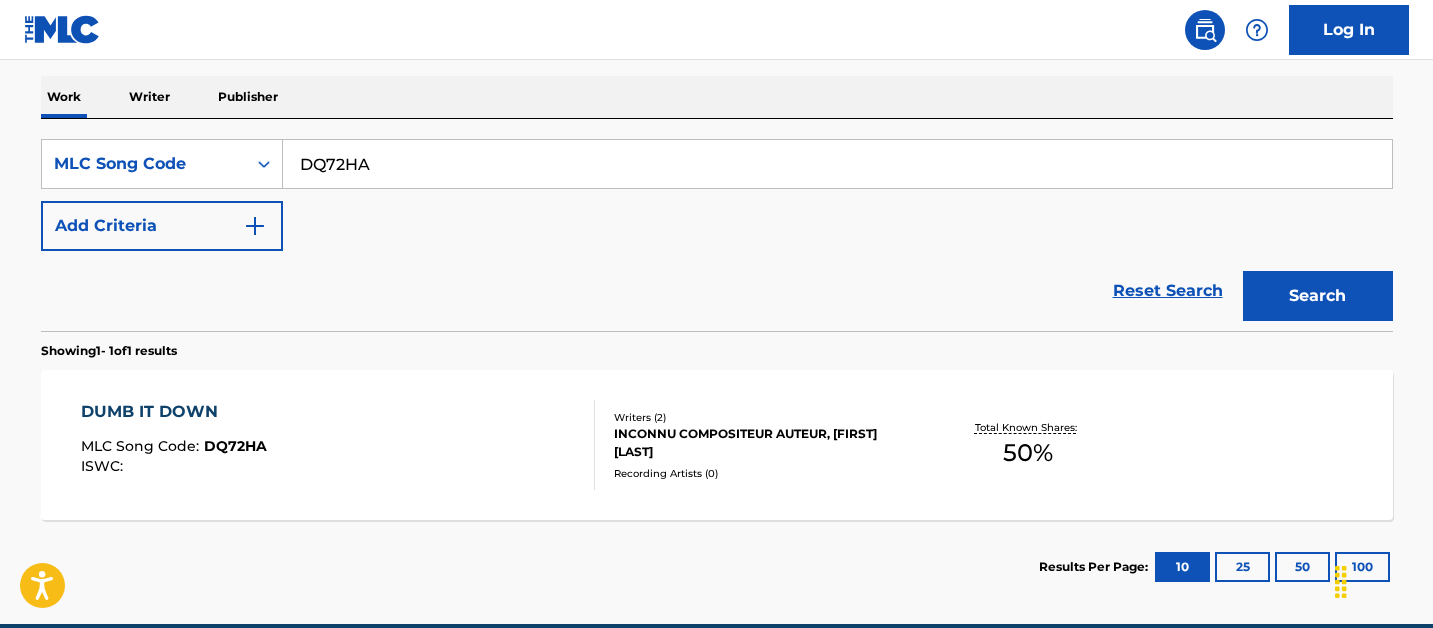 click on "DQ72HA" at bounding box center (837, 164) 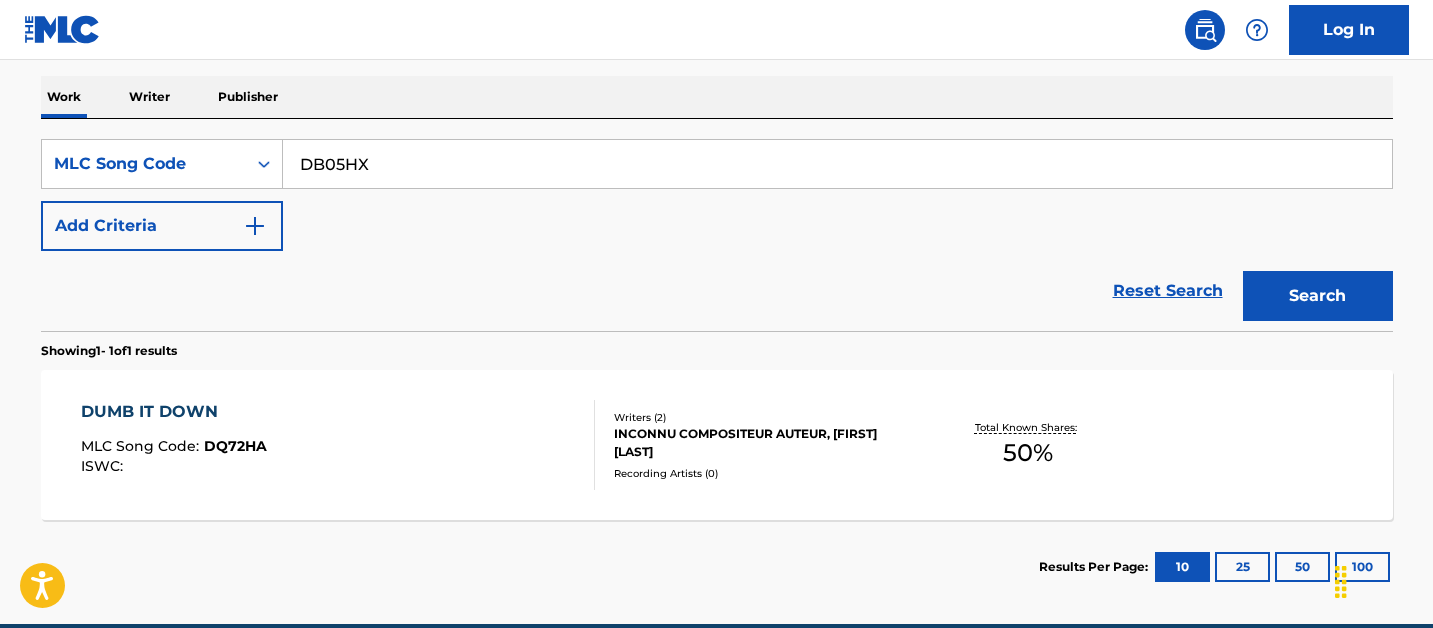type on "DB05HX" 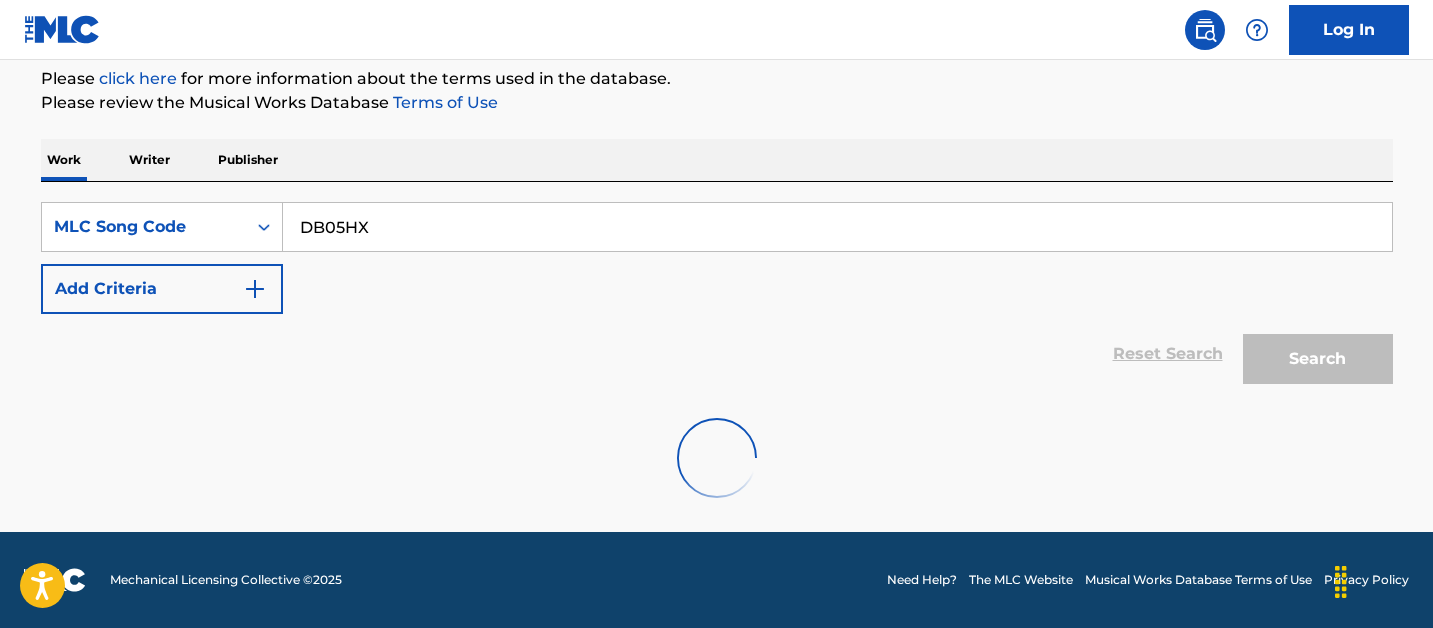 scroll, scrollTop: 306, scrollLeft: 0, axis: vertical 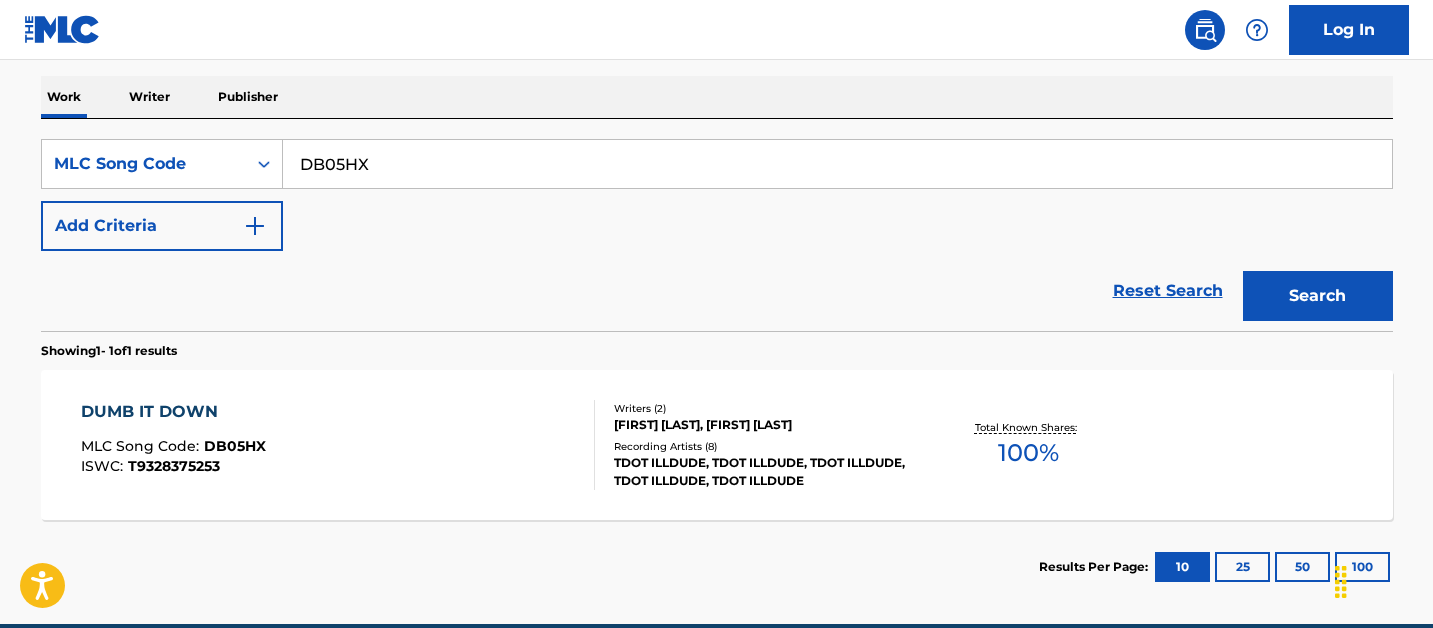 click on "DUMB IT DOWN MLC Song Code : DB05HX ISWC : T9328375253" at bounding box center (338, 445) 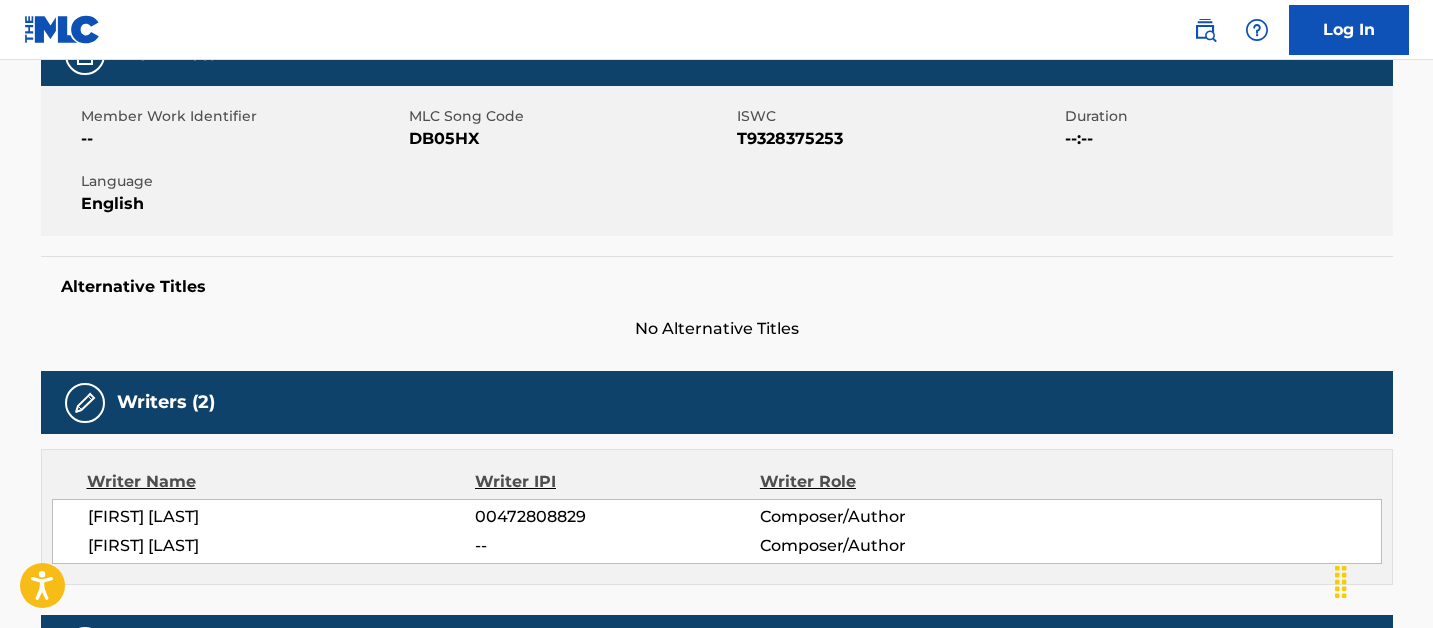 scroll, scrollTop: 0, scrollLeft: 0, axis: both 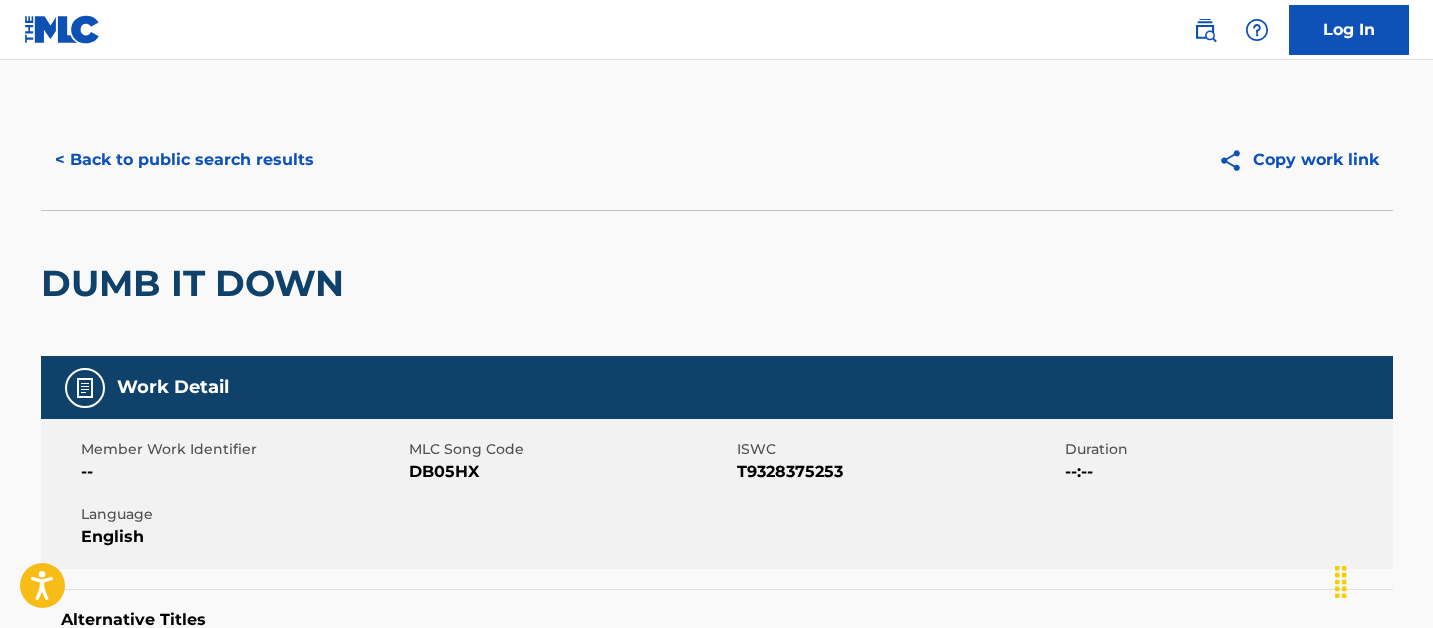 click on "< Back to public search results" at bounding box center [184, 160] 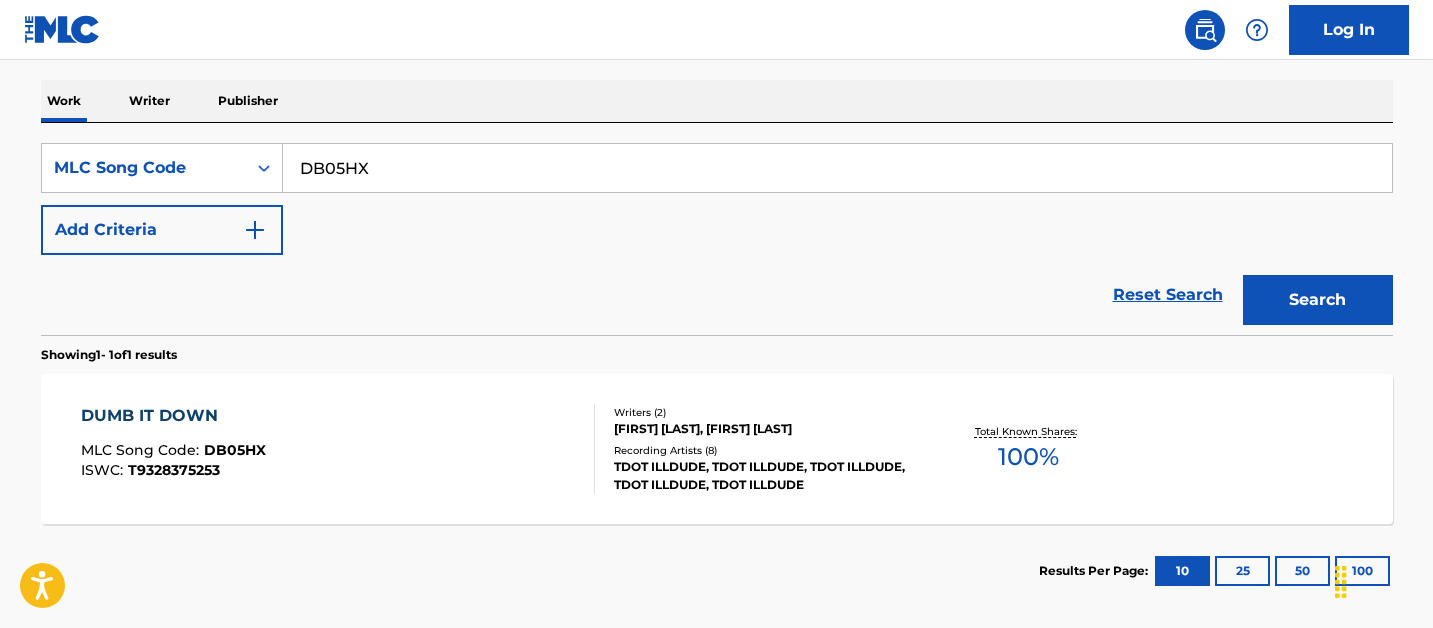 scroll, scrollTop: 302, scrollLeft: 0, axis: vertical 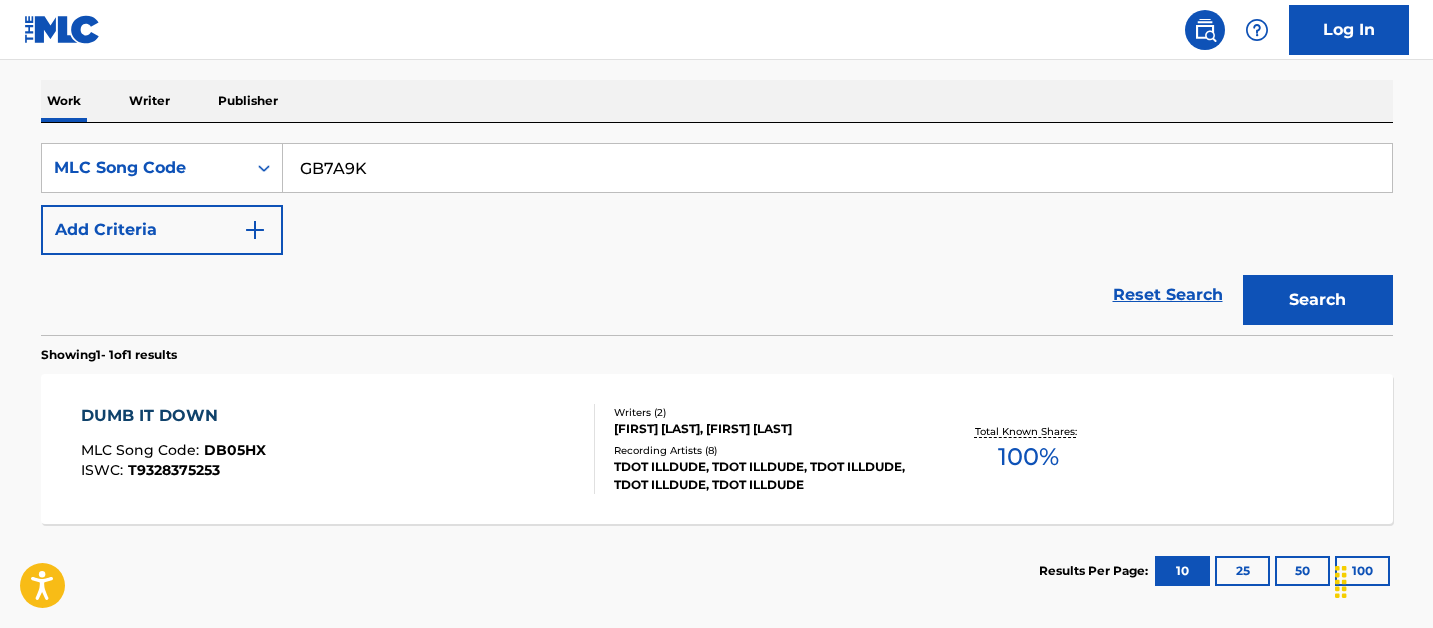 type on "GB7A9K" 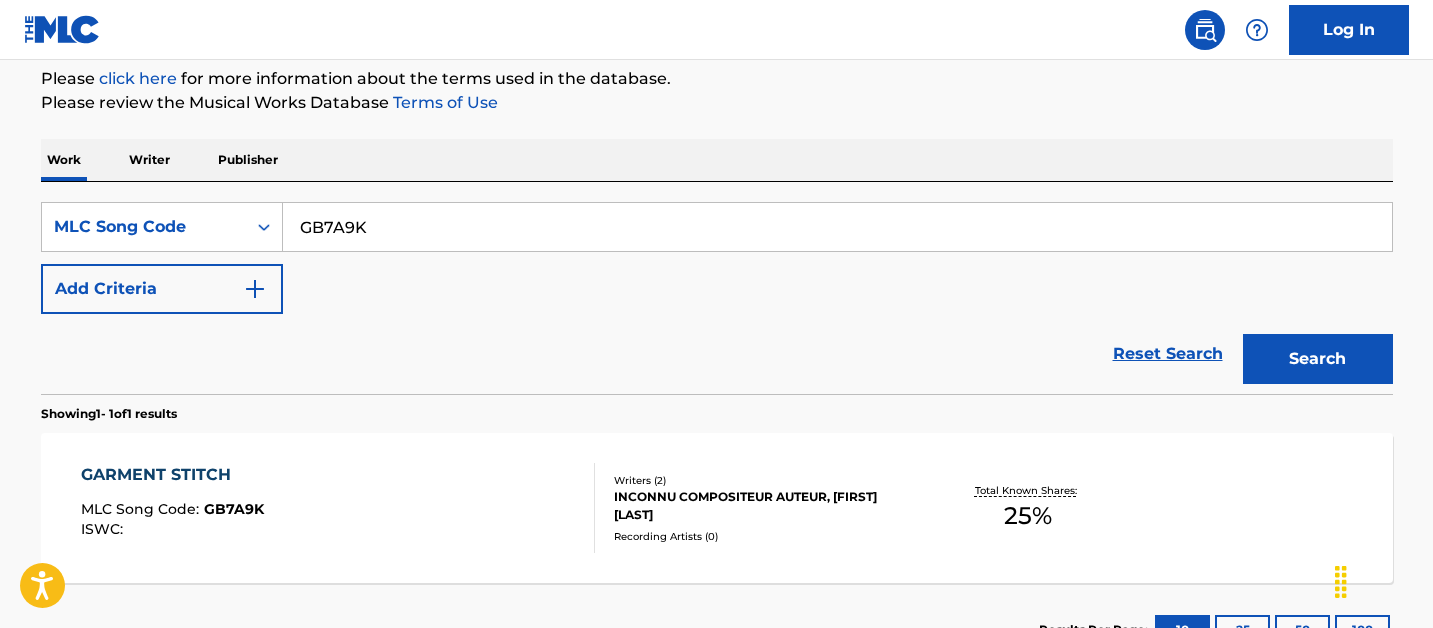 scroll, scrollTop: 302, scrollLeft: 0, axis: vertical 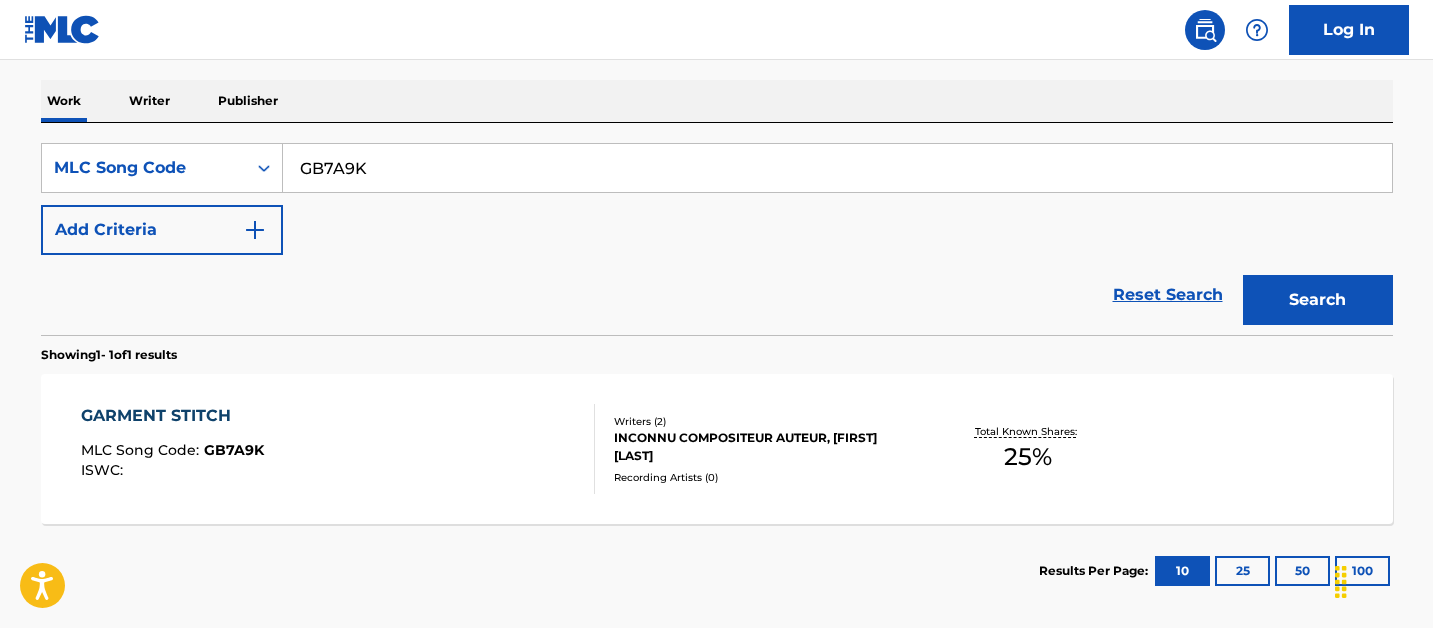 click on "GARMENT STITCH MLC Song Code : GB7A9K ISWC :" at bounding box center (338, 449) 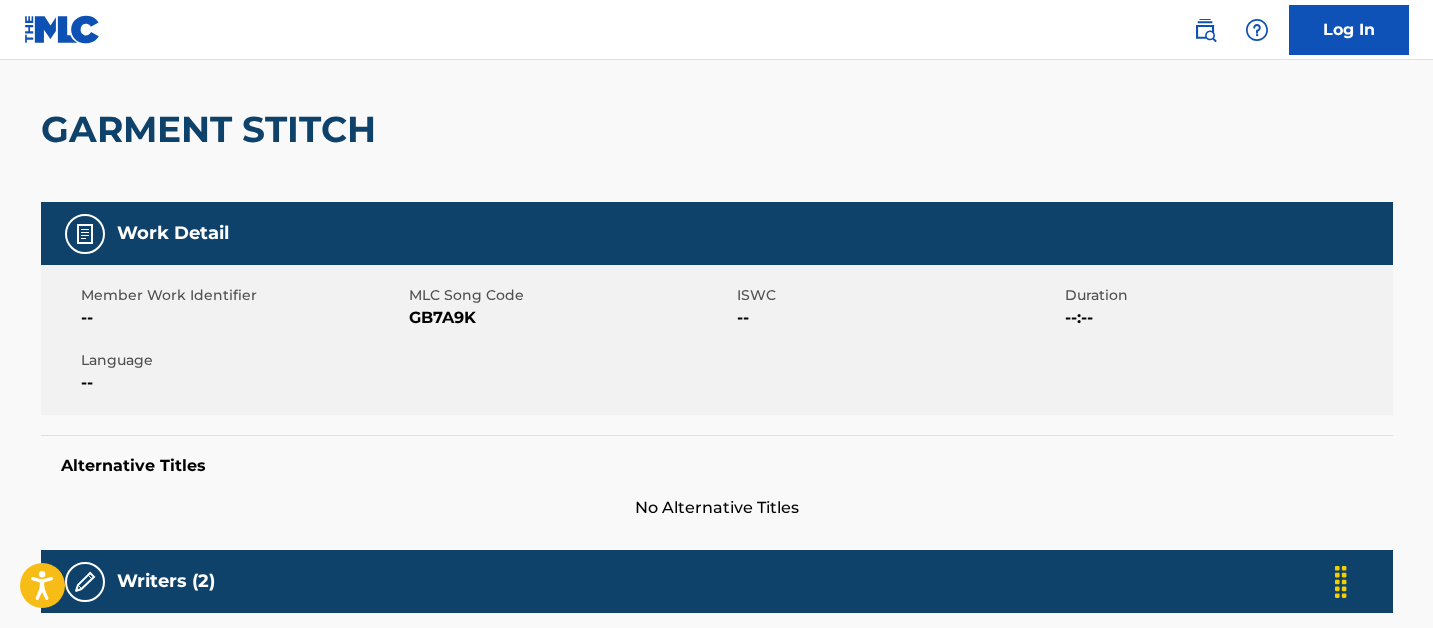 scroll, scrollTop: 0, scrollLeft: 0, axis: both 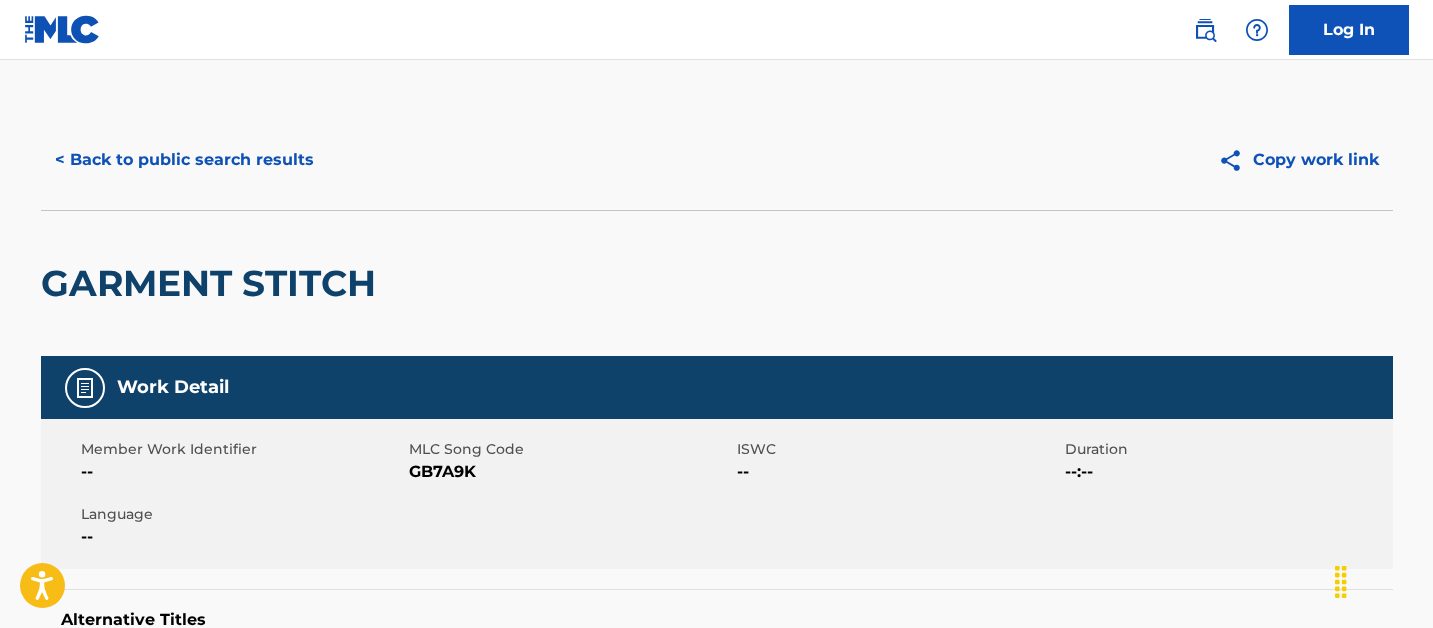 click on "< Back to public search results" at bounding box center (184, 160) 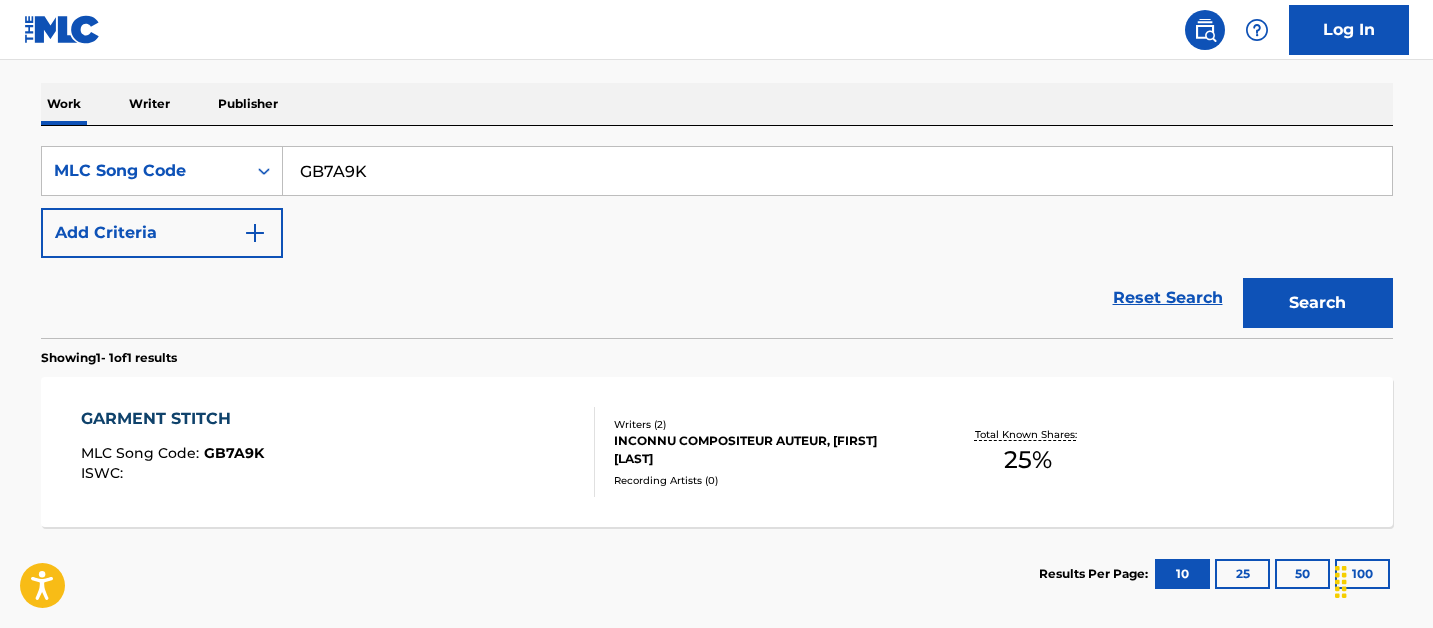 click on "GB7A9K" at bounding box center [837, 171] 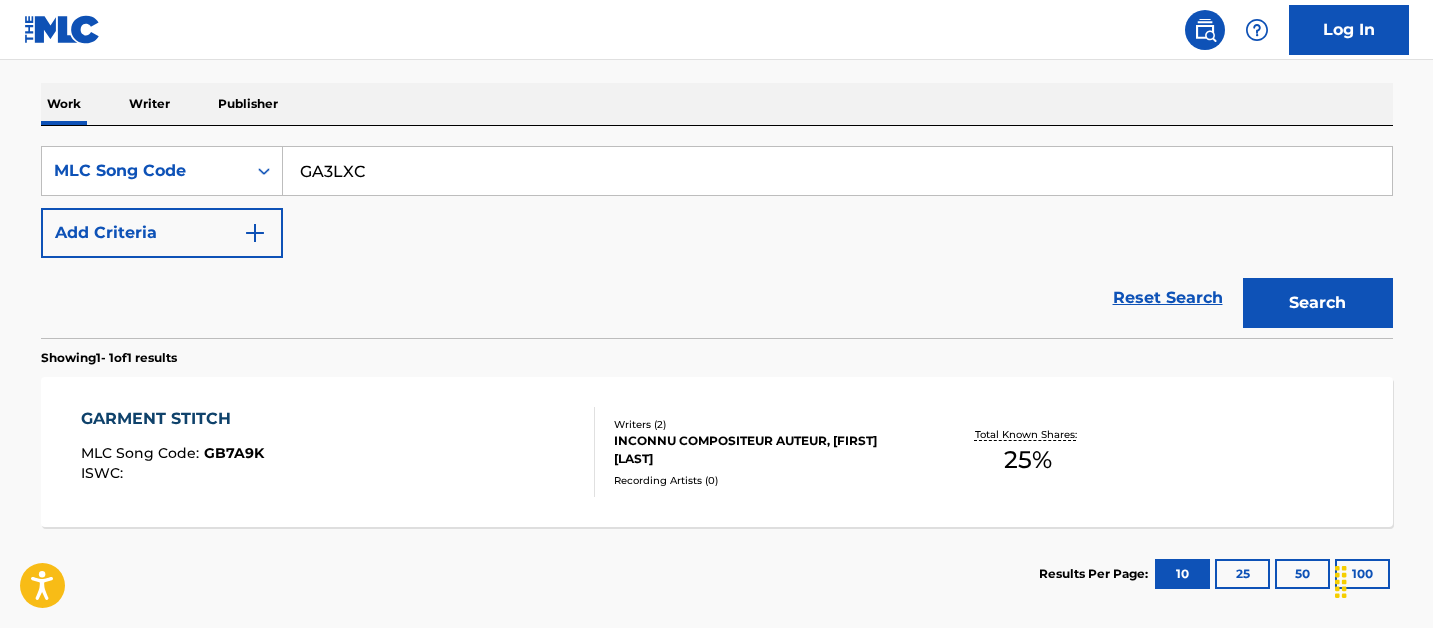 type on "GA3LXC" 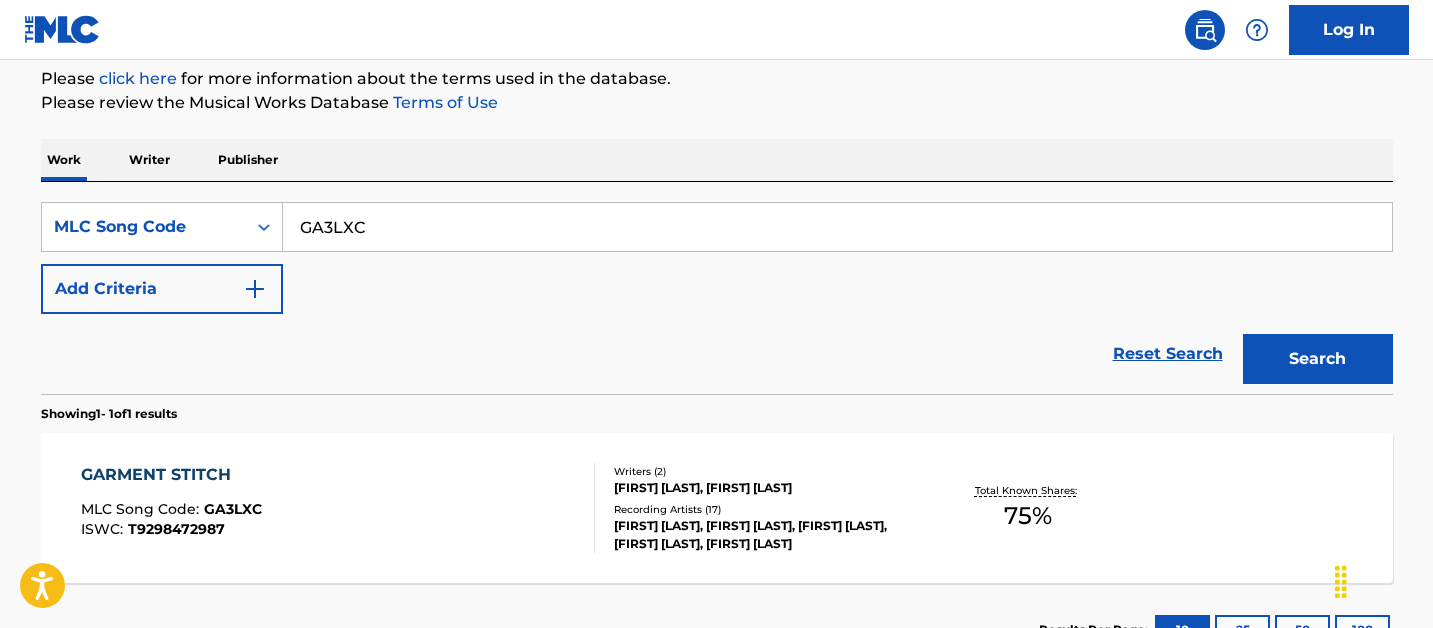 scroll, scrollTop: 299, scrollLeft: 0, axis: vertical 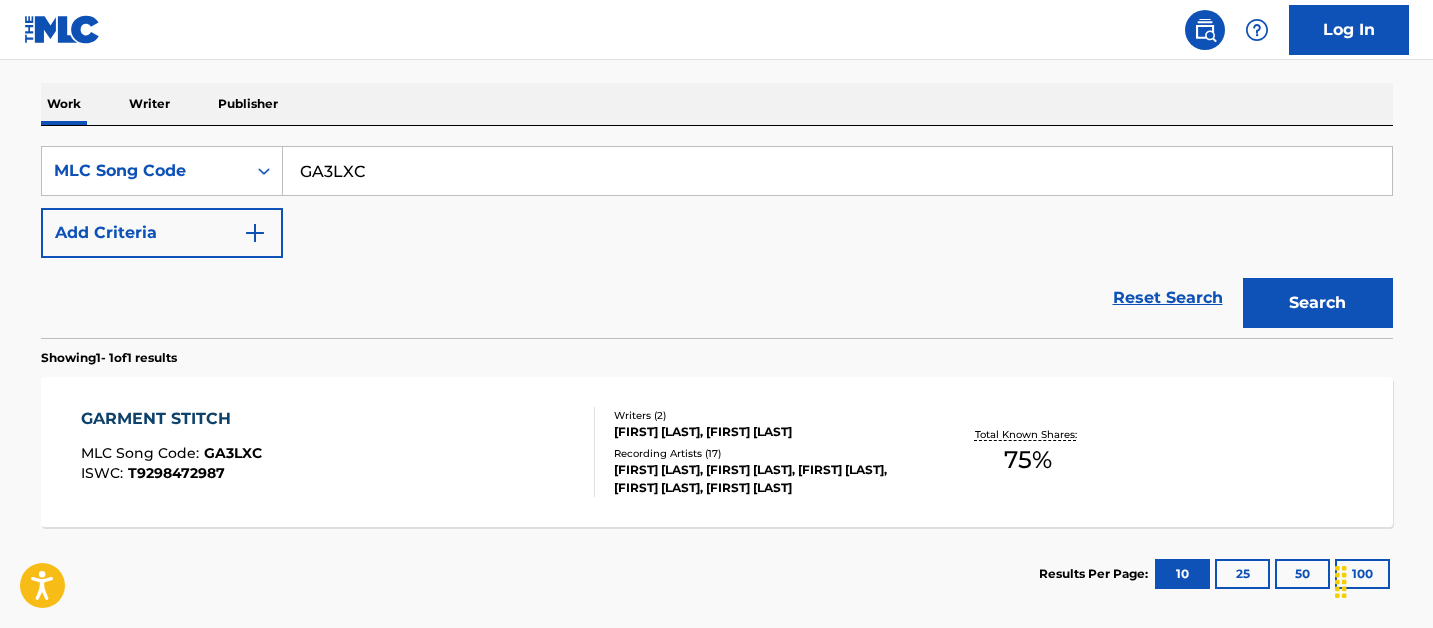 click on "GARMENT STITCH MLC Song Code : GA3LXC ISWC : T9298472987" at bounding box center (338, 452) 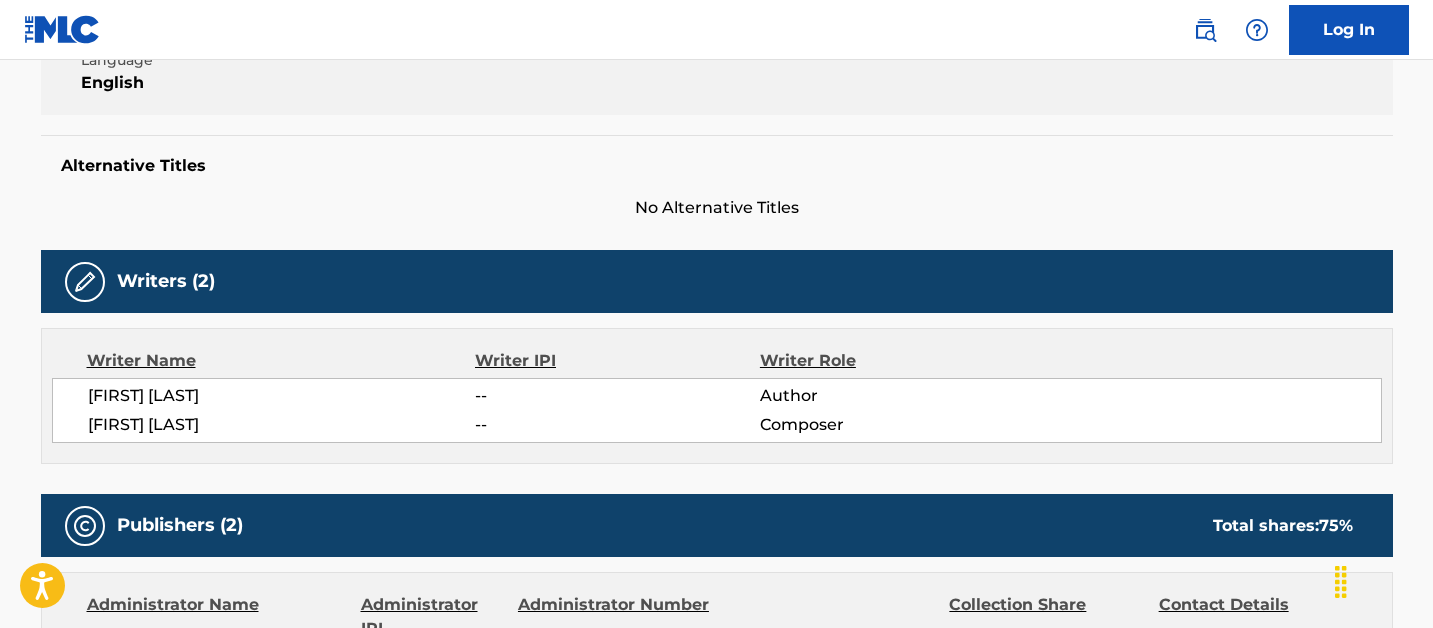 scroll, scrollTop: 0, scrollLeft: 0, axis: both 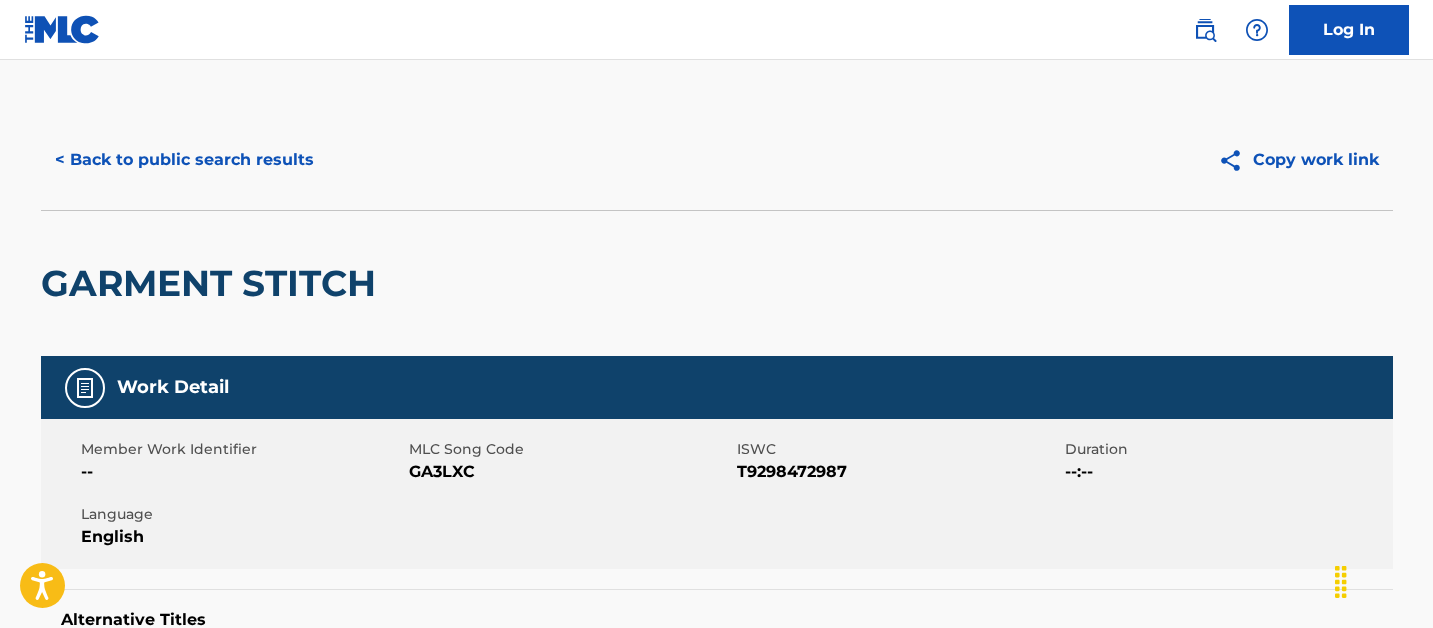 click on "< Back to public search results Copy work link" at bounding box center [717, 160] 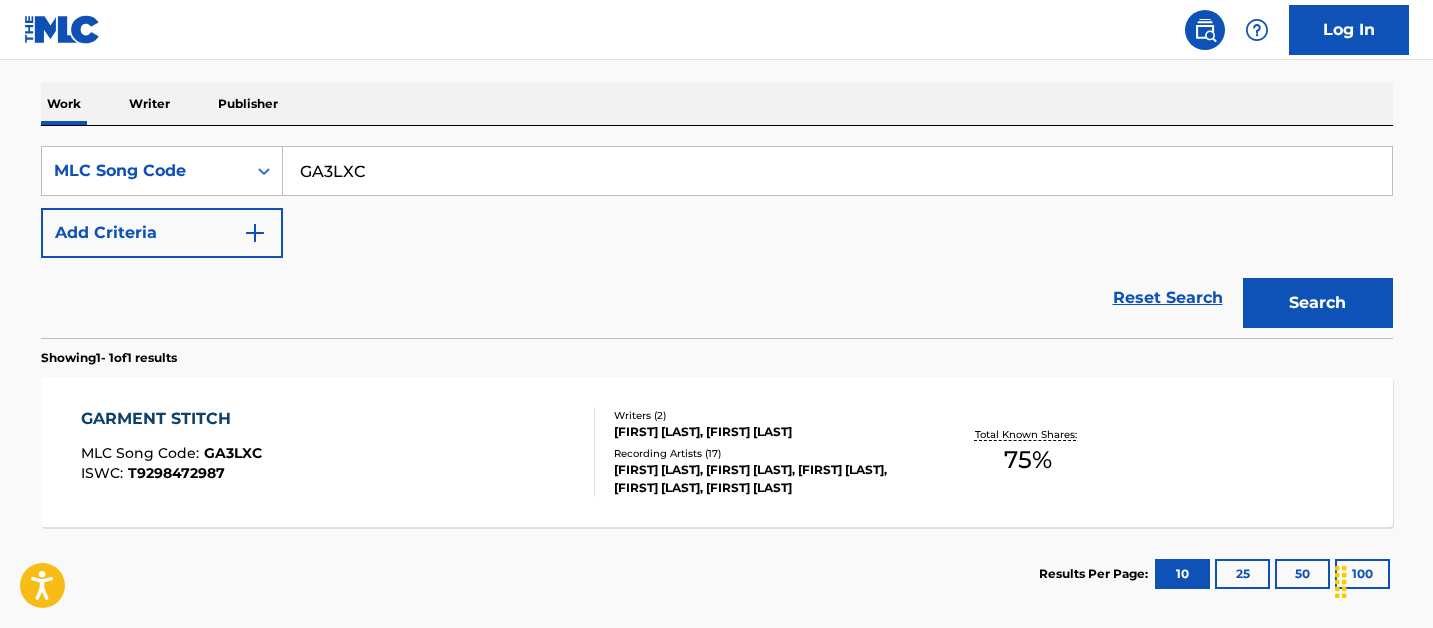 click on "GA3LXC" at bounding box center (837, 171) 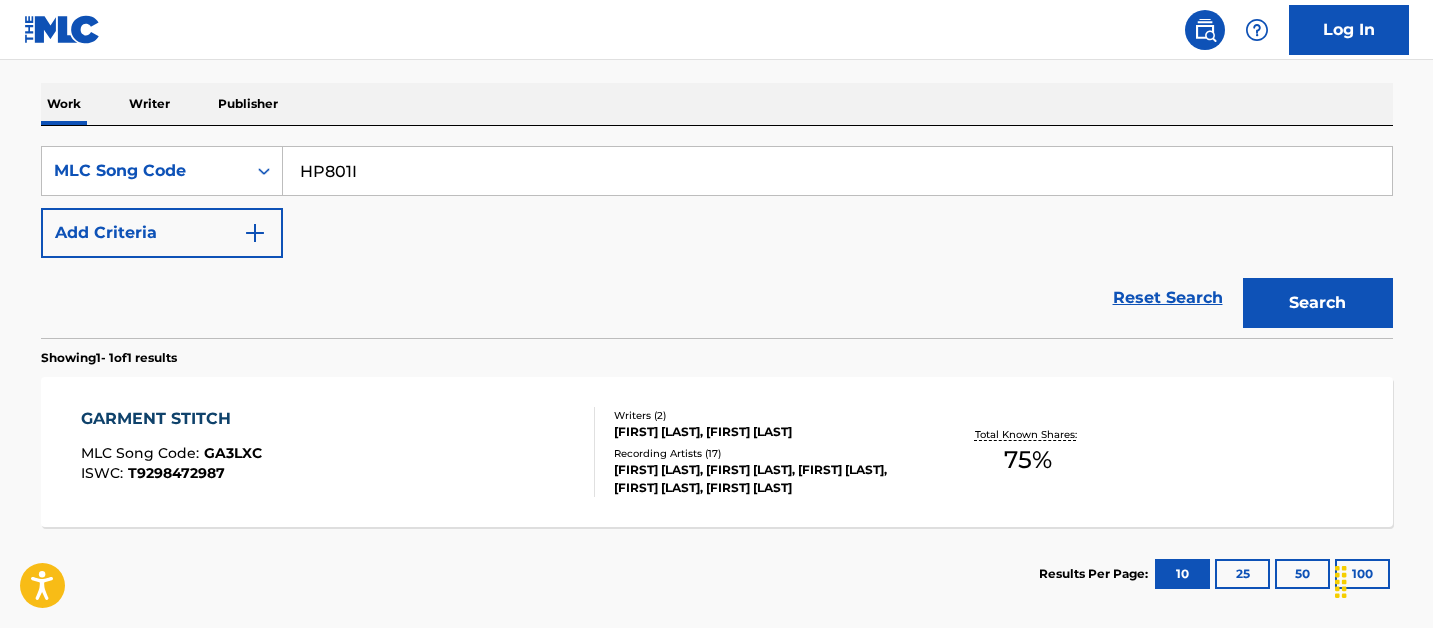 click on "Search" at bounding box center (1318, 303) 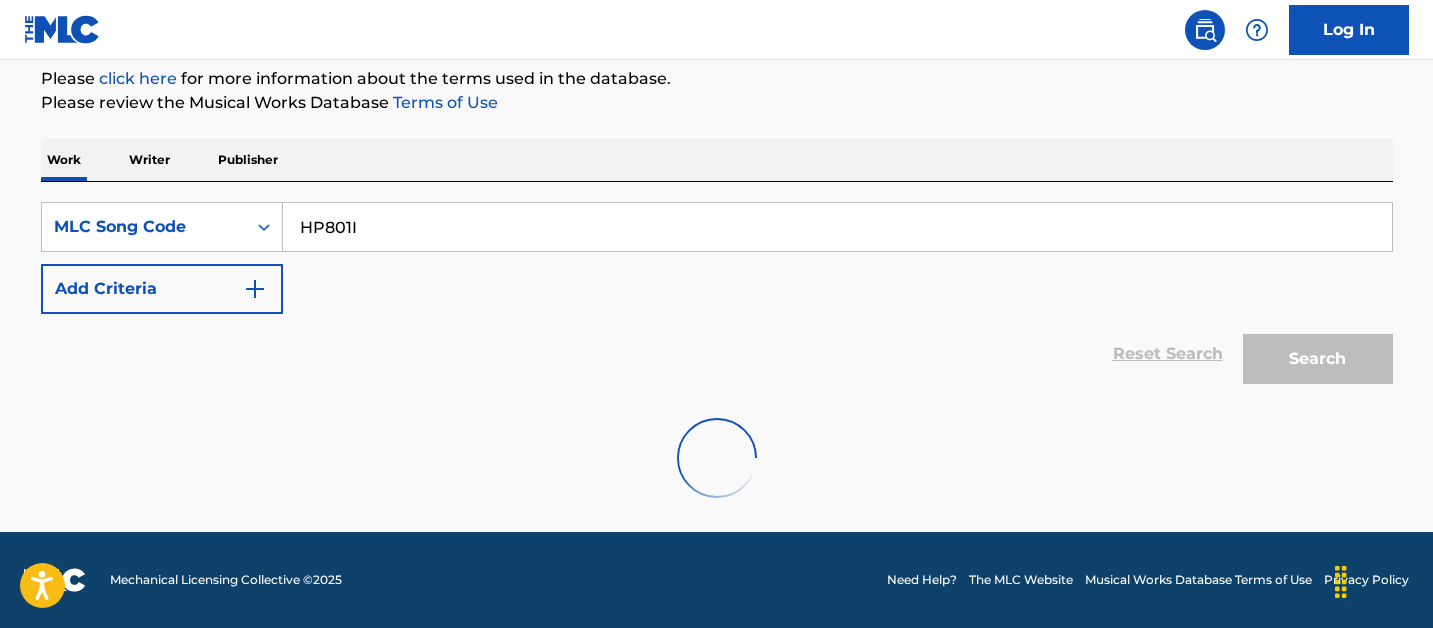 scroll, scrollTop: 299, scrollLeft: 0, axis: vertical 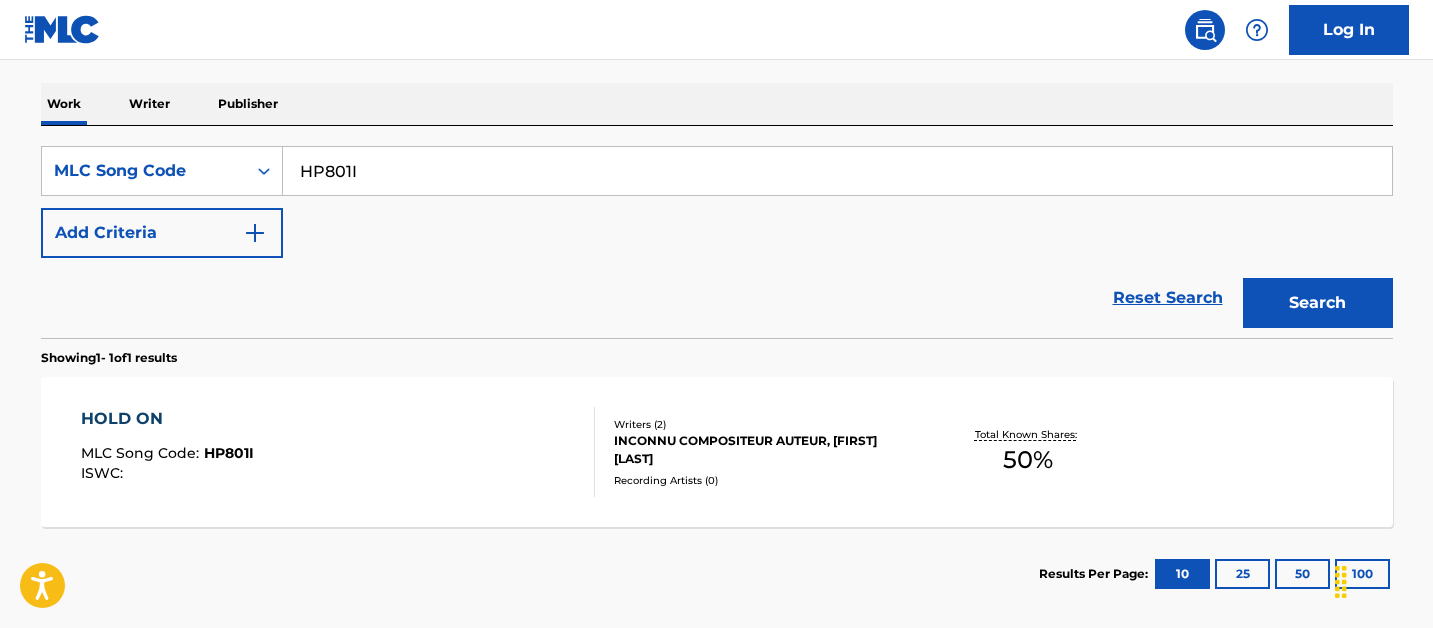 click on "HP801I" at bounding box center (837, 171) 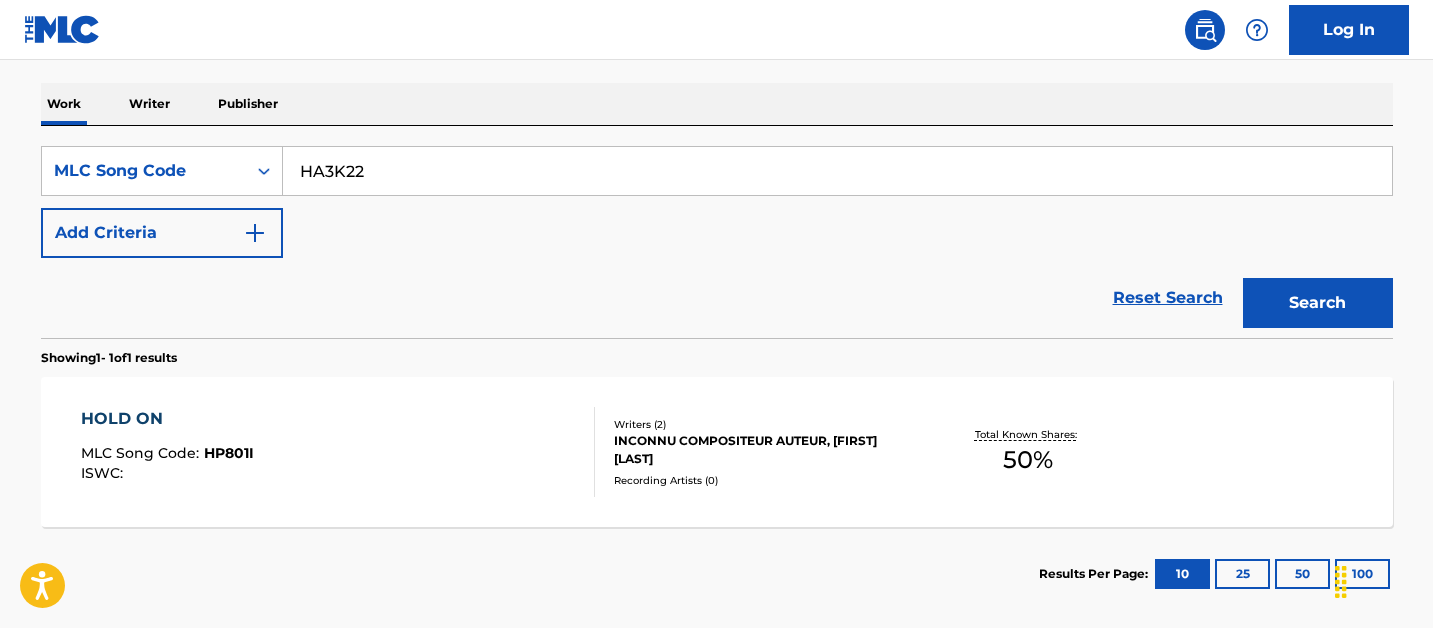 type on "HA3K22" 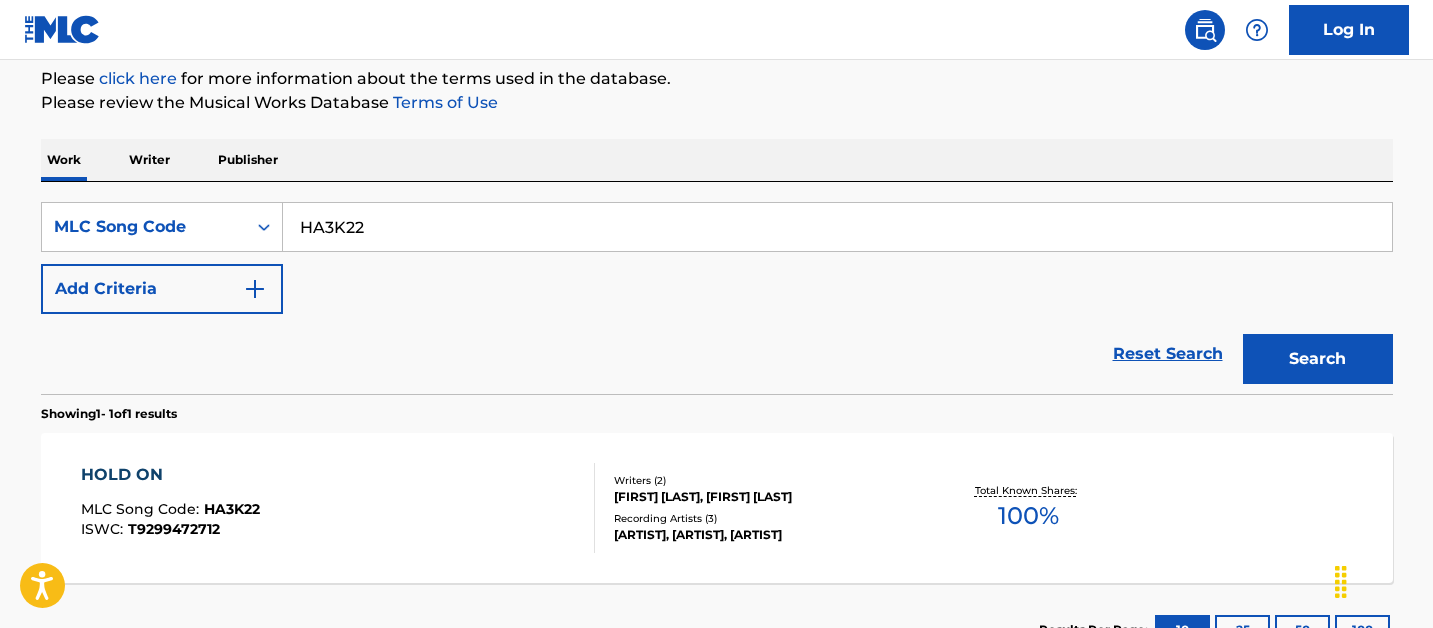 scroll, scrollTop: 299, scrollLeft: 0, axis: vertical 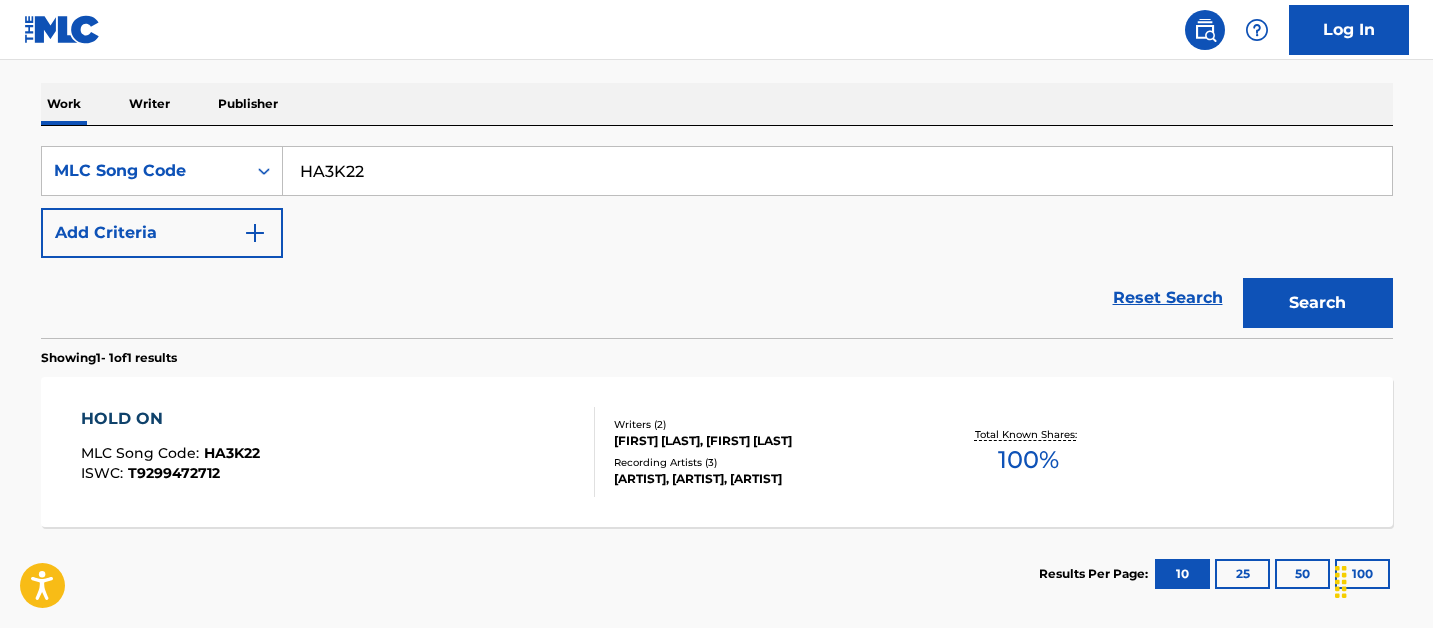 click on "HOLD ON MLC Song Code : HA3K22 ISWC : T9299472712" at bounding box center [338, 452] 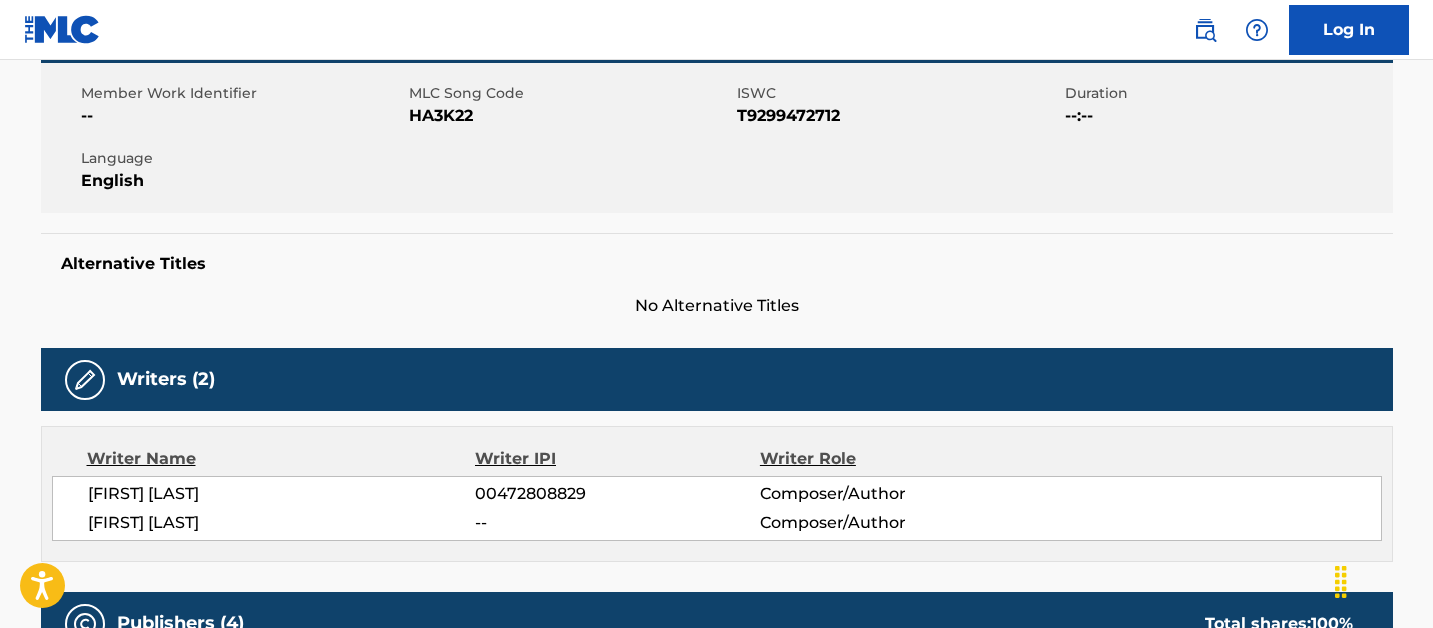 scroll, scrollTop: 0, scrollLeft: 0, axis: both 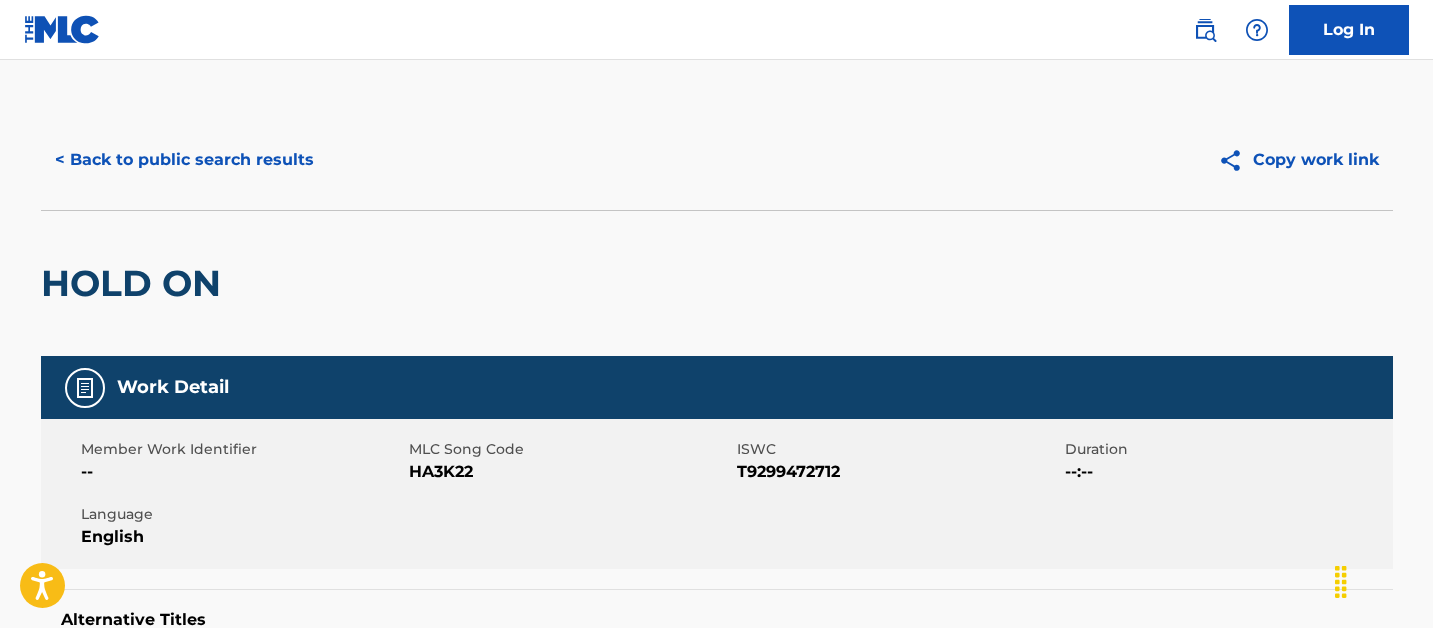click on "< Back to public search results" at bounding box center (184, 160) 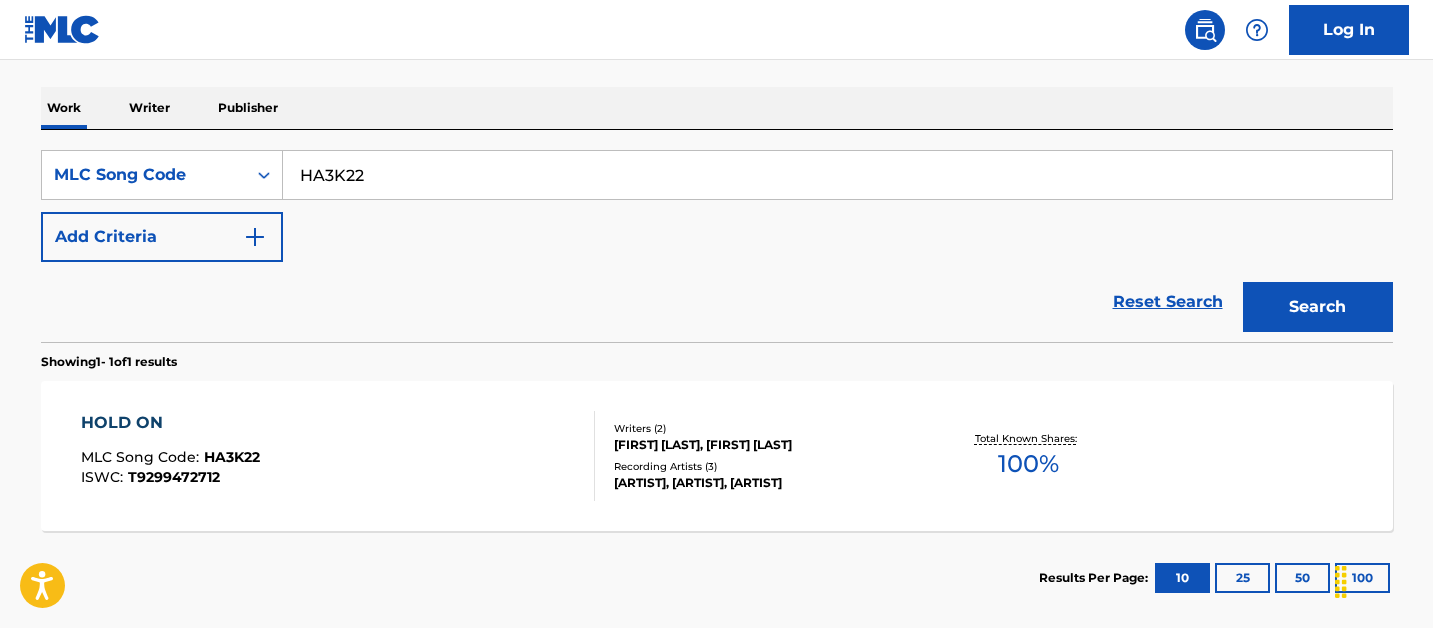 scroll, scrollTop: 294, scrollLeft: 0, axis: vertical 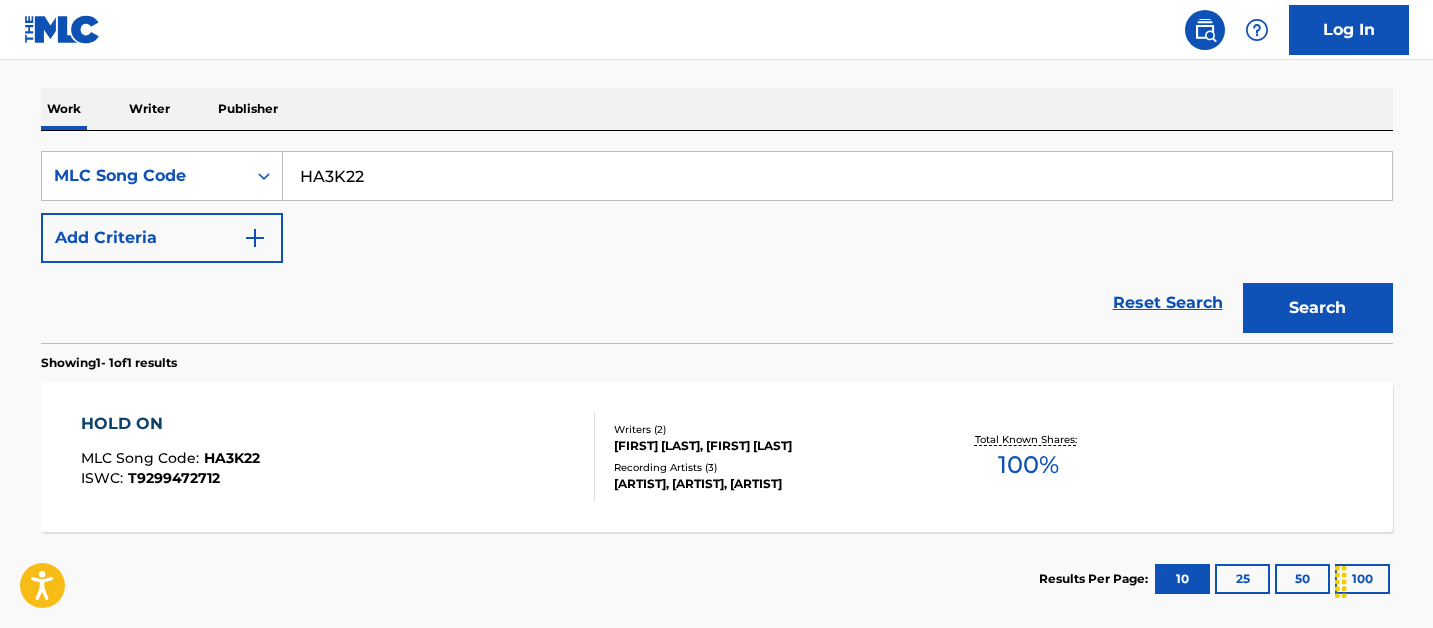 click on "HA3K22" at bounding box center (837, 176) 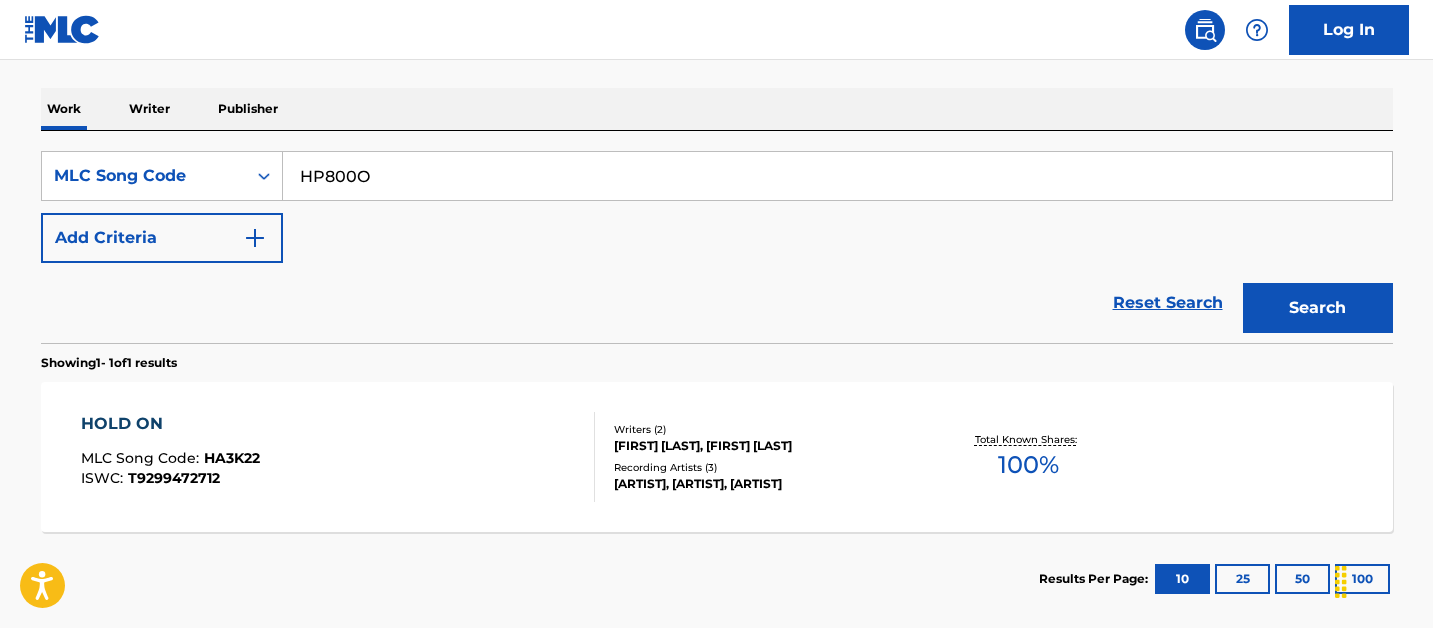 type on "HP800O" 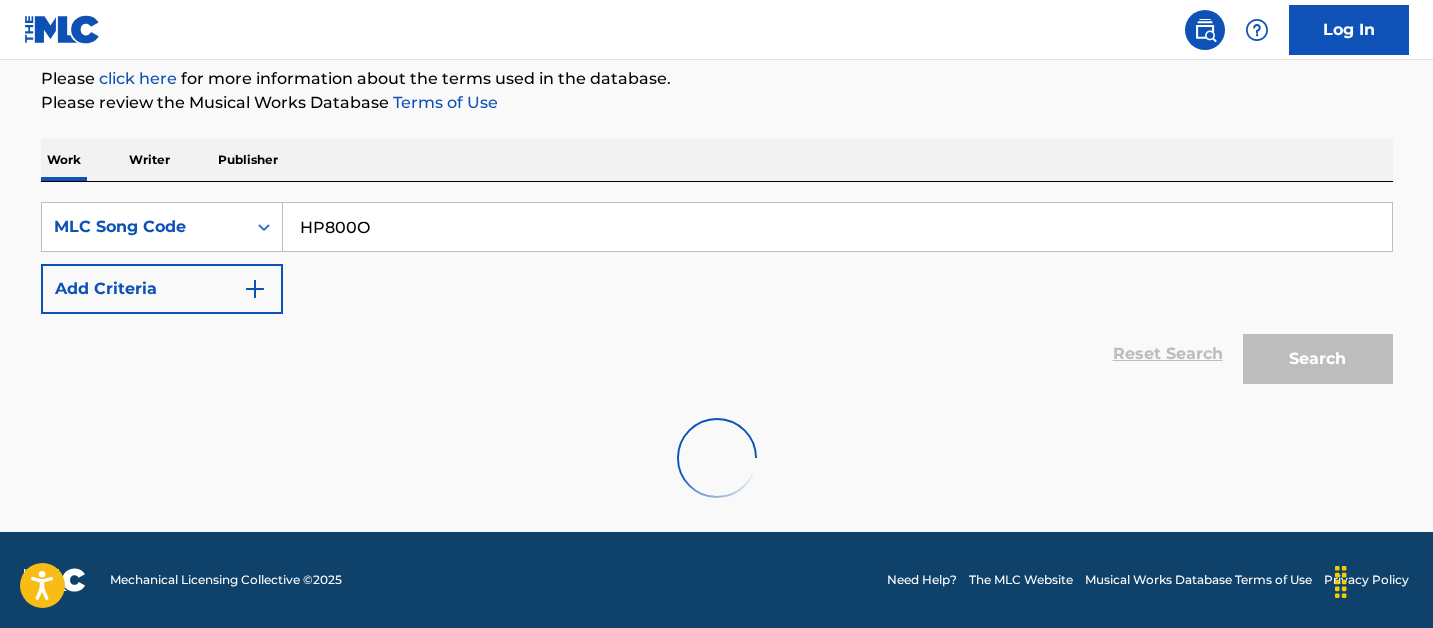 scroll, scrollTop: 294, scrollLeft: 0, axis: vertical 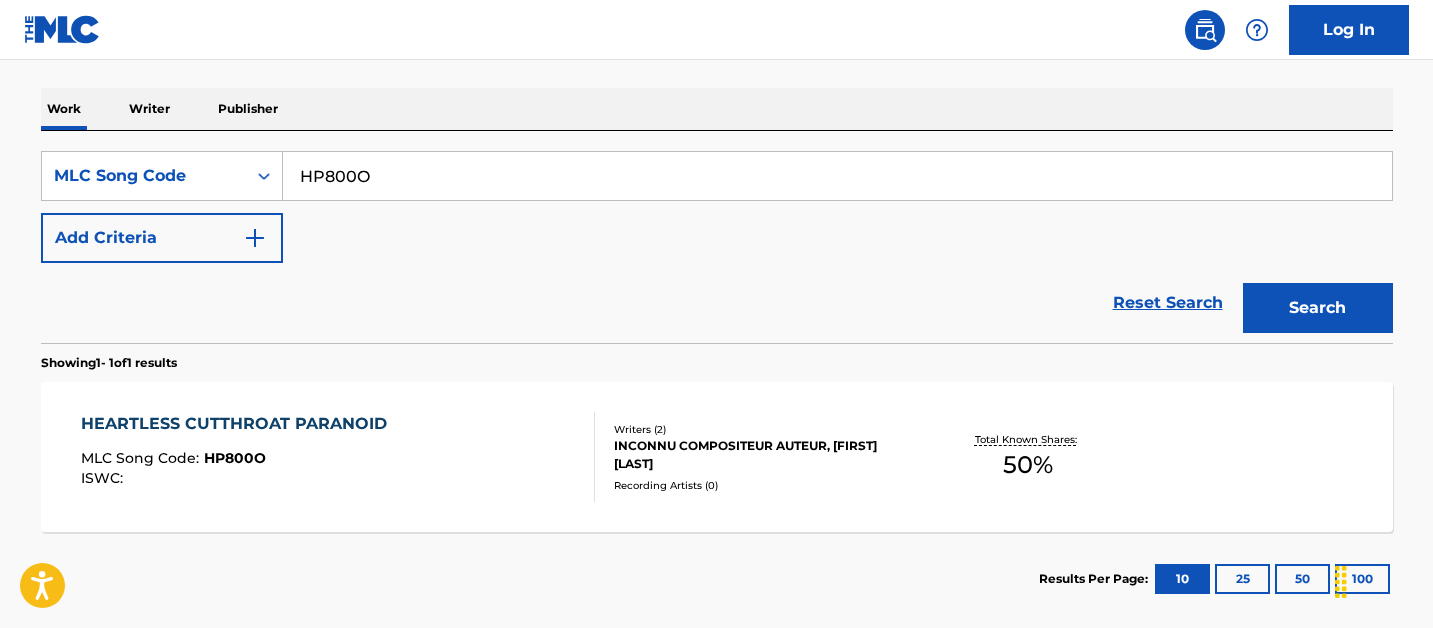 click on "HEARTLESS CUTTHROAT PARANOID MLC Song Code : HP800O ISWC :" at bounding box center (338, 457) 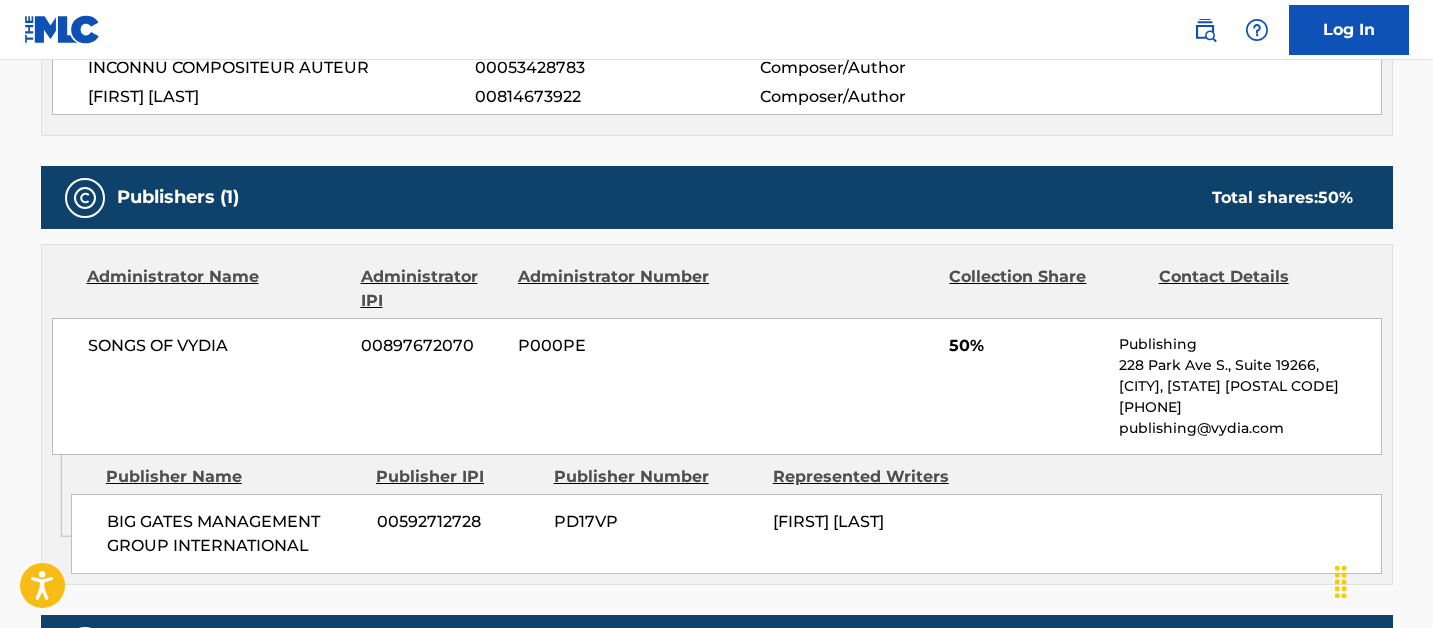 scroll, scrollTop: 0, scrollLeft: 0, axis: both 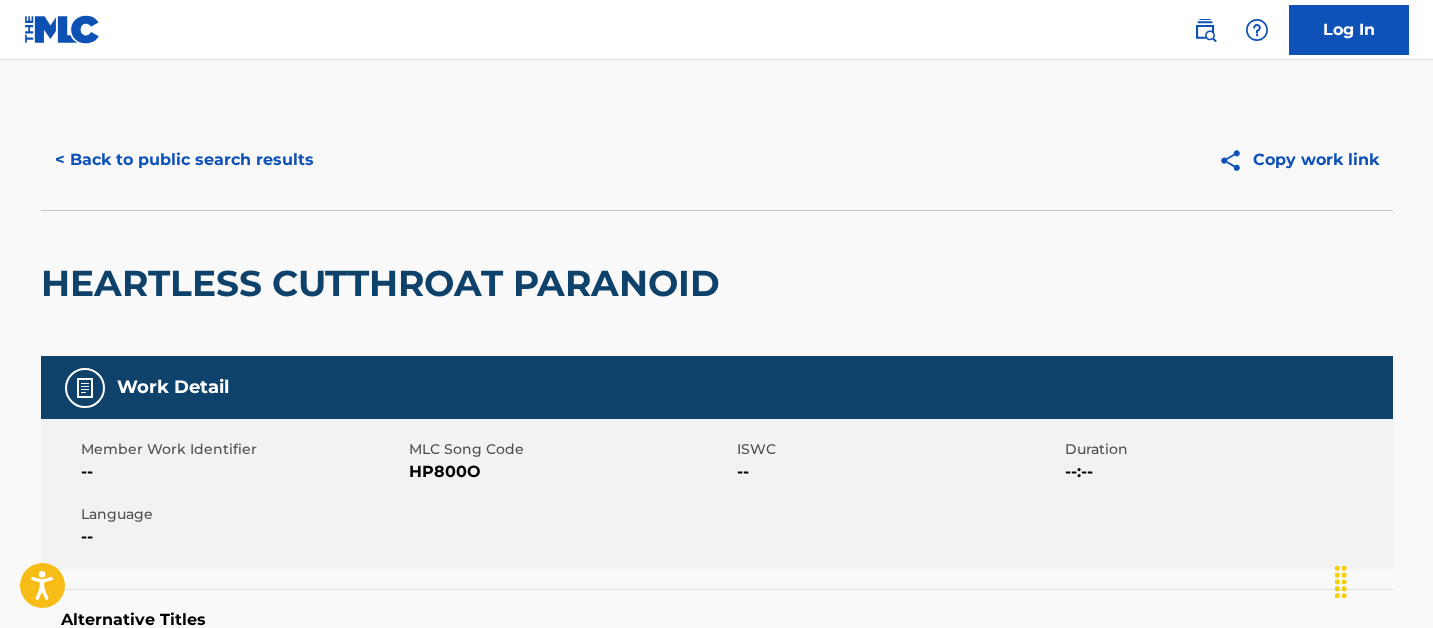 click on "< Back to public search results" at bounding box center [184, 160] 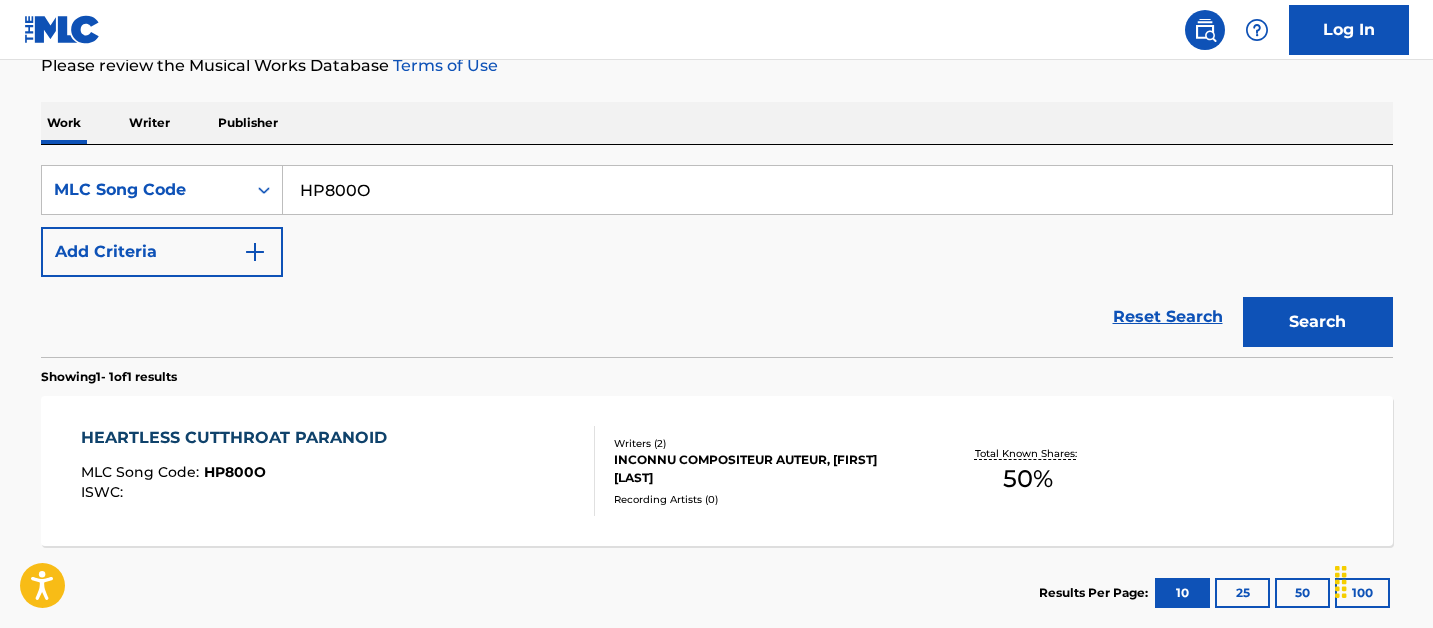click on "HP800O" at bounding box center (837, 190) 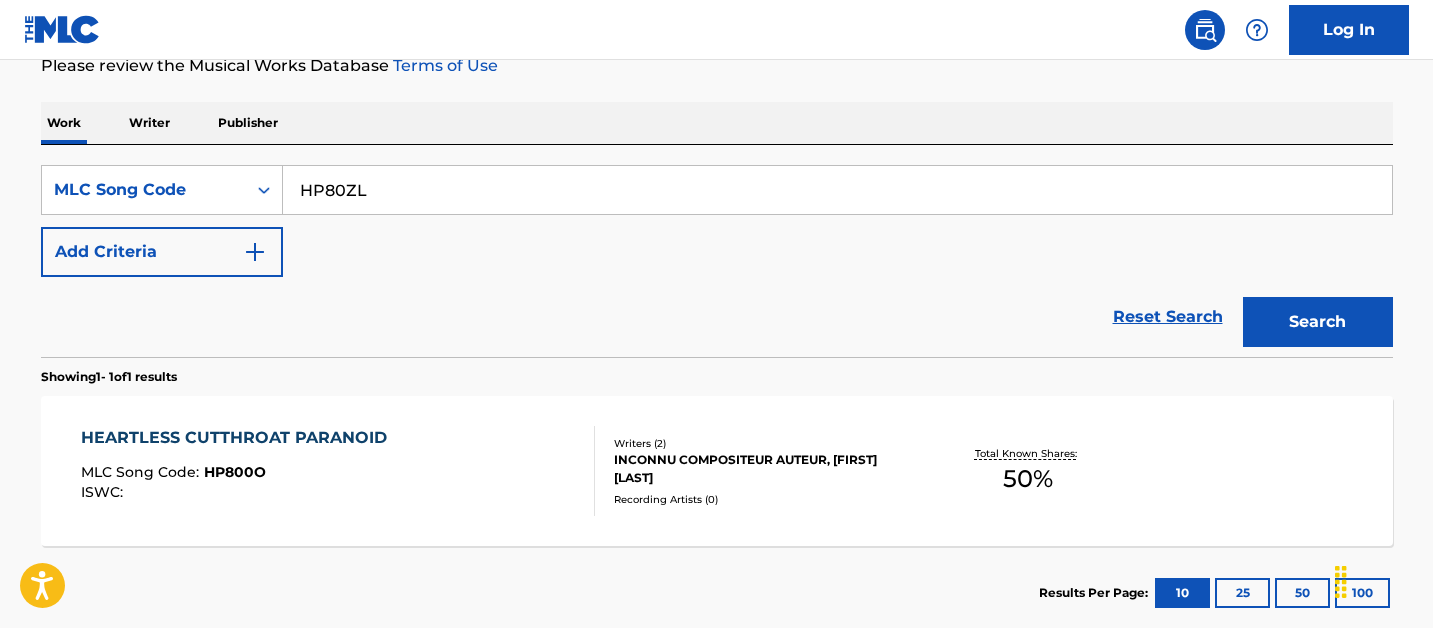 type on "HP80ZL" 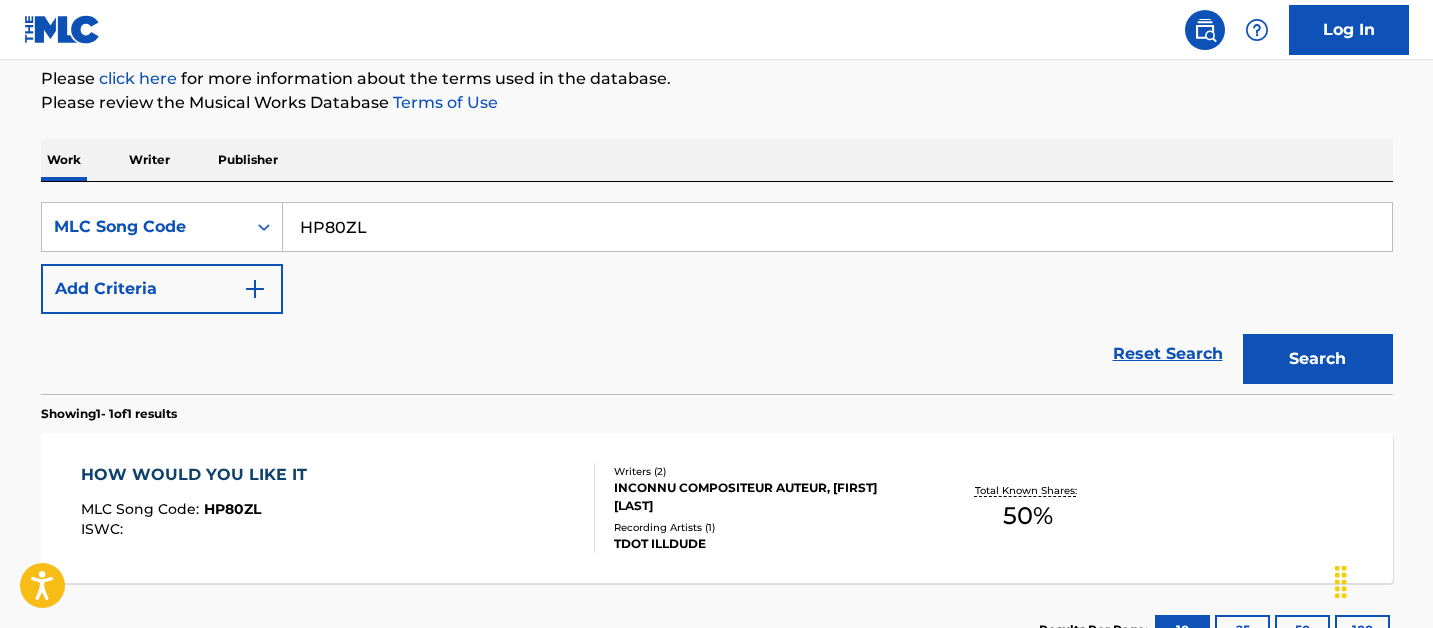 scroll, scrollTop: 280, scrollLeft: 0, axis: vertical 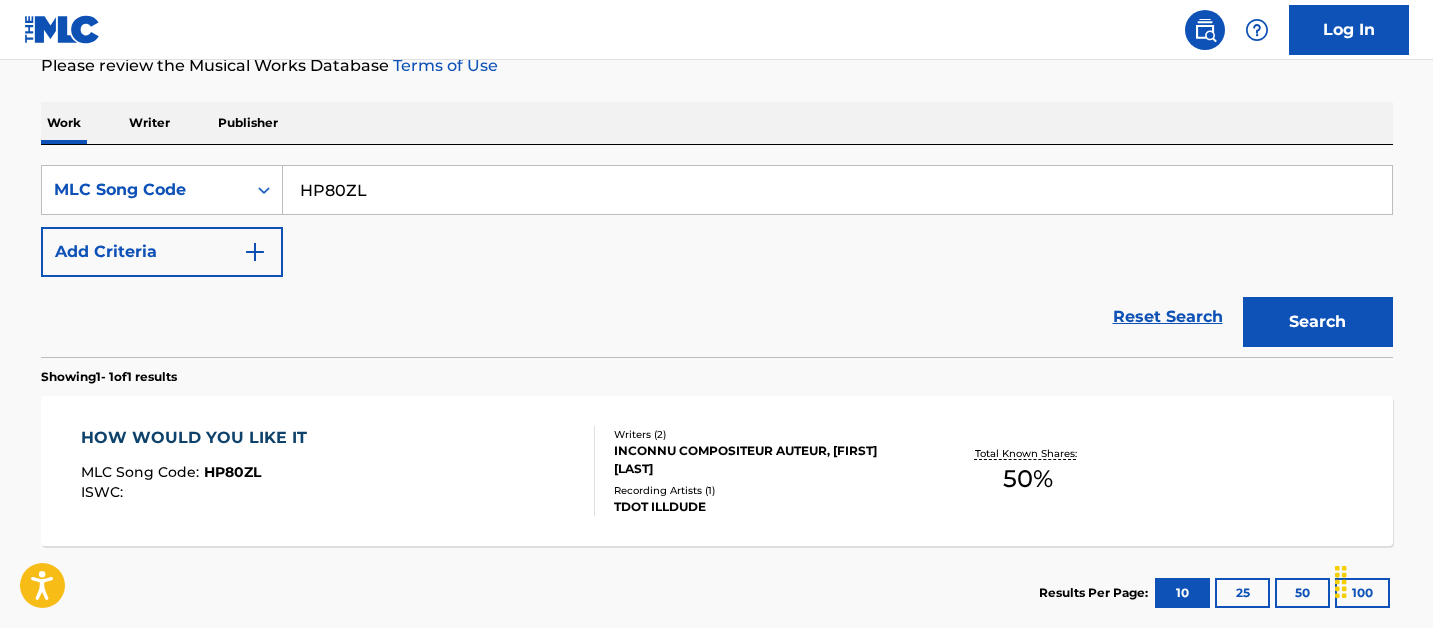 click on "HOW WOULD YOU LIKE IT MLC Song Code : HP80ZL ISWC :" at bounding box center (338, 471) 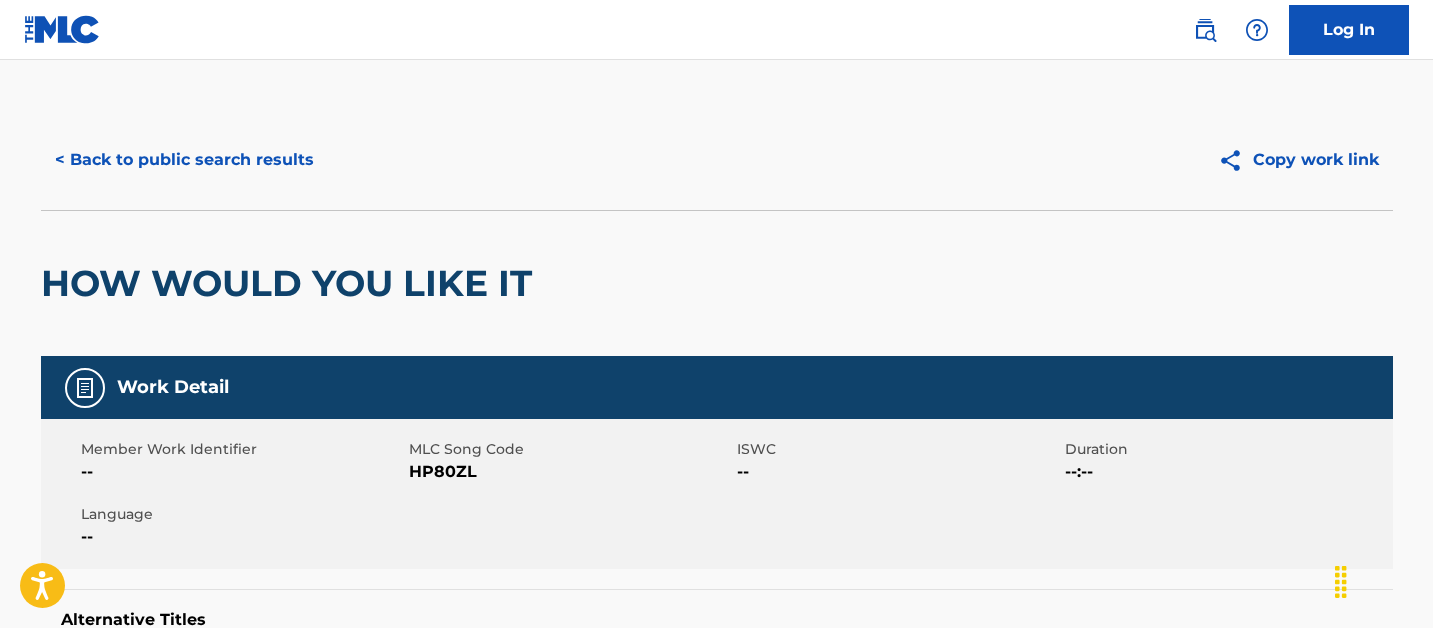 click on "< Back to public search results" at bounding box center (184, 160) 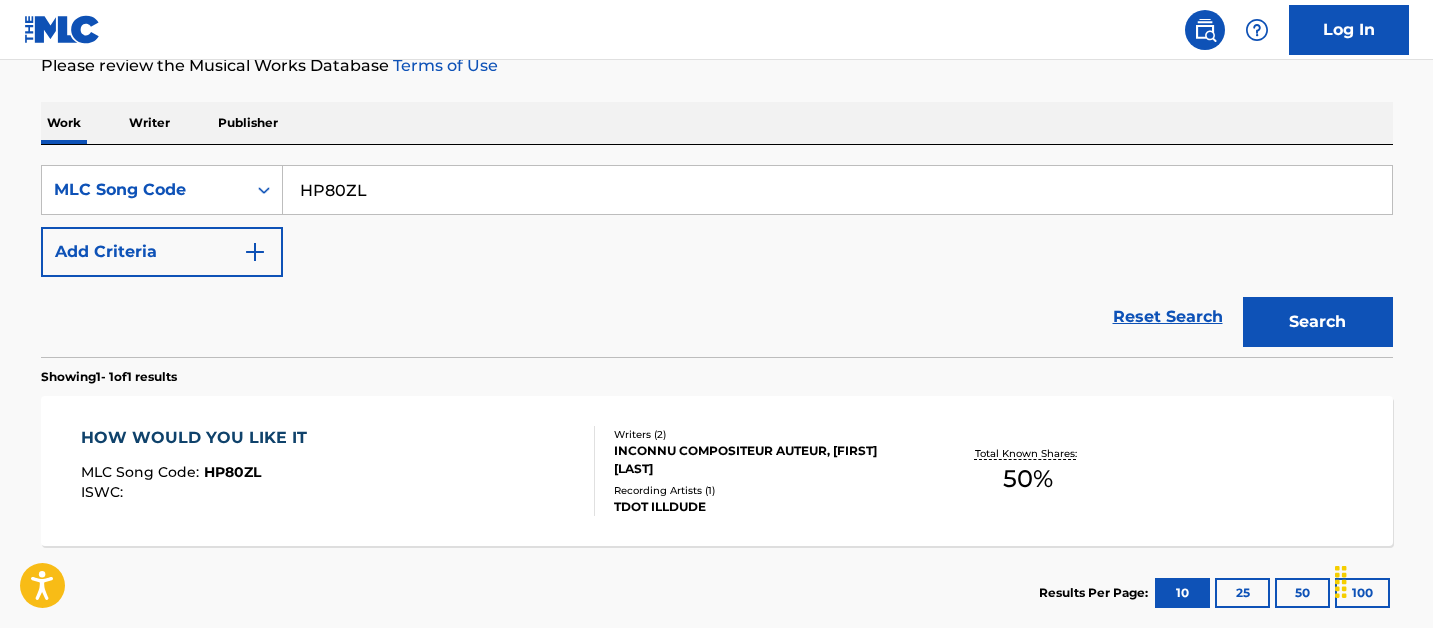 click on "HP80ZL" at bounding box center (837, 190) 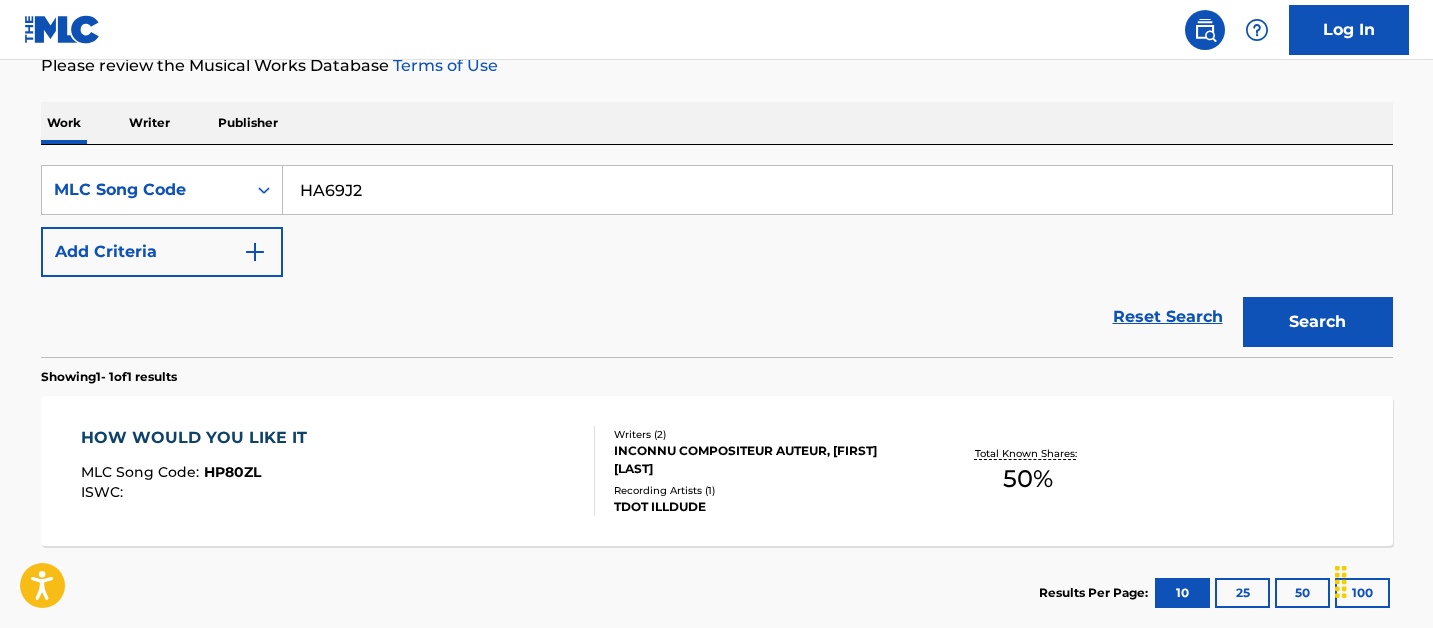 type on "HA69J2" 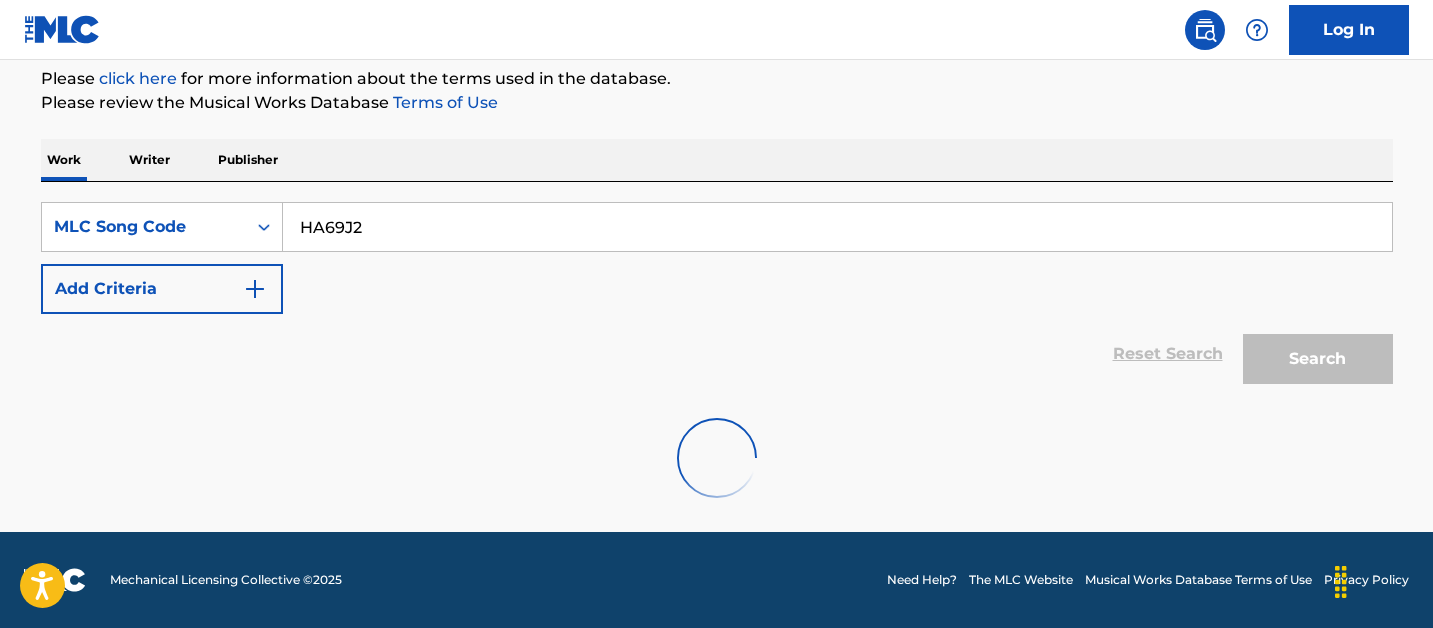scroll, scrollTop: 280, scrollLeft: 0, axis: vertical 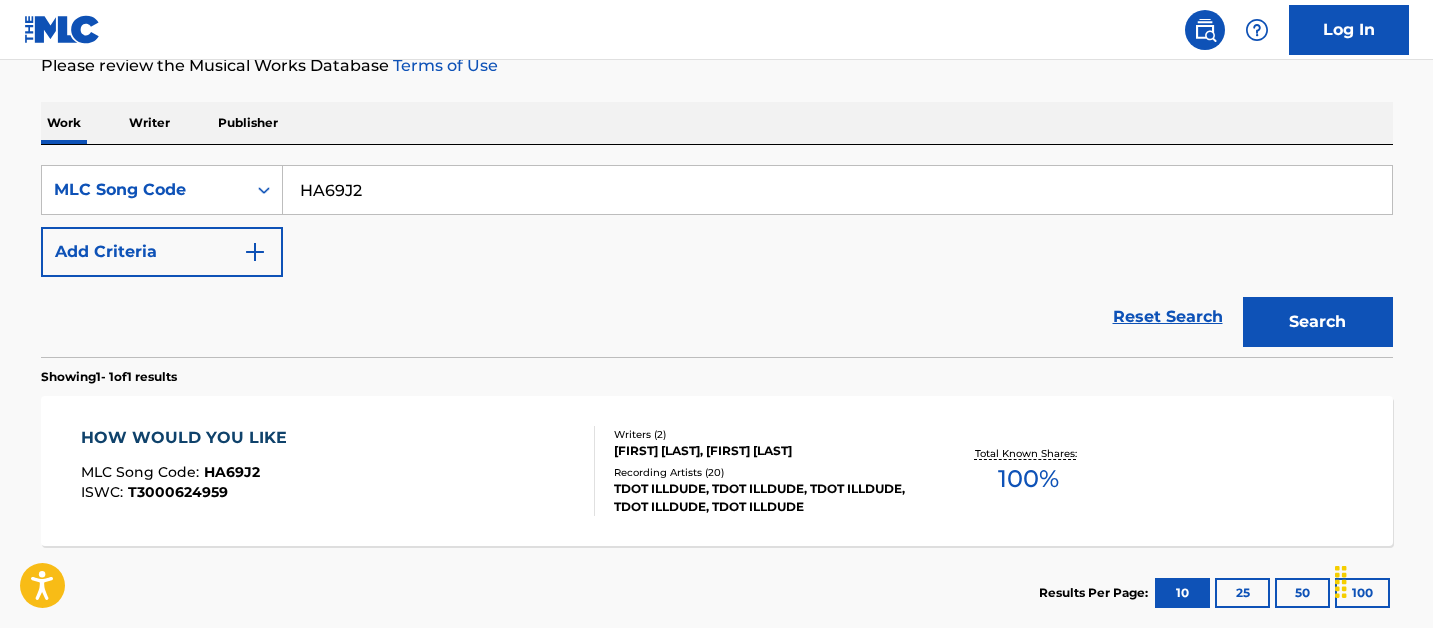 click on "HOW WOULD YOU LIKE MLC Song Code : HA69J2 ISWC : T3000624959" at bounding box center (338, 471) 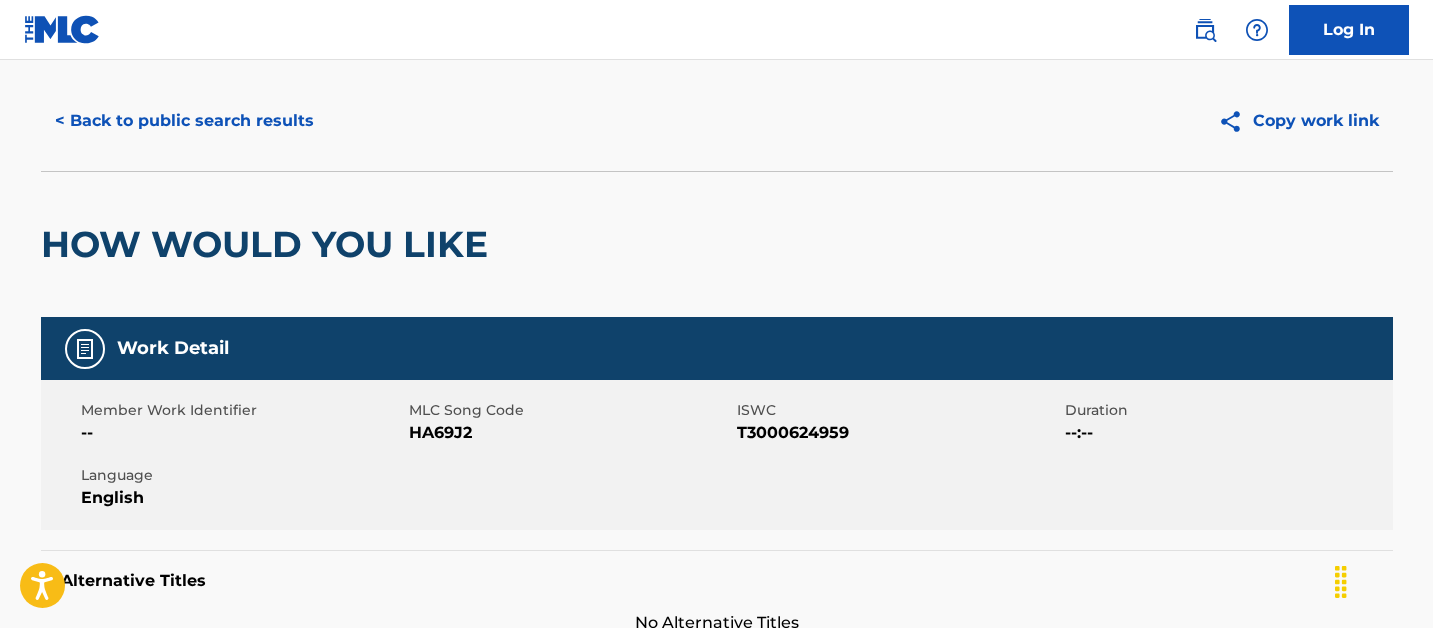 scroll, scrollTop: 0, scrollLeft: 0, axis: both 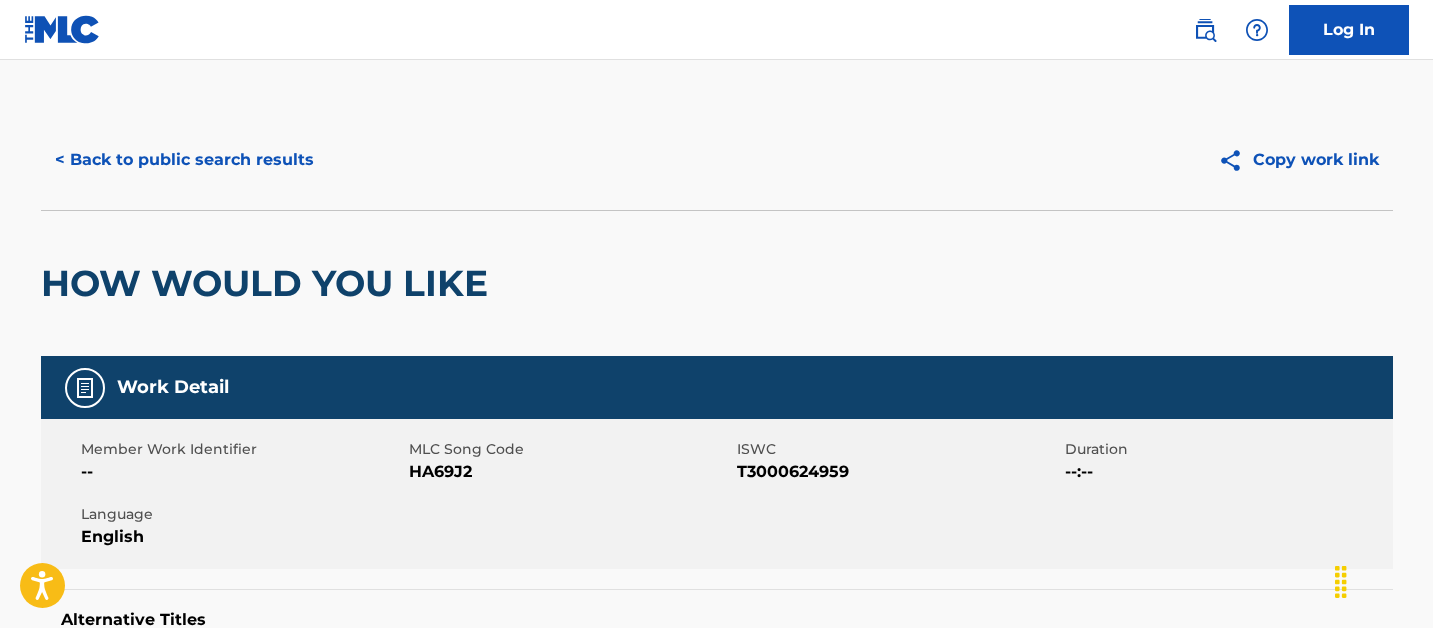 click on "< Back to public search results" at bounding box center [184, 160] 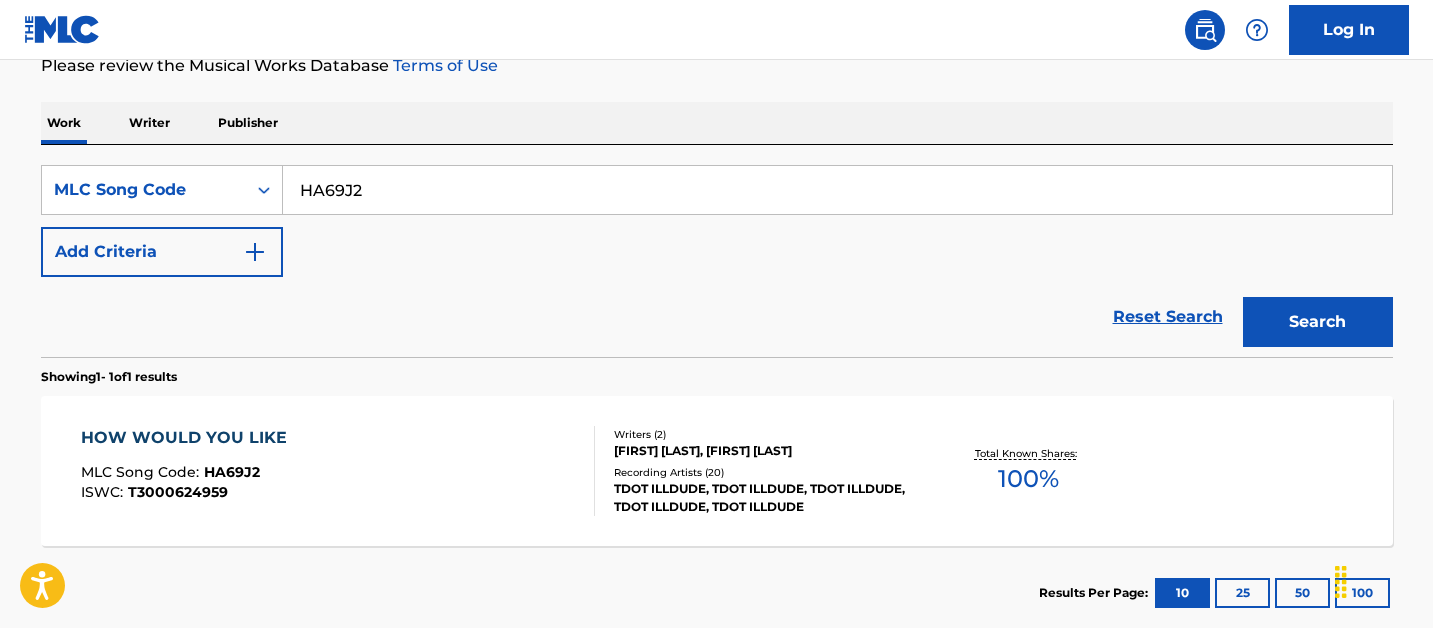 click on "HA69J2" at bounding box center (837, 190) 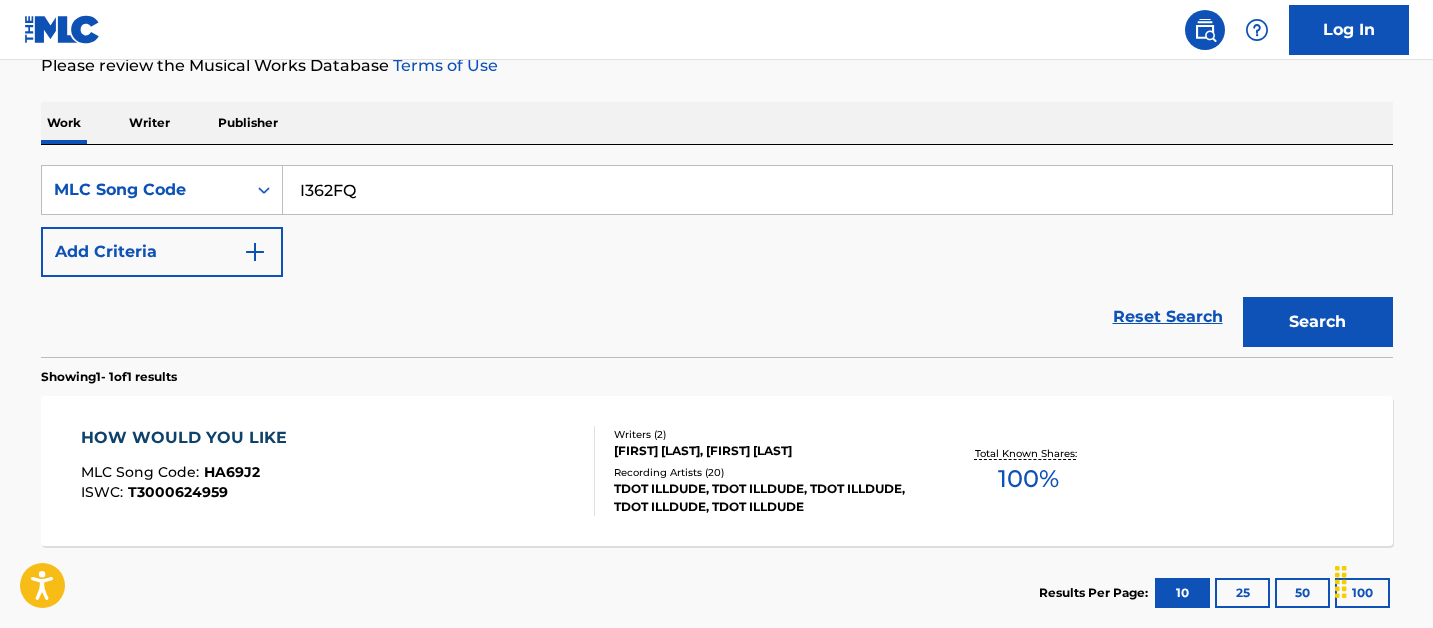 type on "I362FQ" 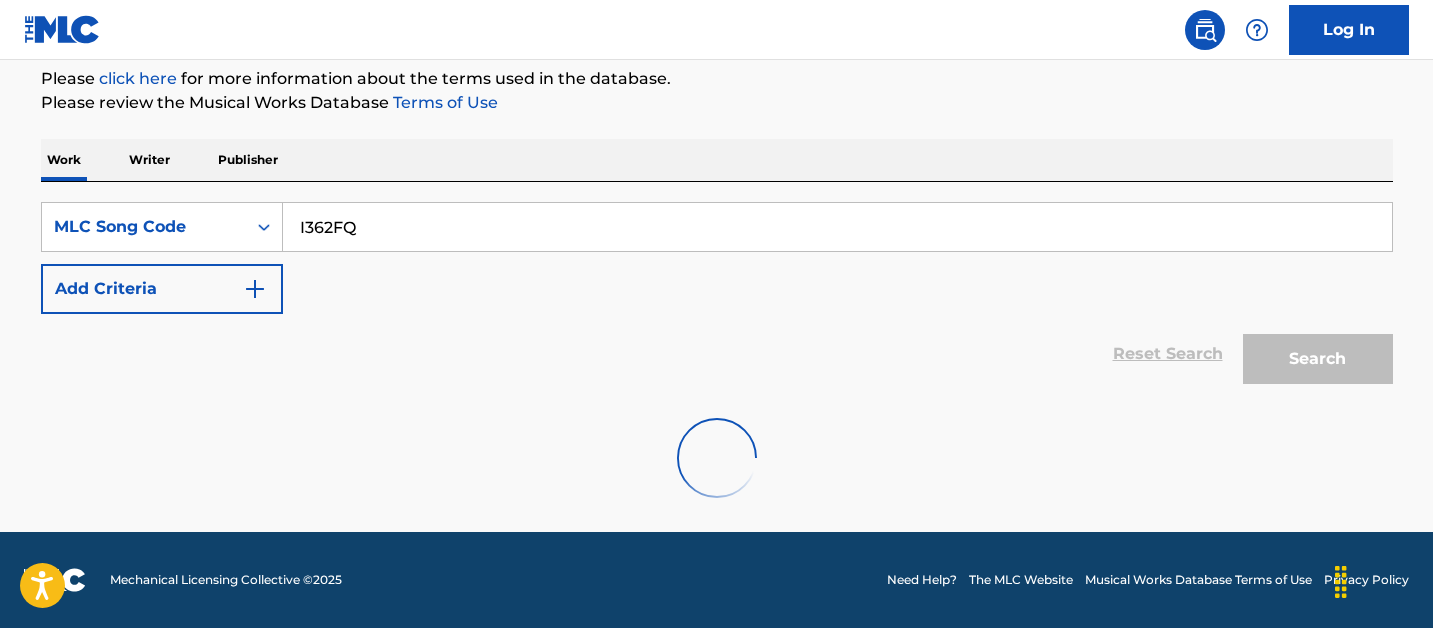 scroll, scrollTop: 280, scrollLeft: 0, axis: vertical 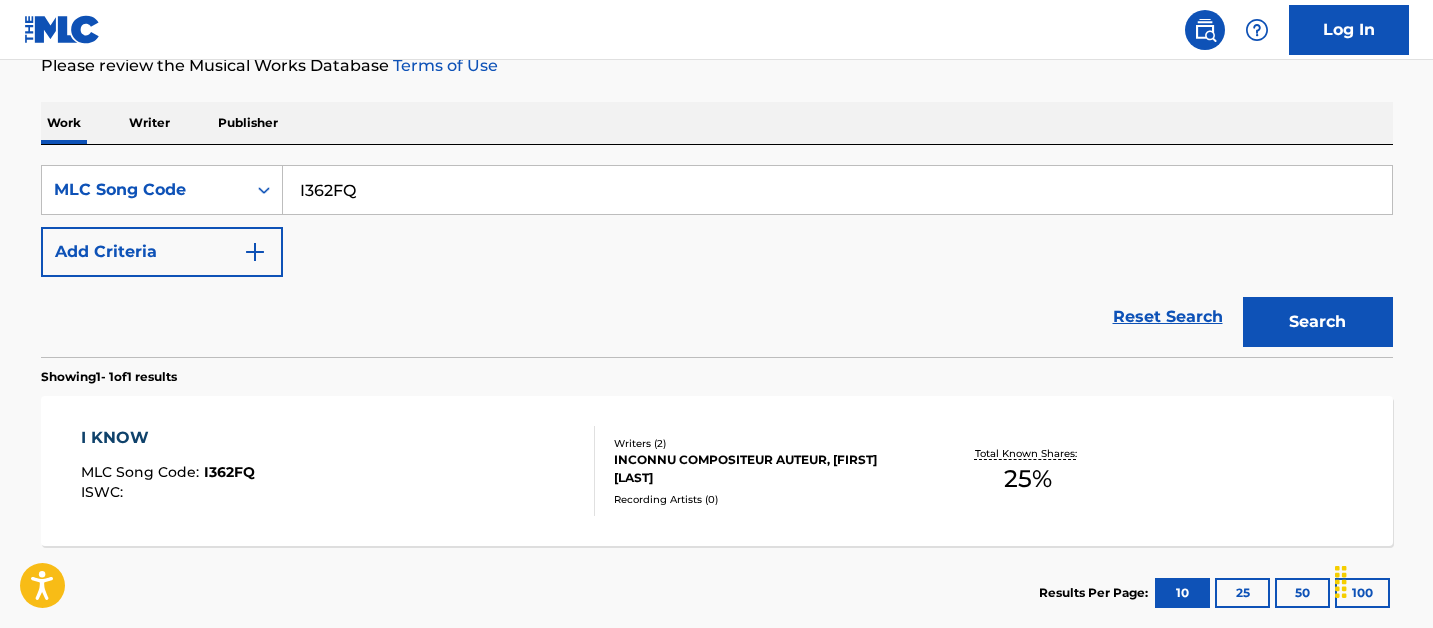 click on "I KNOW MLC Song Code : I362FQ ISWC :" at bounding box center (338, 471) 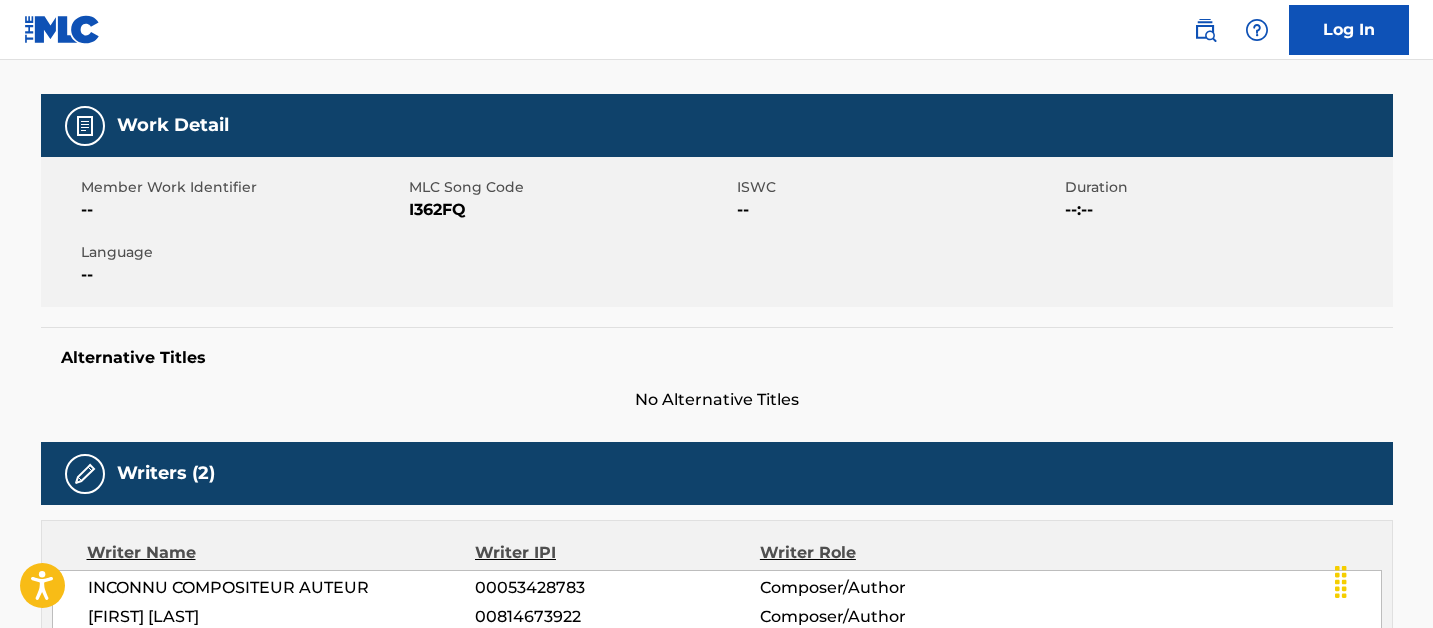 scroll, scrollTop: 0, scrollLeft: 0, axis: both 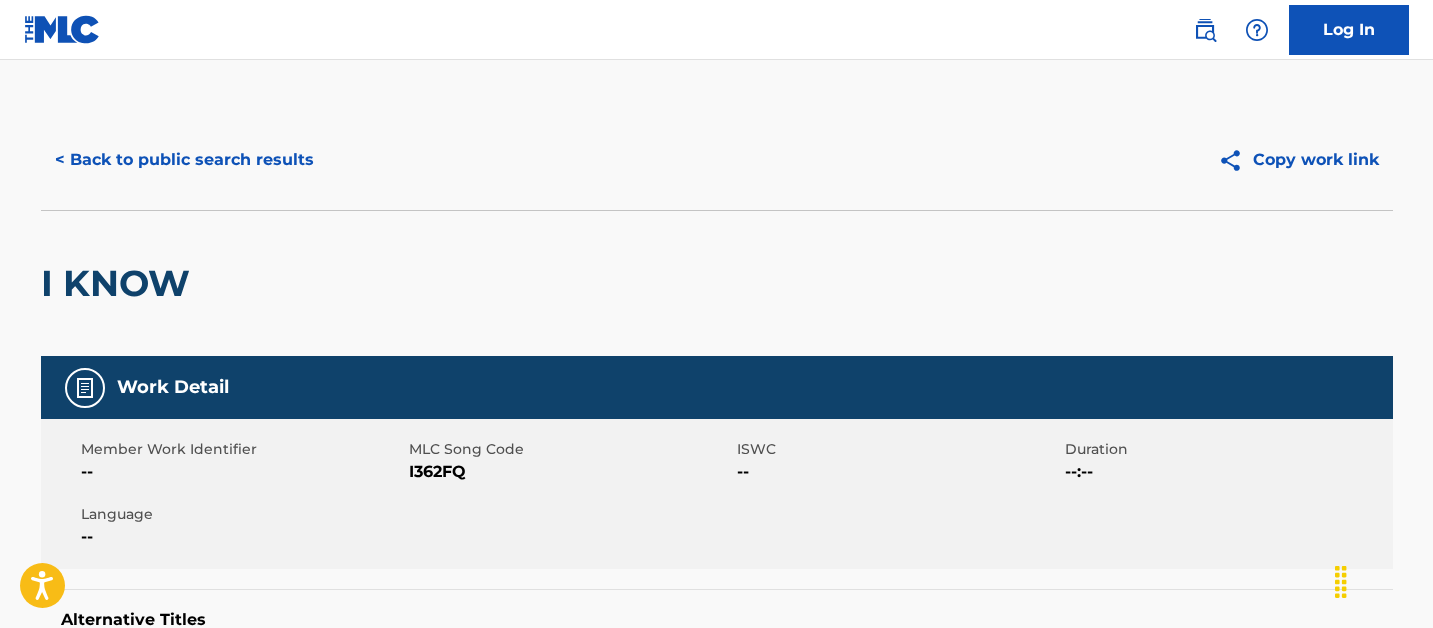 click on "< Back to public search results" at bounding box center (184, 160) 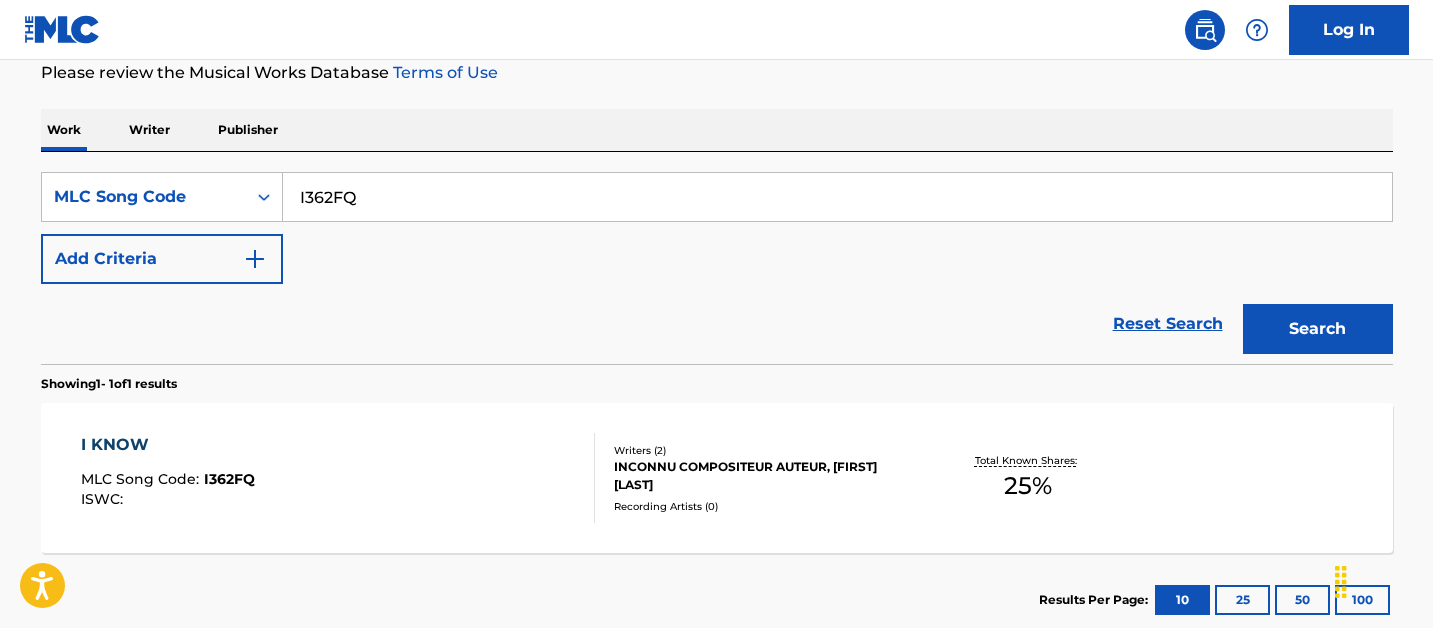 click on "I362FQ" at bounding box center (837, 197) 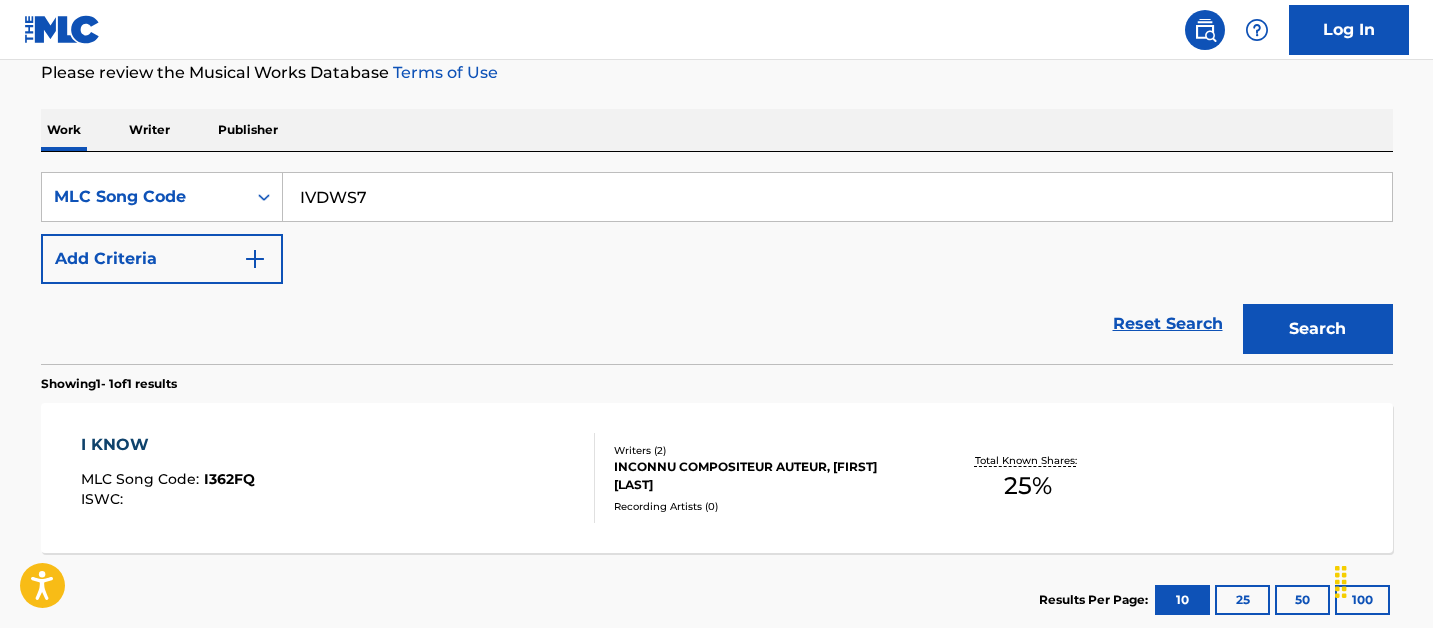 type on "IVDWS7" 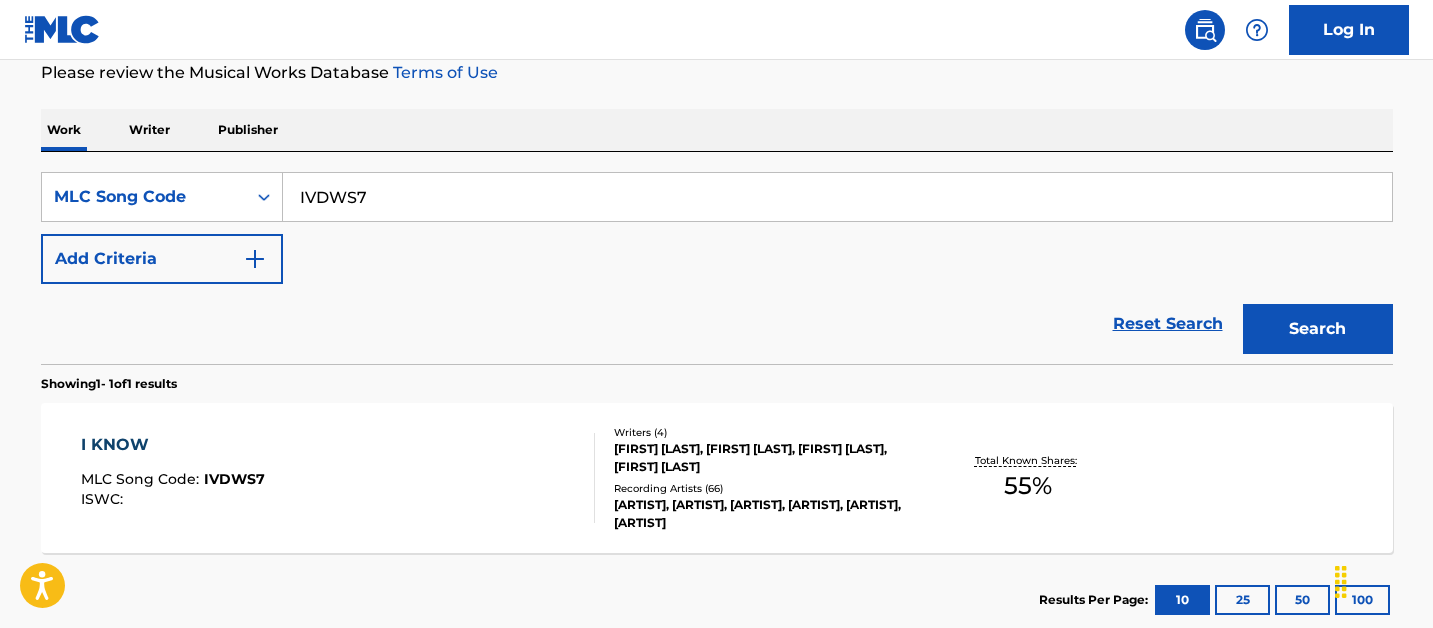 click on "I KNOW MLC Song Code : IVDWS7 ISWC :" at bounding box center (338, 478) 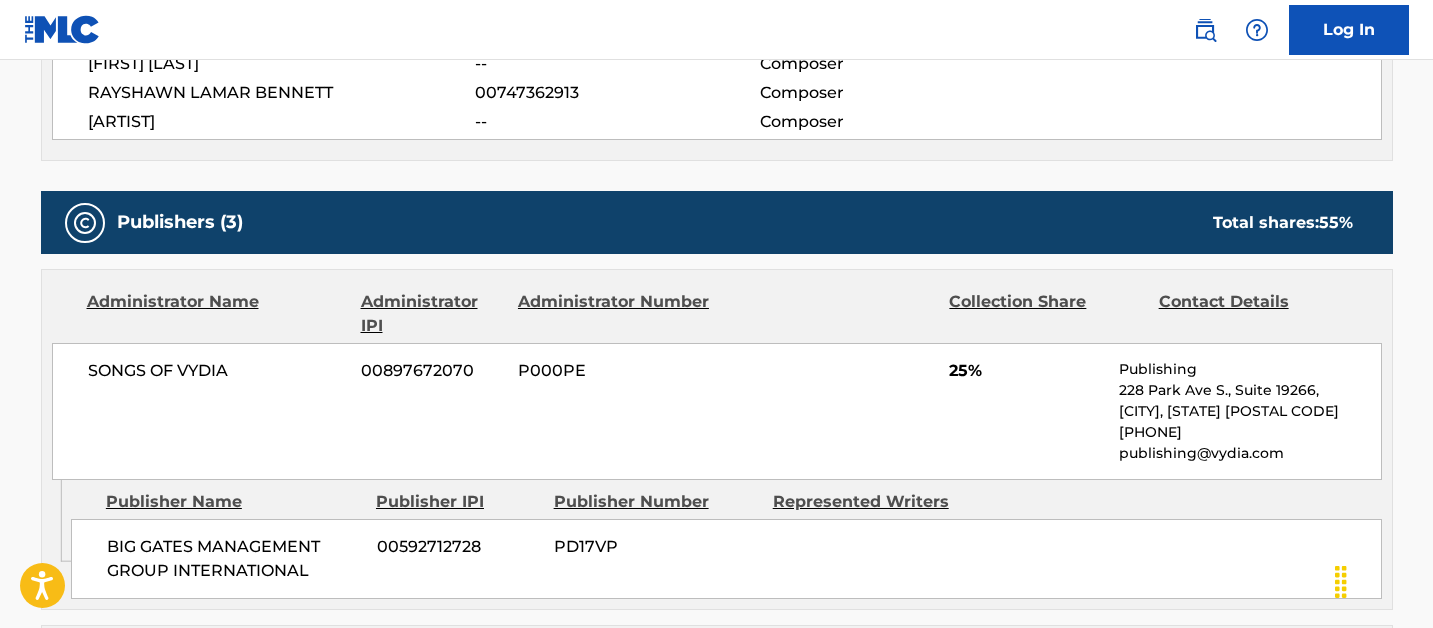 scroll, scrollTop: 0, scrollLeft: 0, axis: both 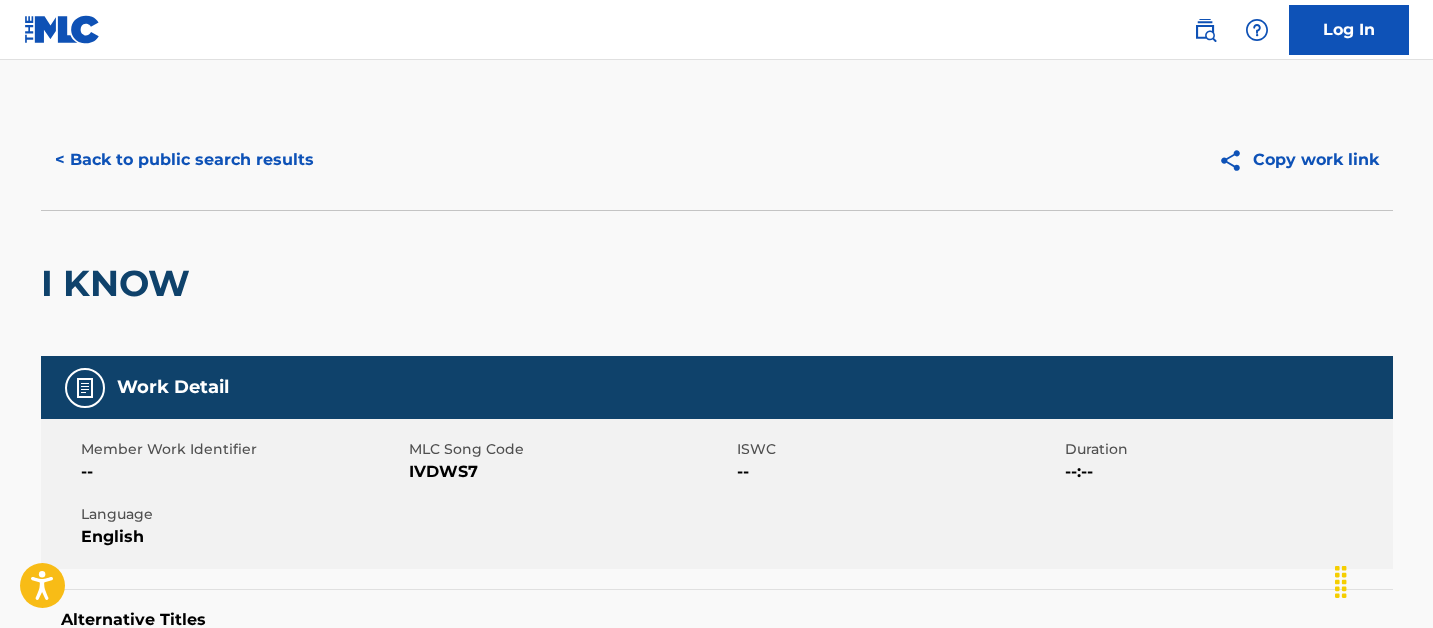 click on "< Back to public search results" at bounding box center [184, 160] 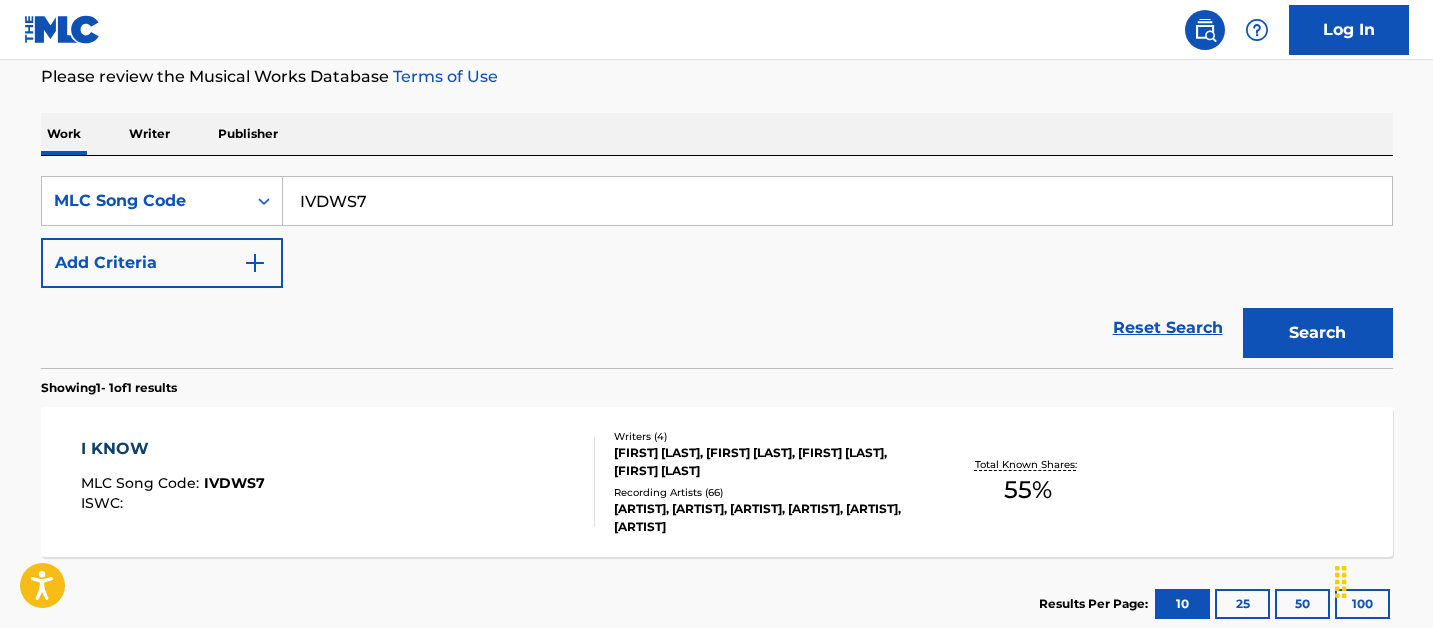 scroll, scrollTop: 268, scrollLeft: 0, axis: vertical 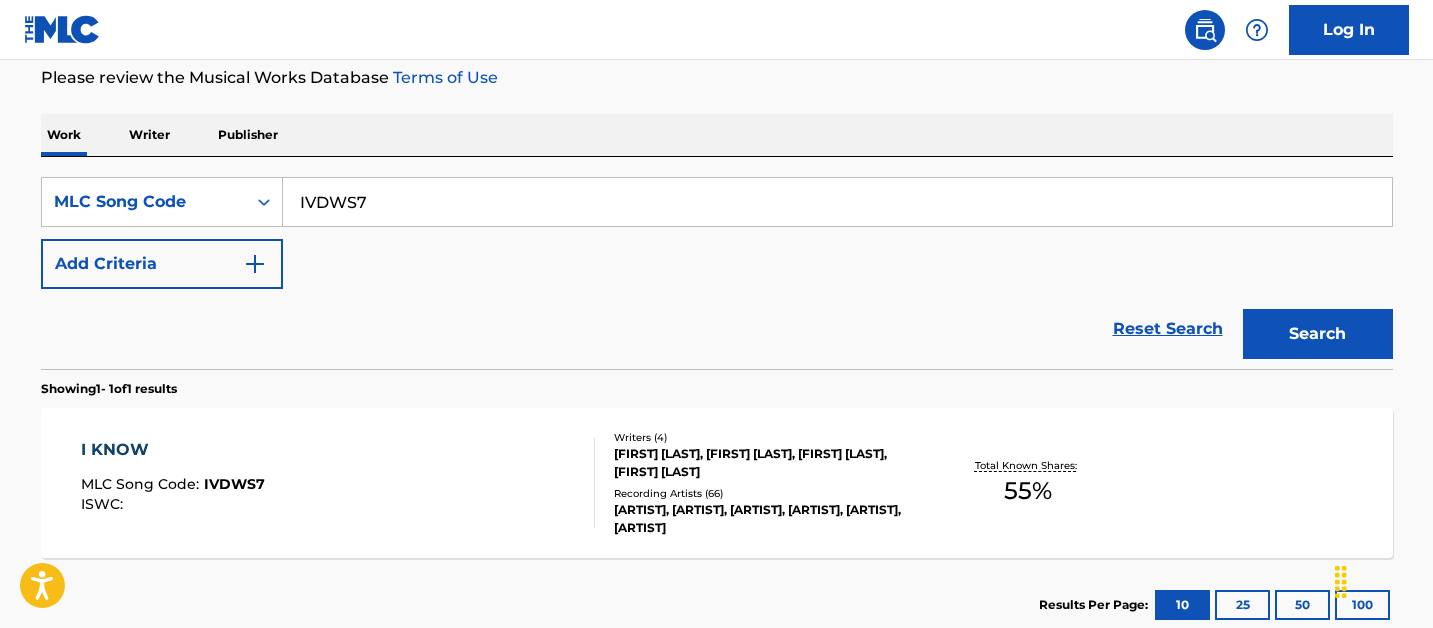 drag, startPoint x: 433, startPoint y: 340, endPoint x: 431, endPoint y: 214, distance: 126.01587 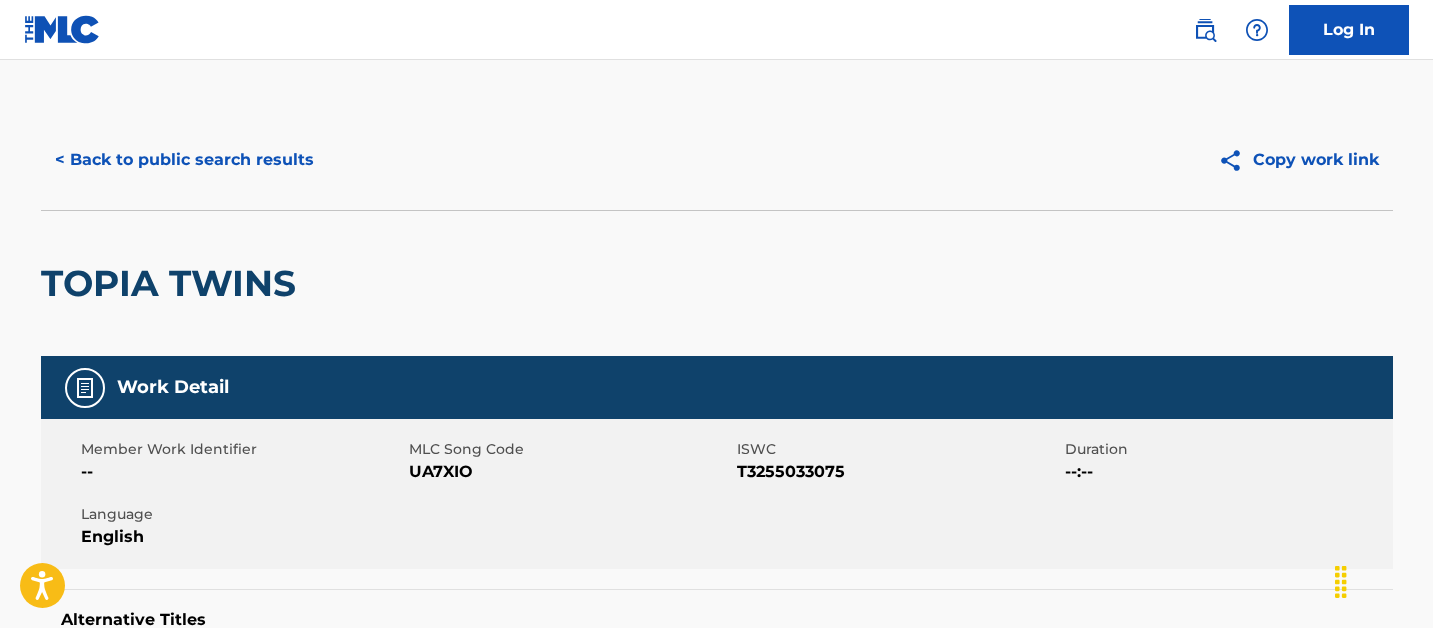 scroll, scrollTop: 1175, scrollLeft: 0, axis: vertical 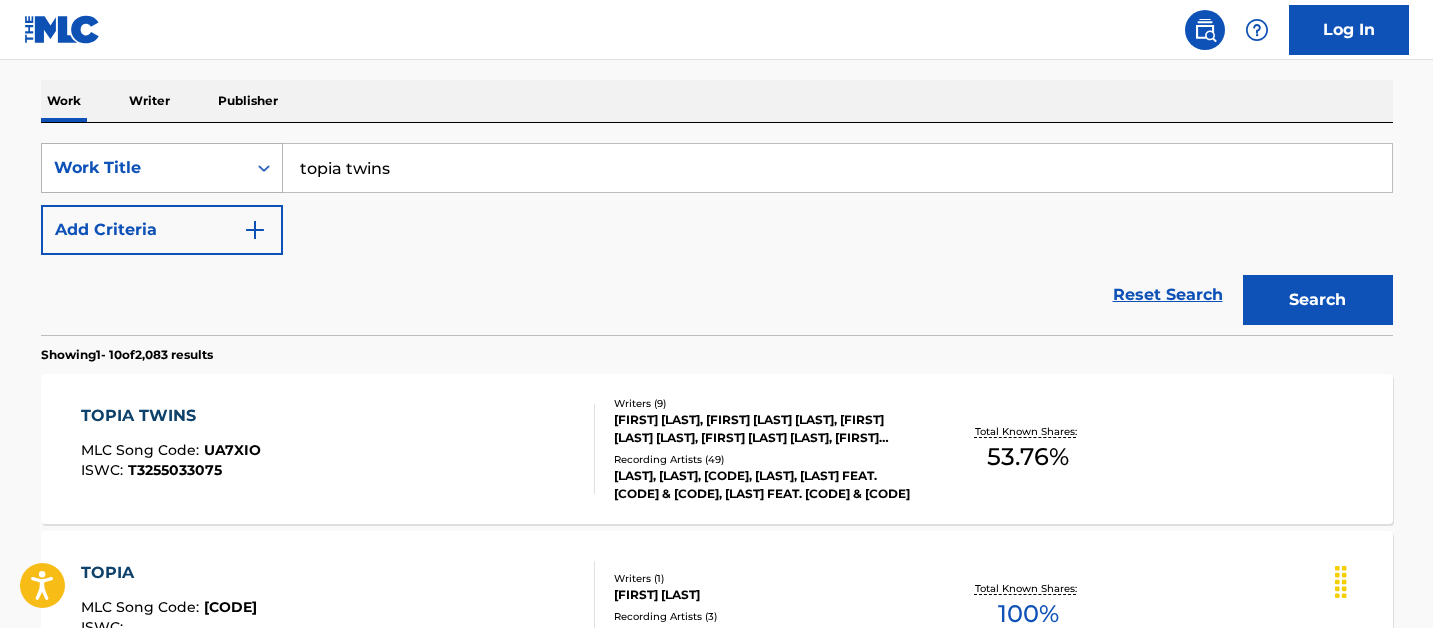 click on "Work Title" at bounding box center (144, 168) 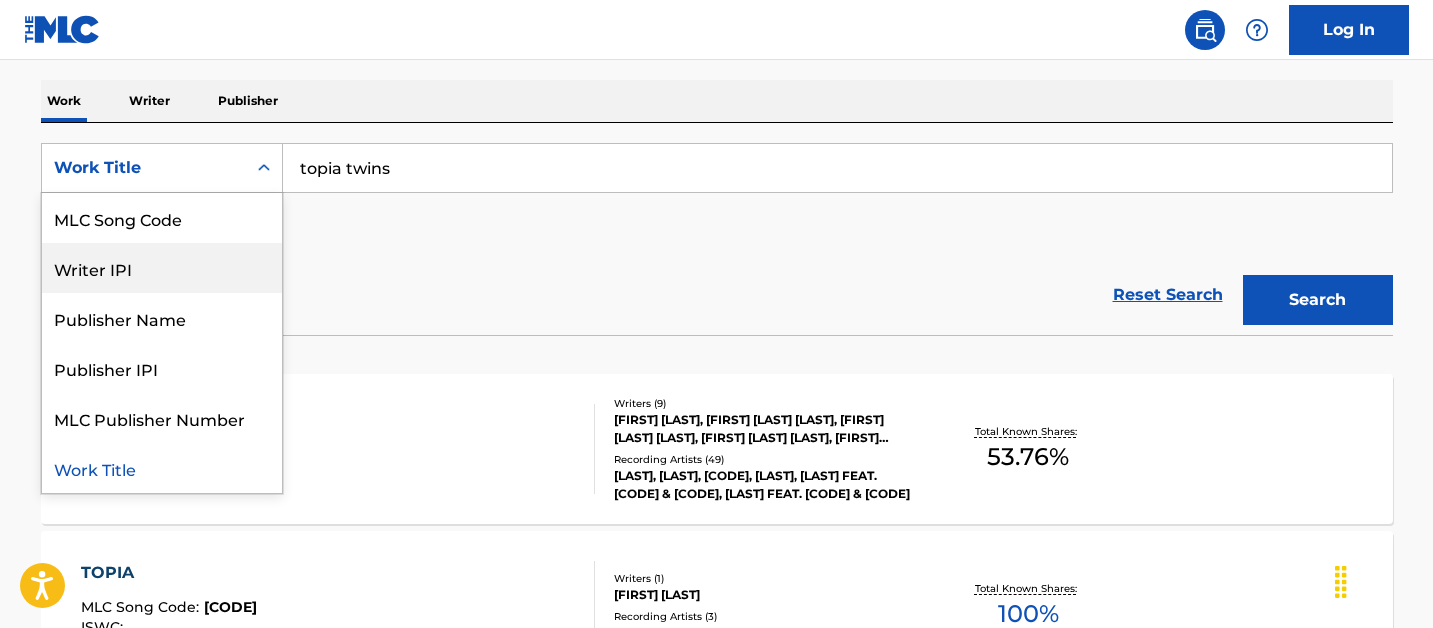 scroll, scrollTop: 0, scrollLeft: 0, axis: both 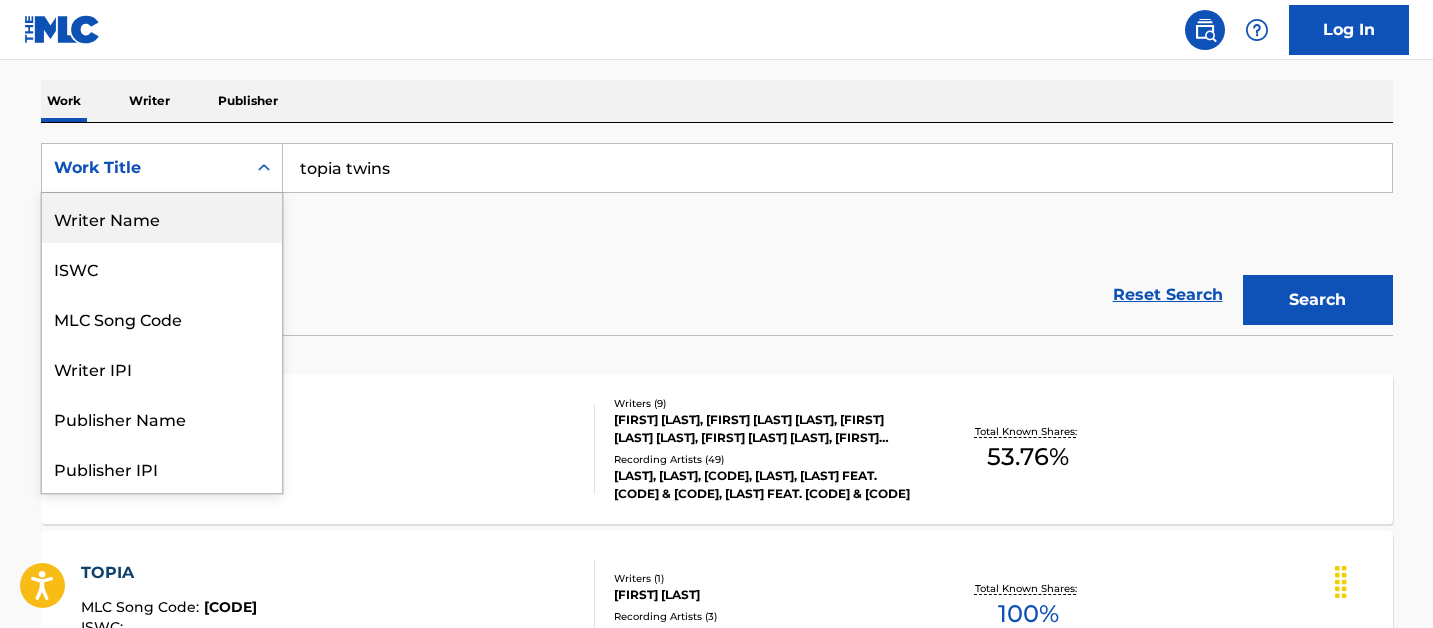 click on "Writer Name" at bounding box center [162, 218] 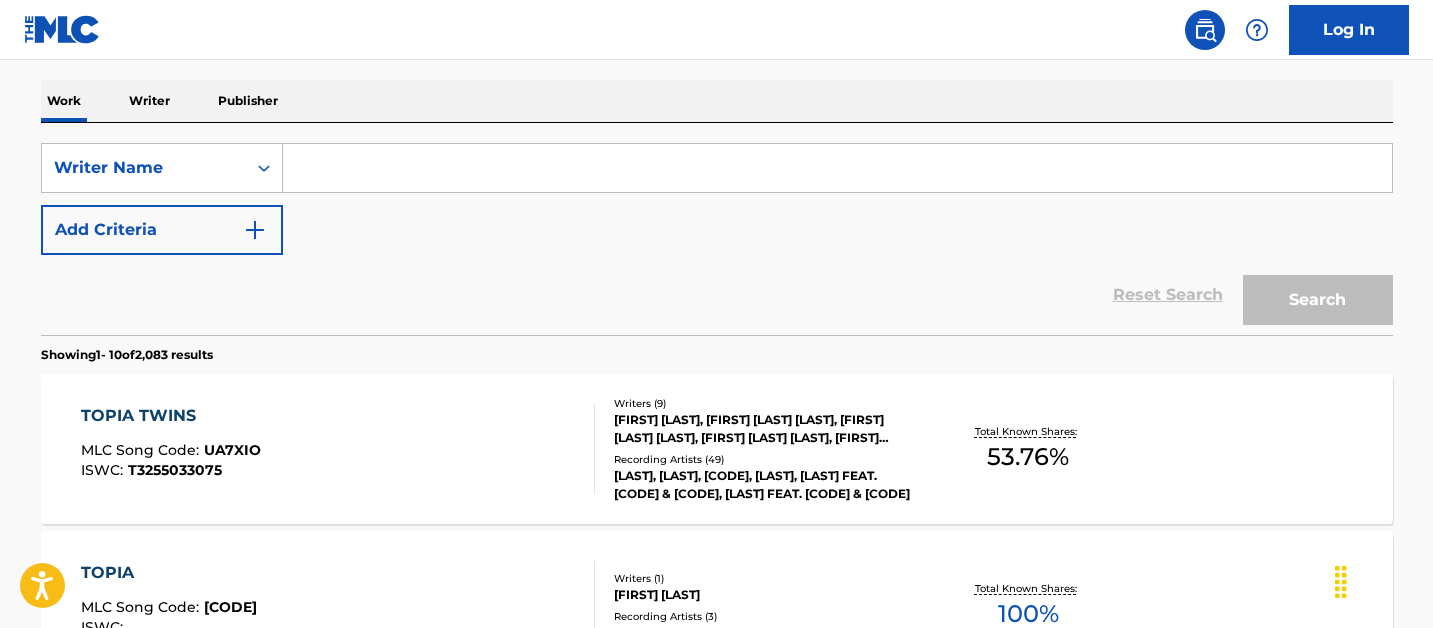 click at bounding box center [837, 168] 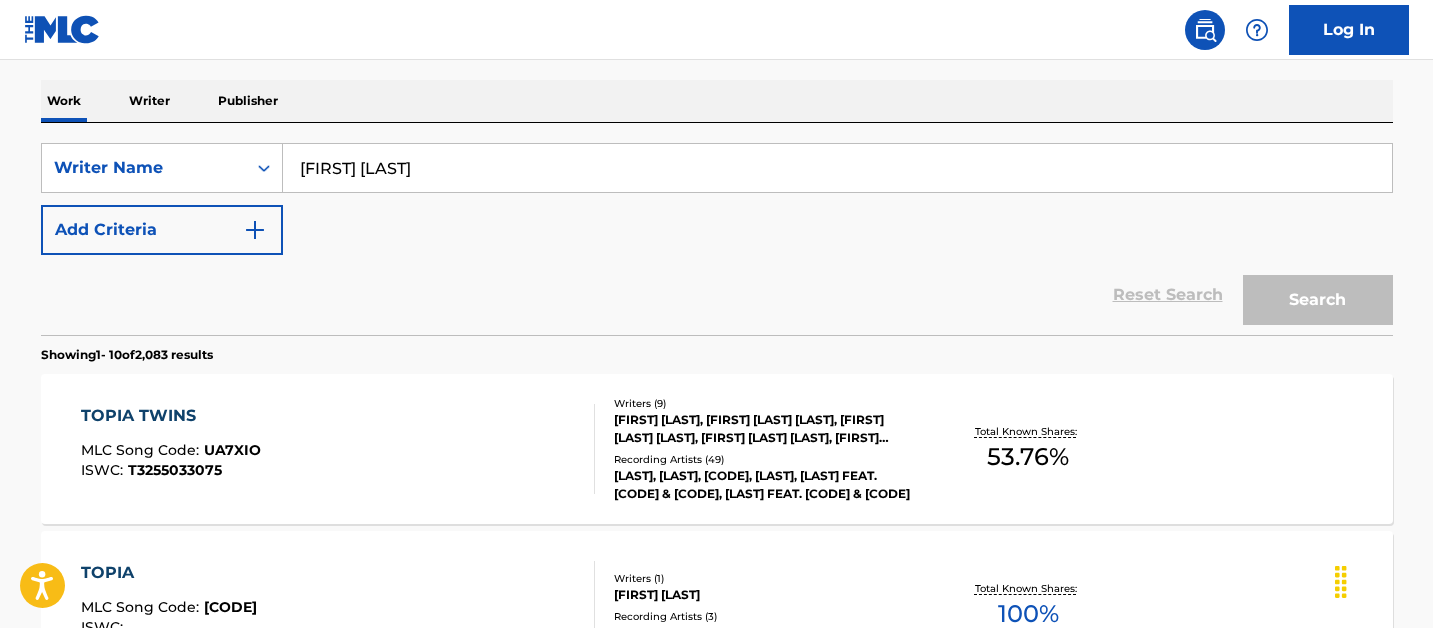 click on "Search" at bounding box center (1318, 300) 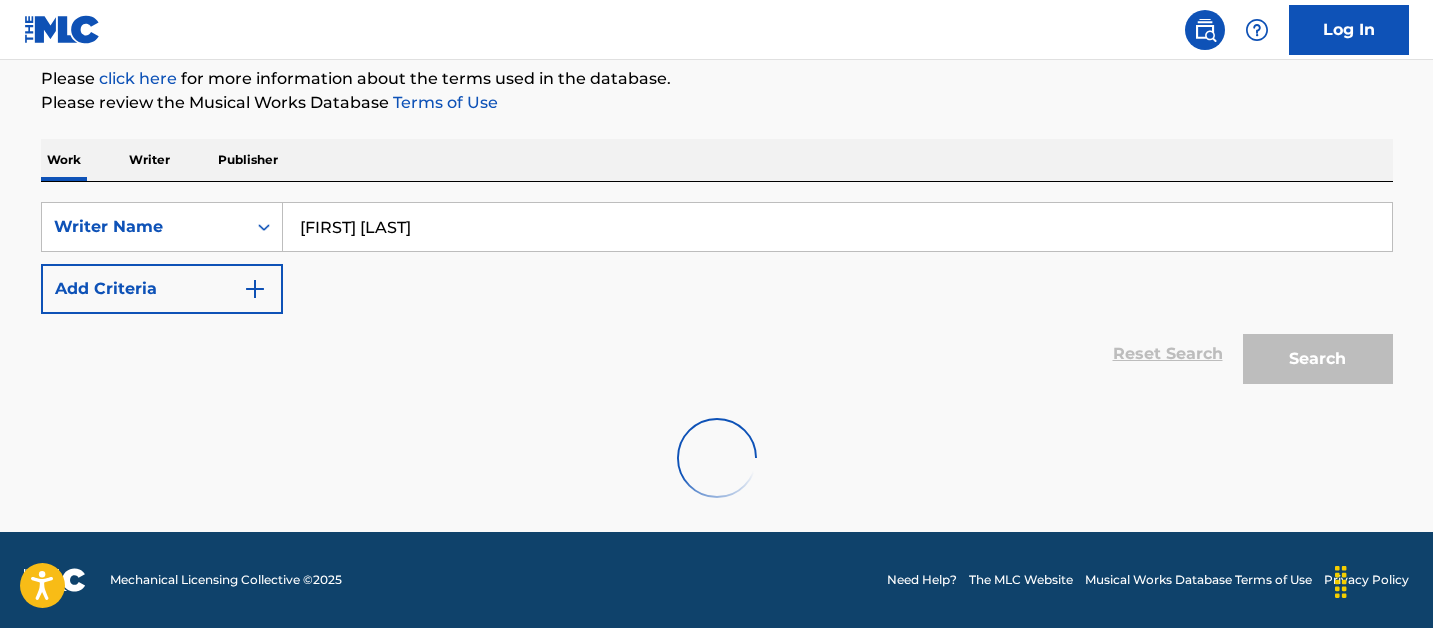 scroll, scrollTop: 178, scrollLeft: 0, axis: vertical 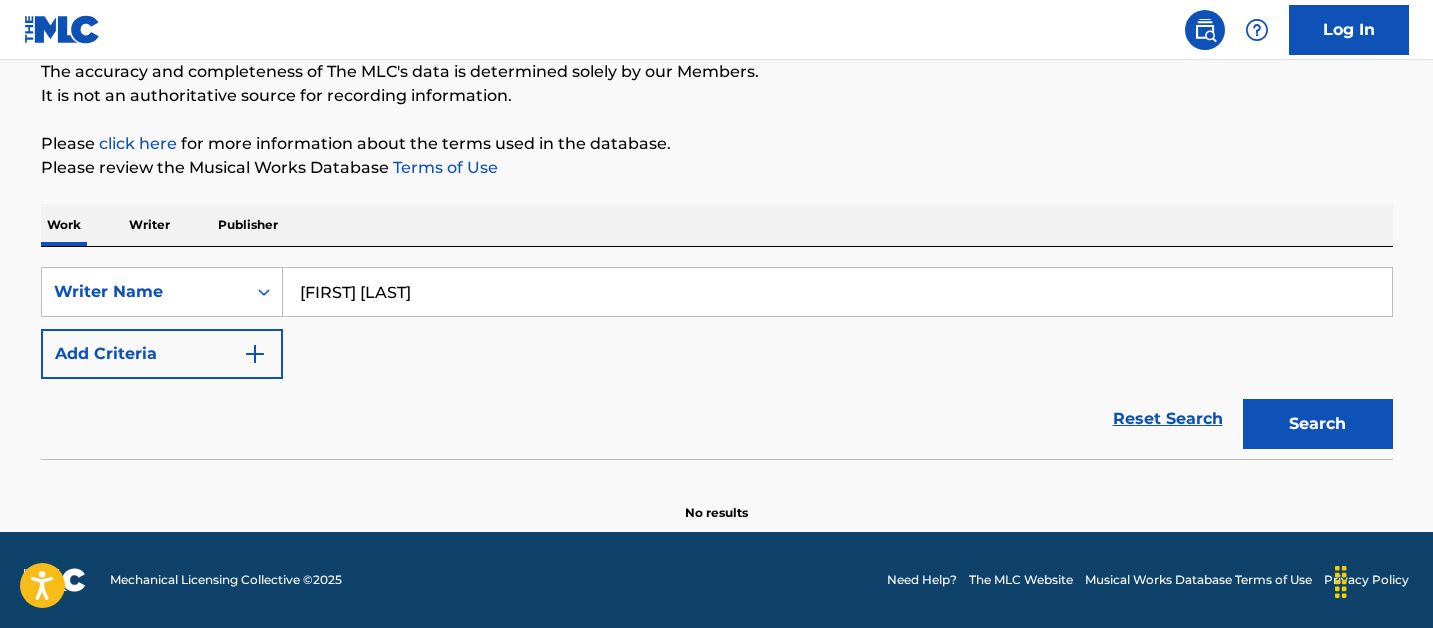 click on "[FIRST] [LAST]" at bounding box center (837, 292) 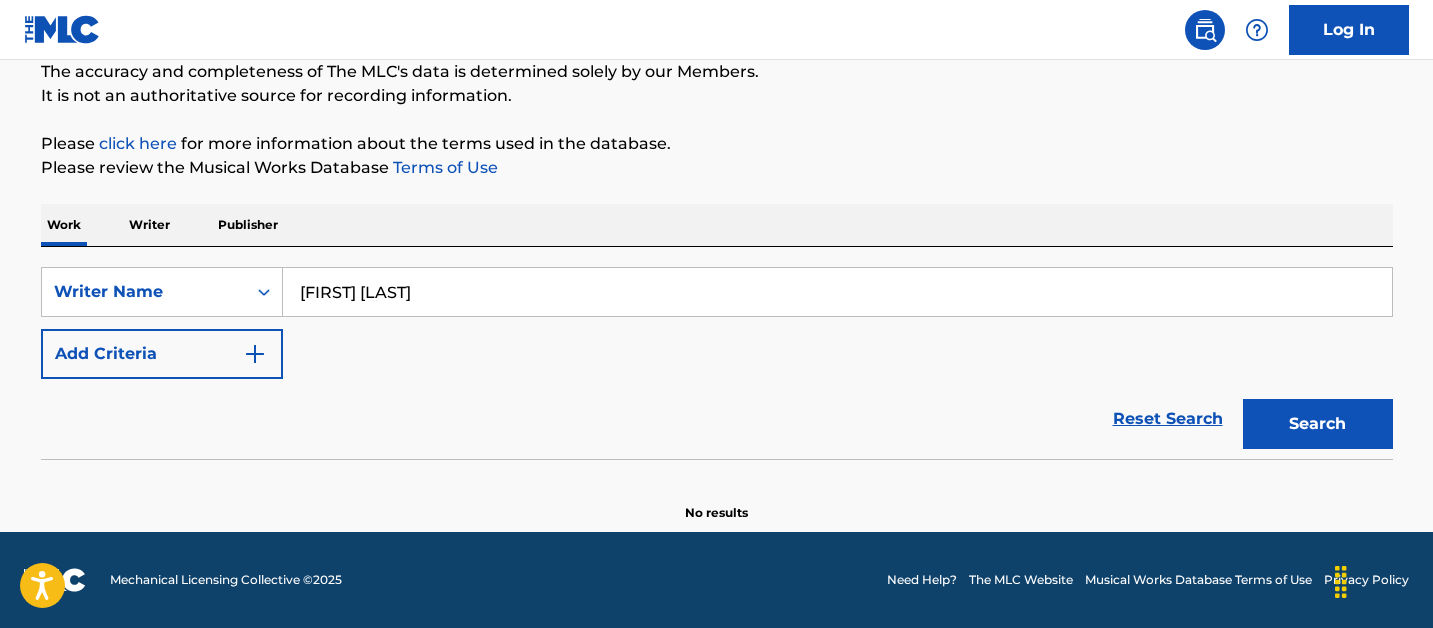 type on "[FIRST] [LAST]" 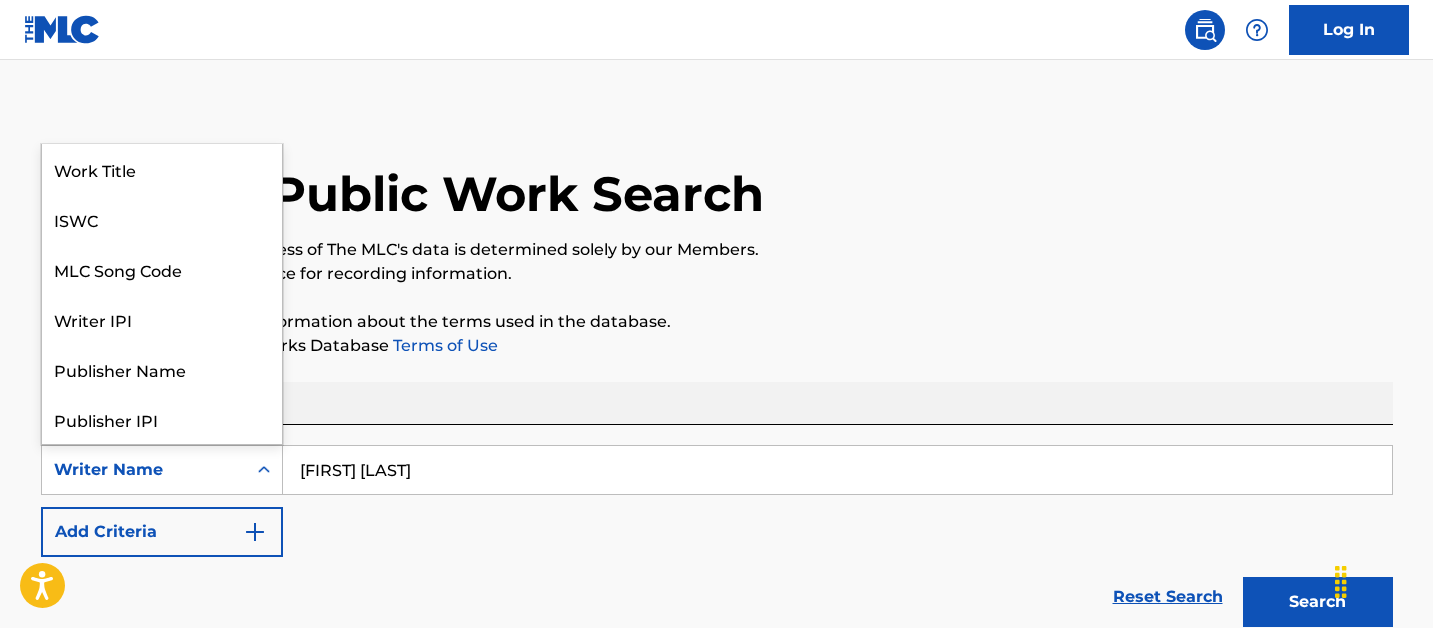 click on "Writer Name" at bounding box center [144, 470] 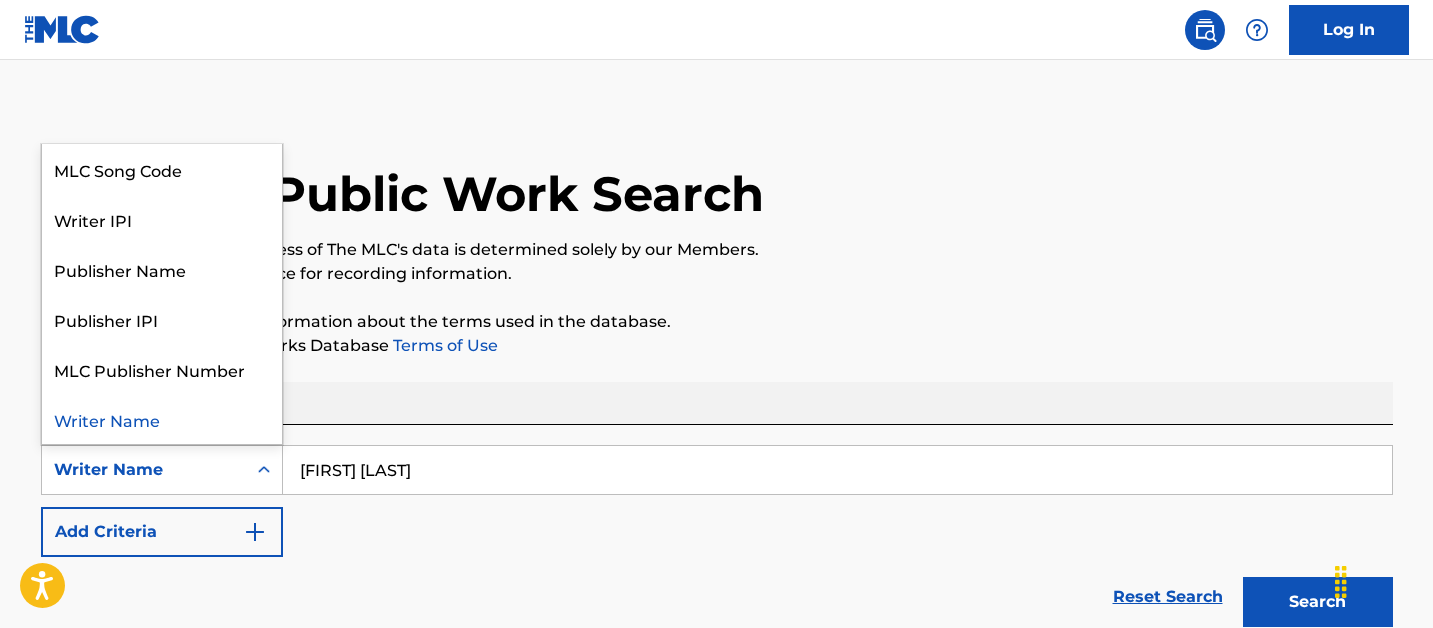 scroll, scrollTop: 0, scrollLeft: 0, axis: both 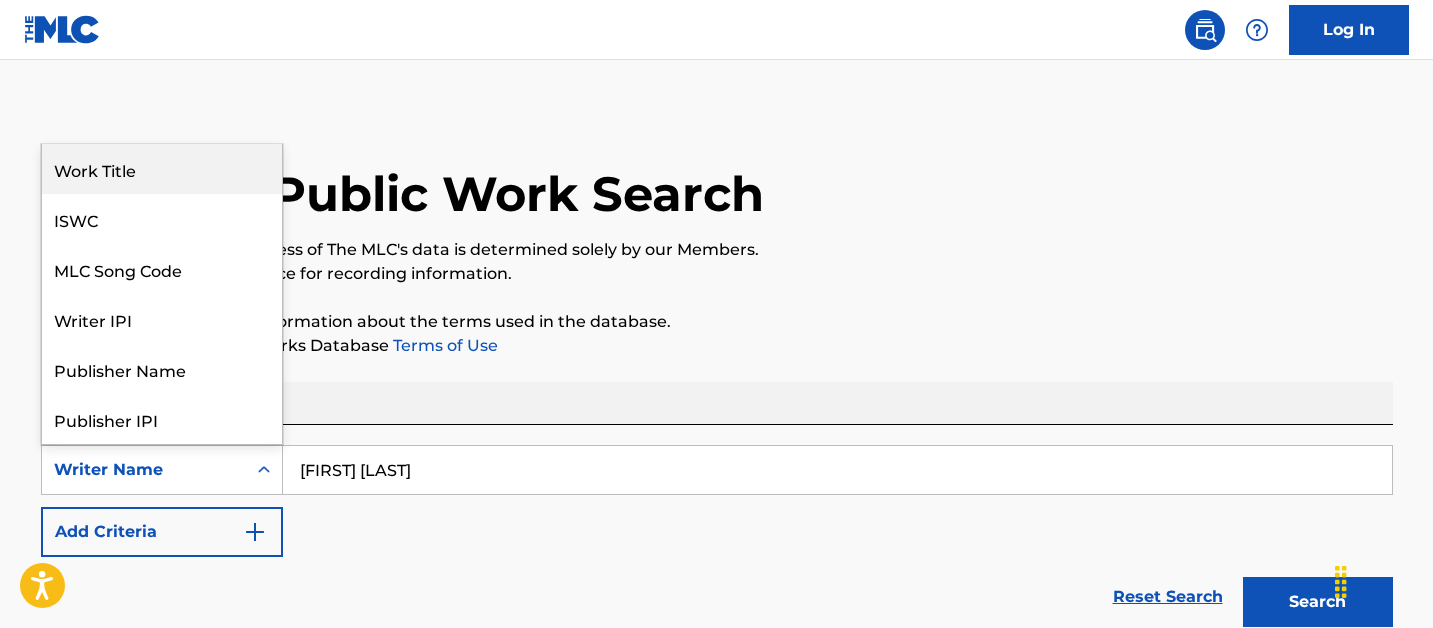 click on "Work Title" at bounding box center [162, 169] 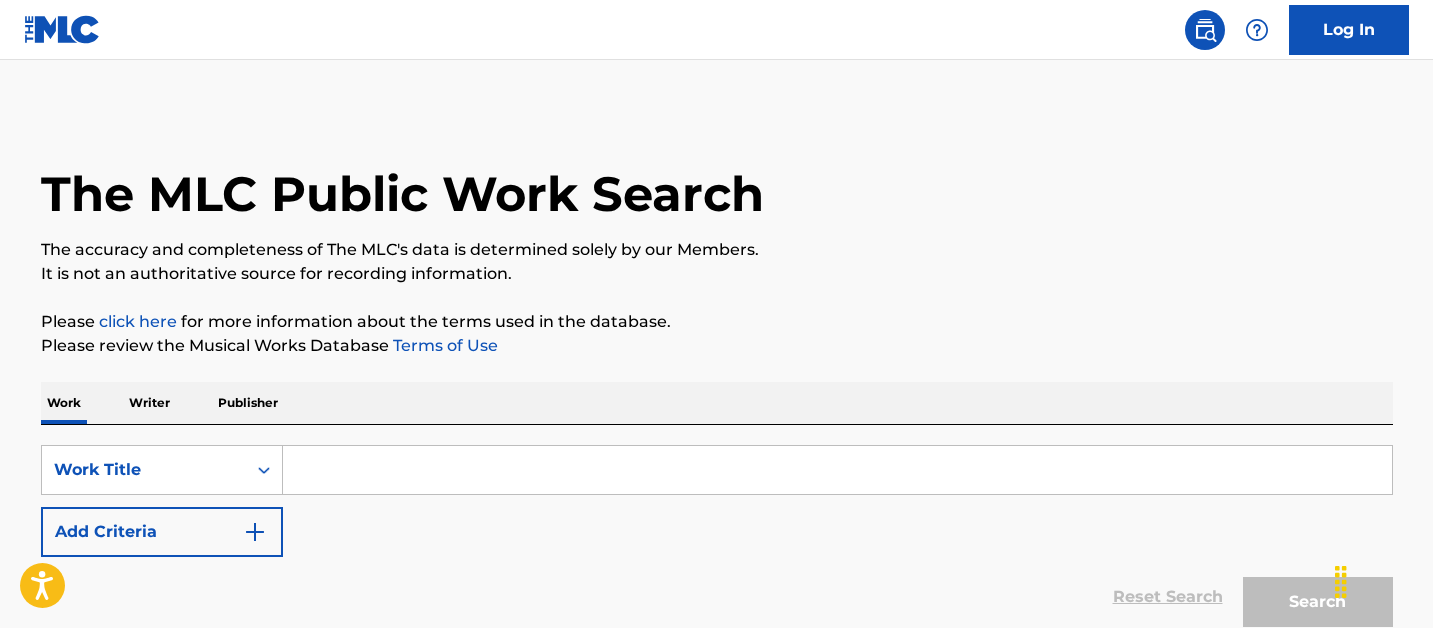 click at bounding box center (837, 470) 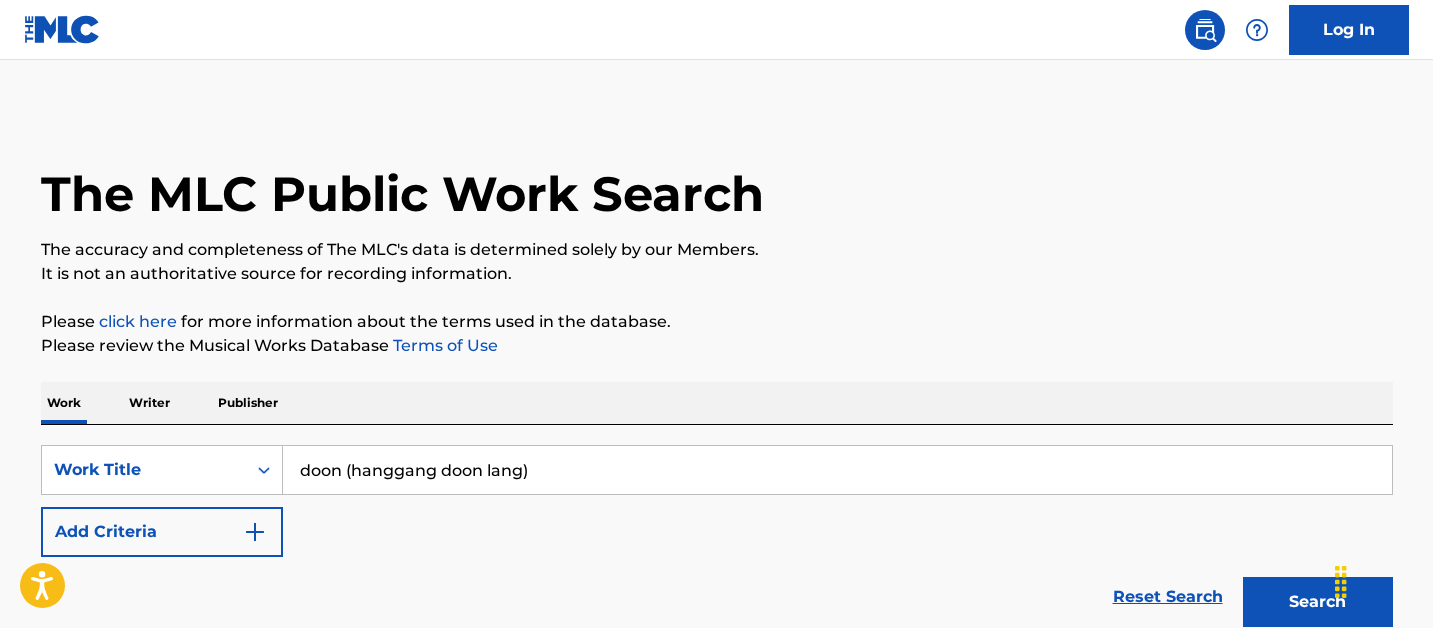 click on "doon (hanggang doon lang)" at bounding box center (837, 470) 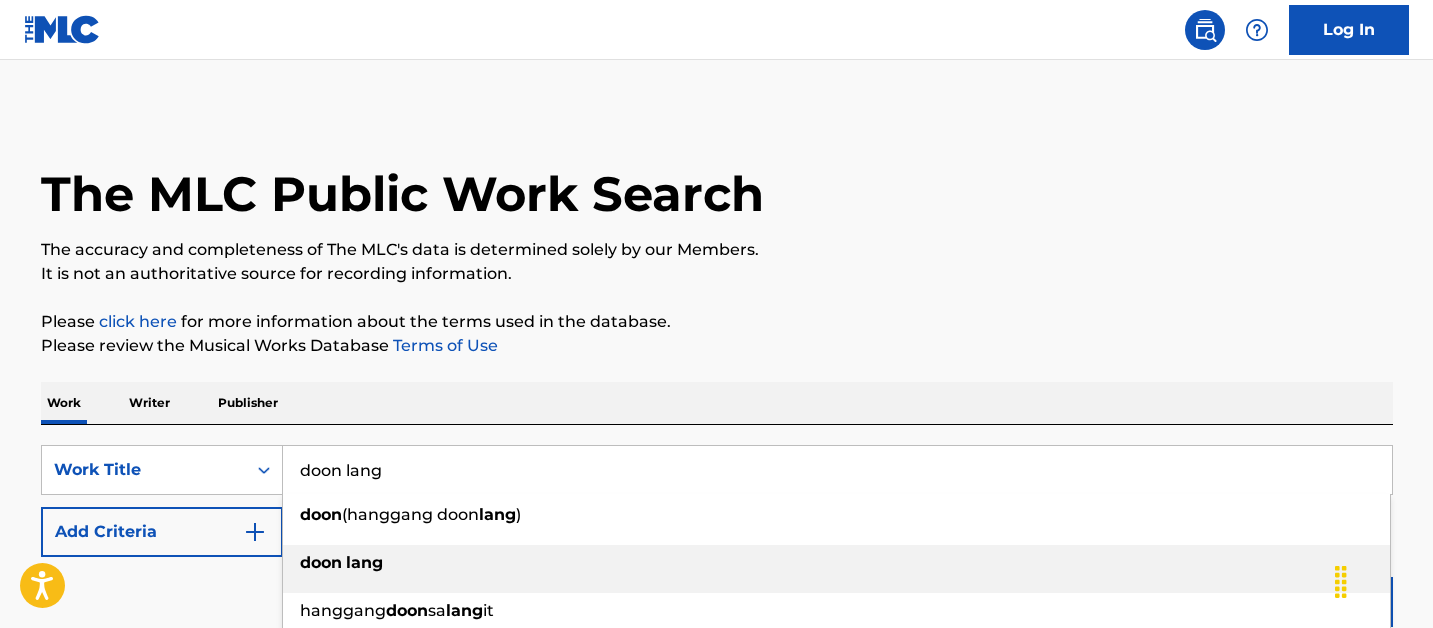 type on "doon lang" 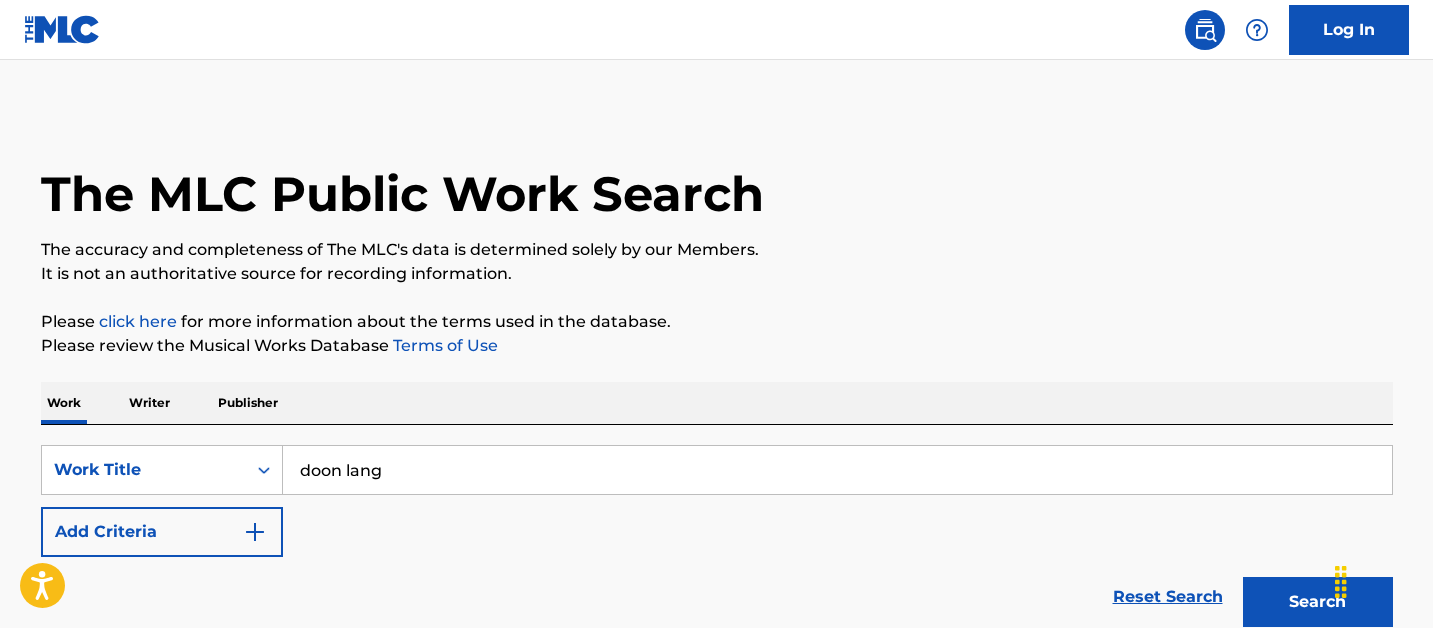click on "Search" at bounding box center [1318, 602] 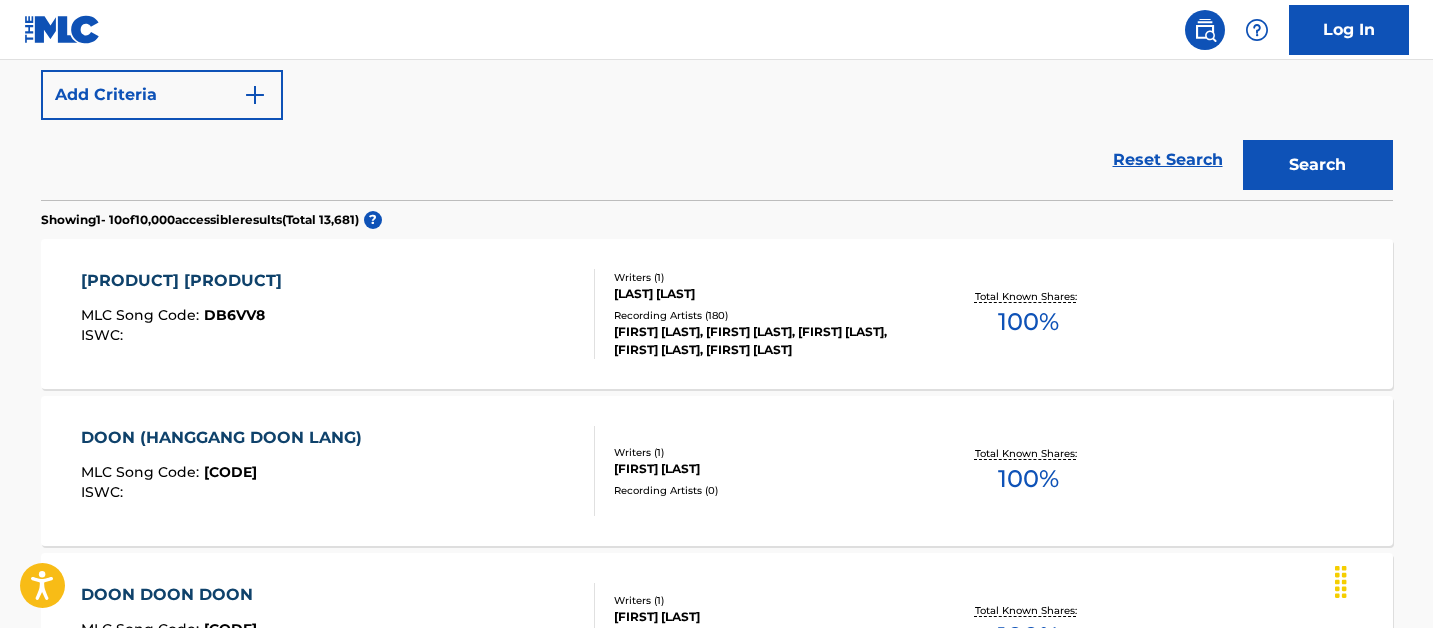 scroll, scrollTop: 442, scrollLeft: 0, axis: vertical 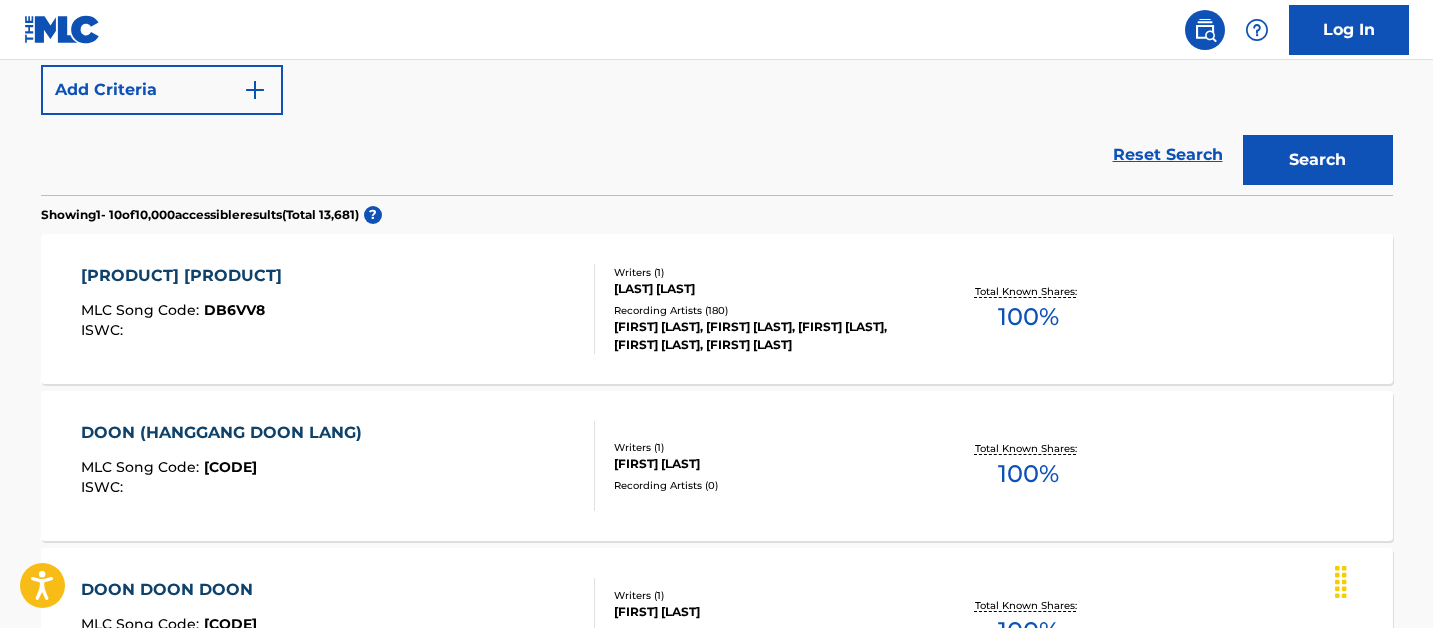click on "Writers ( 1 ) [LAST] [LAST] Recording Artists ( 180 ) [FIRST] [LAST], [FIRST] [LAST], [FIRST] [LAST], [FIRST] [LAST], [FIRST] [LAST]" at bounding box center (755, 309) 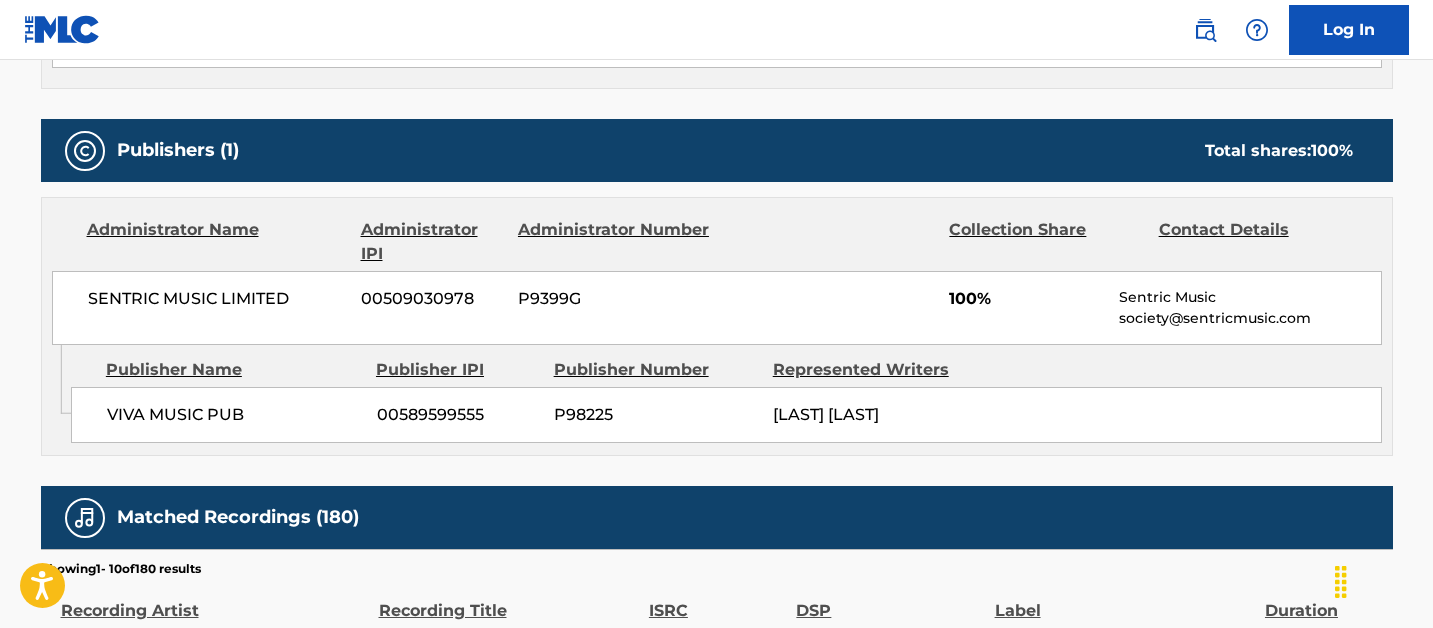 scroll, scrollTop: 816, scrollLeft: 0, axis: vertical 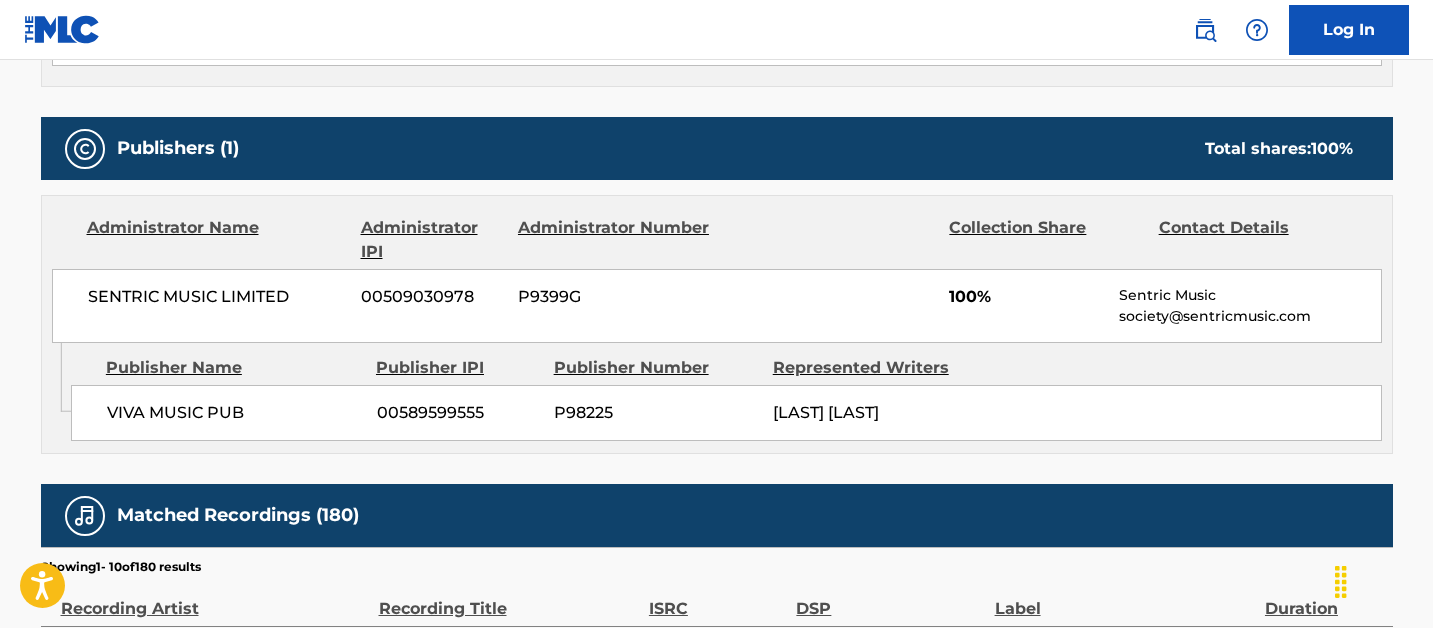 click on "[COMPANY] [NUMBER] [LAST]" at bounding box center (726, 413) 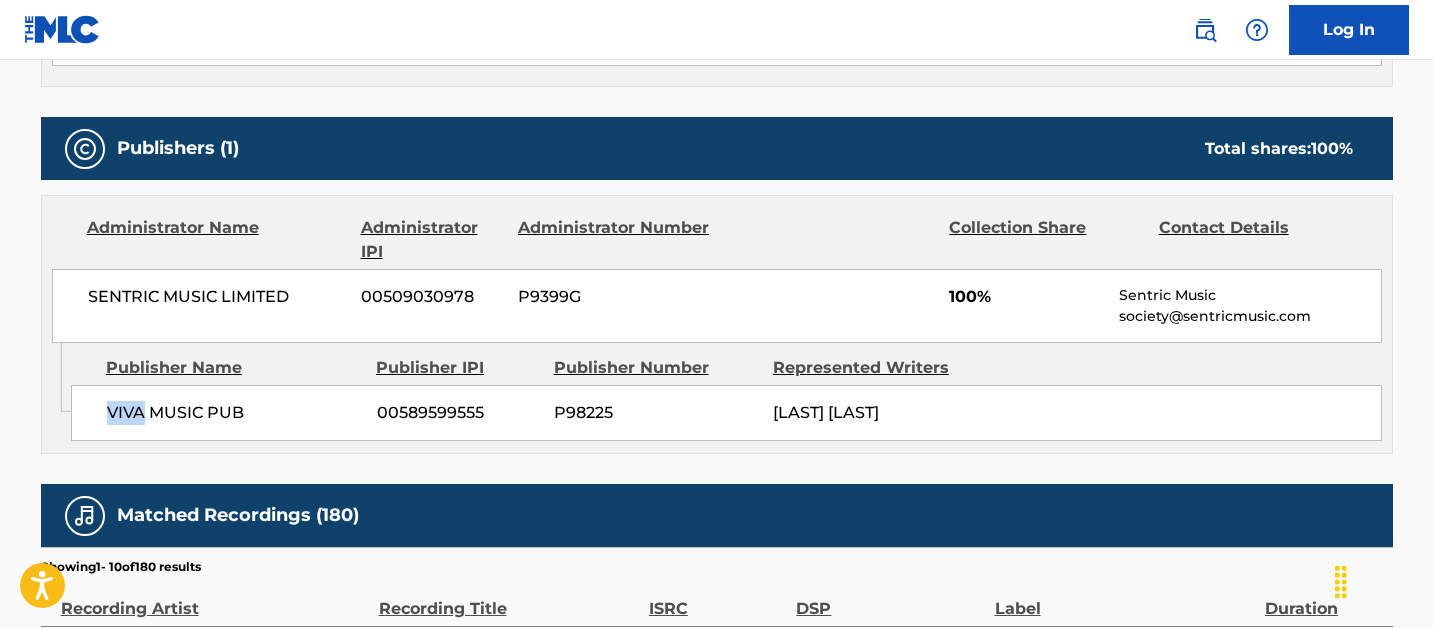 click on "[COMPANY] [NUMBER] [LAST]" at bounding box center (726, 413) 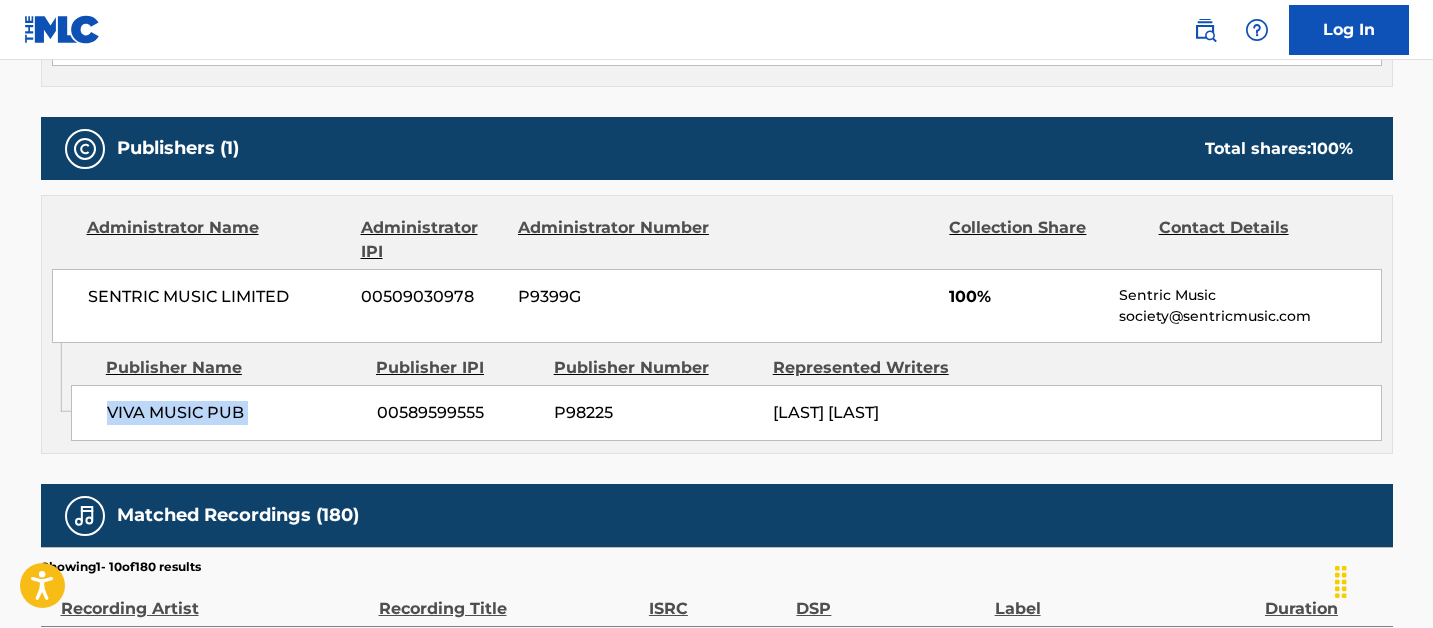 click on "[COMPANY] [NUMBER] [LAST]" at bounding box center (726, 413) 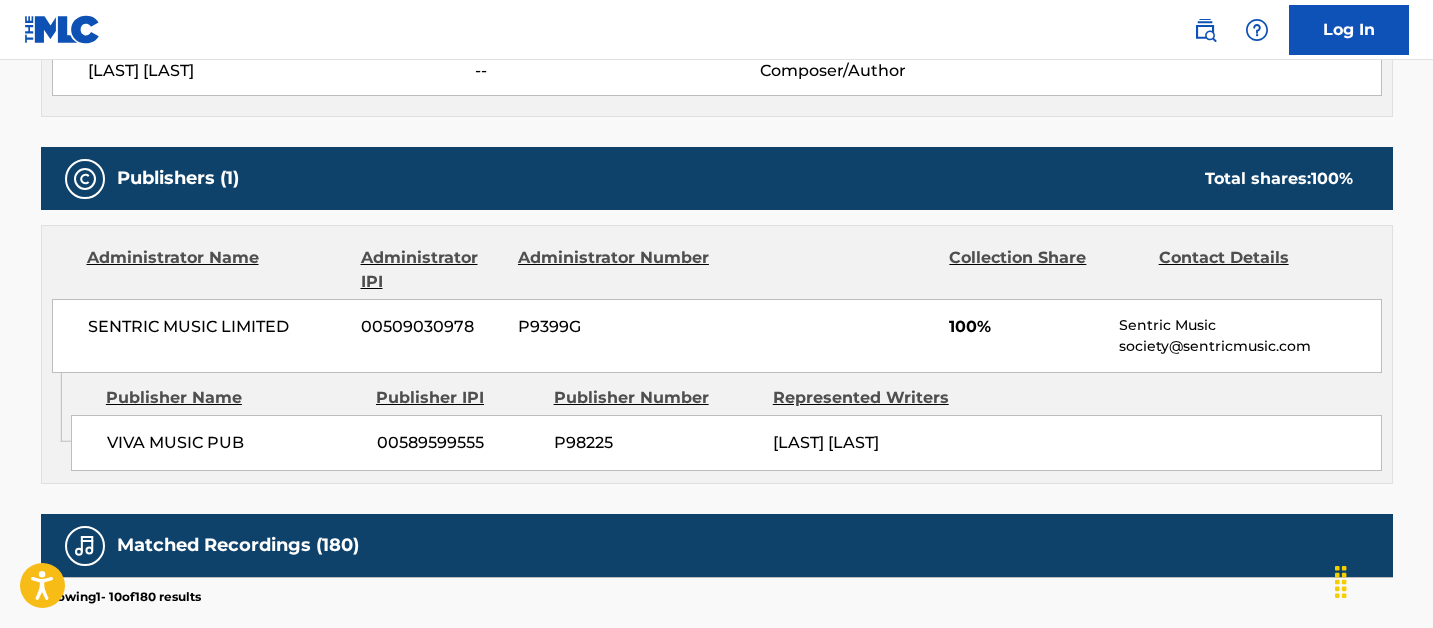 scroll, scrollTop: 0, scrollLeft: 0, axis: both 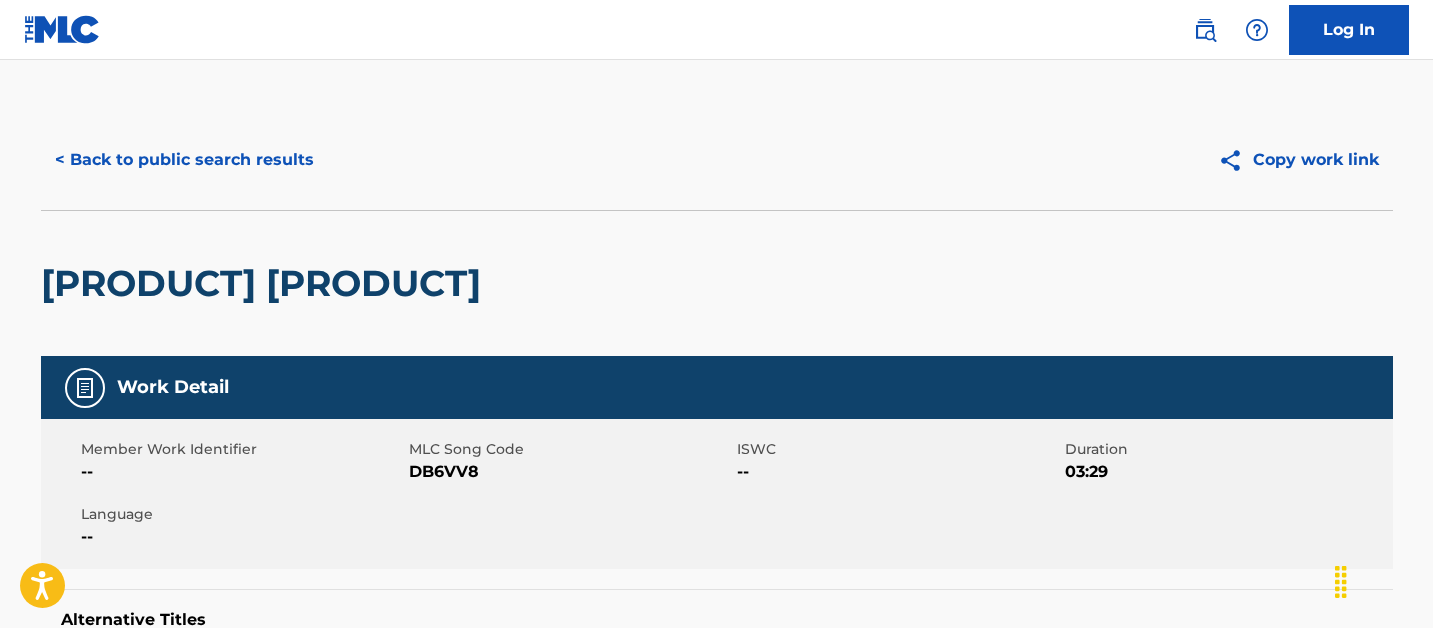 click on "< Back to public search results Copy work link" at bounding box center (717, 160) 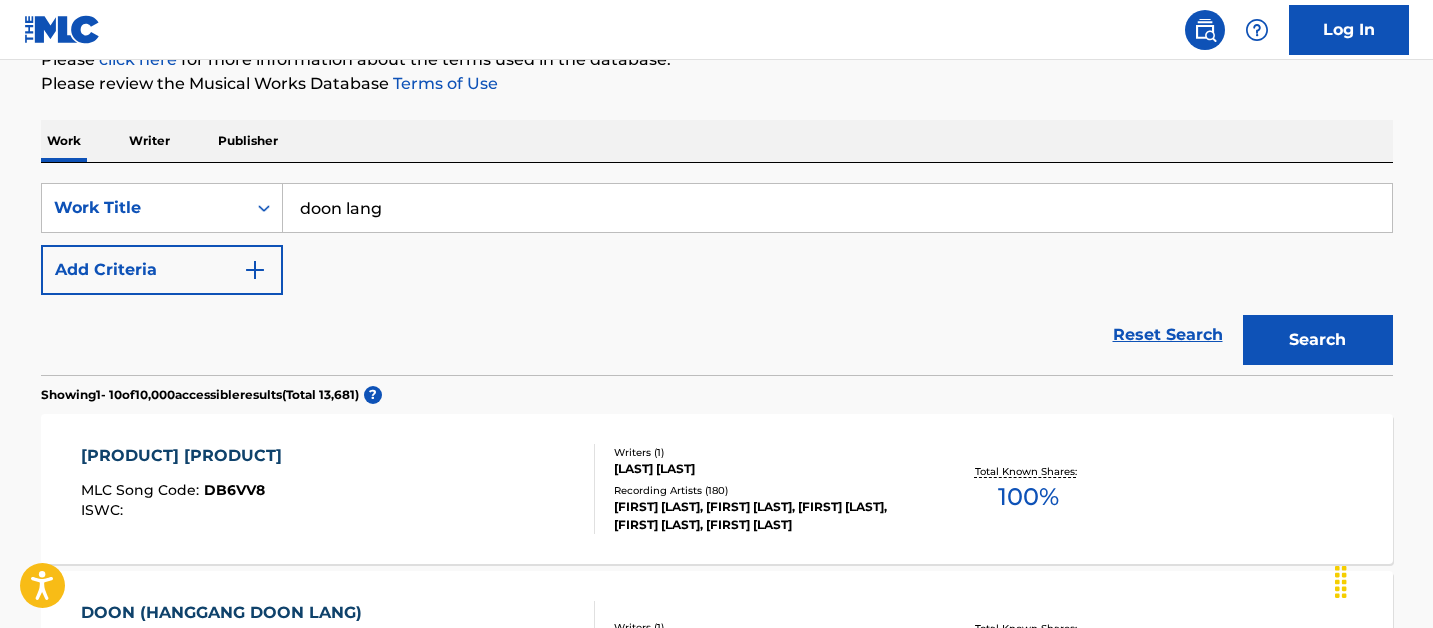 scroll, scrollTop: 0, scrollLeft: 0, axis: both 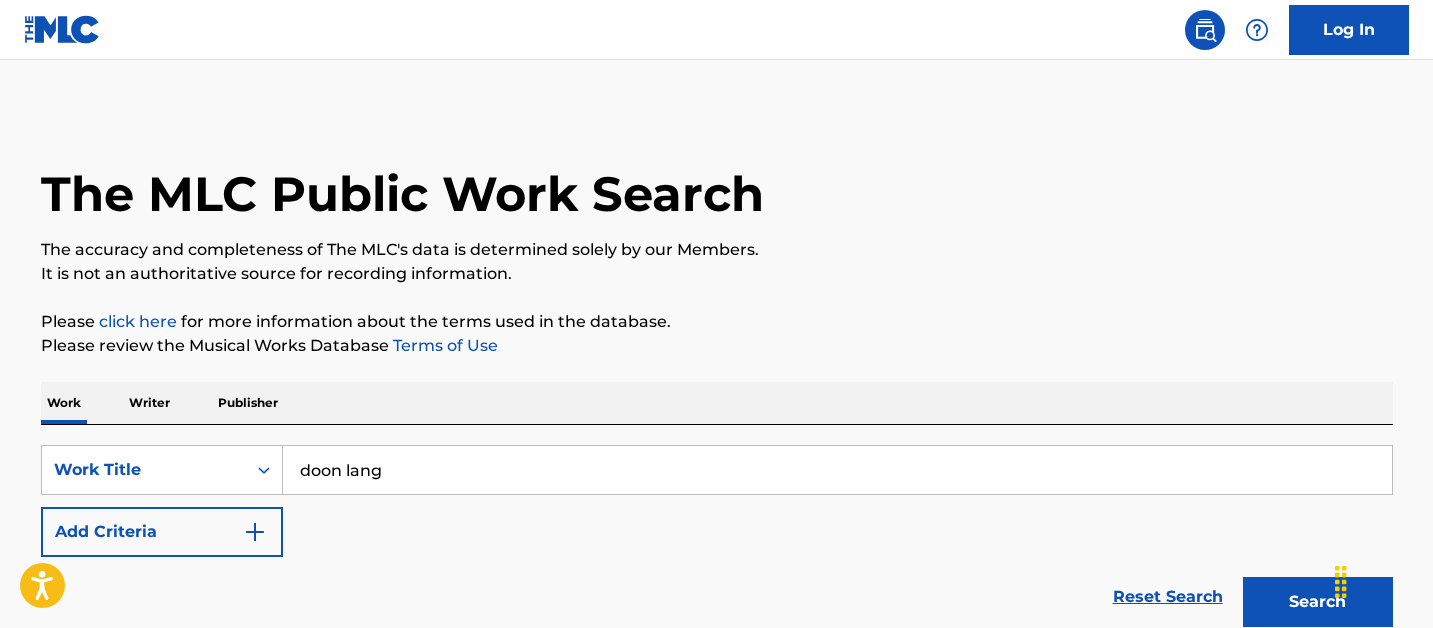 click on "doon lang" at bounding box center [837, 470] 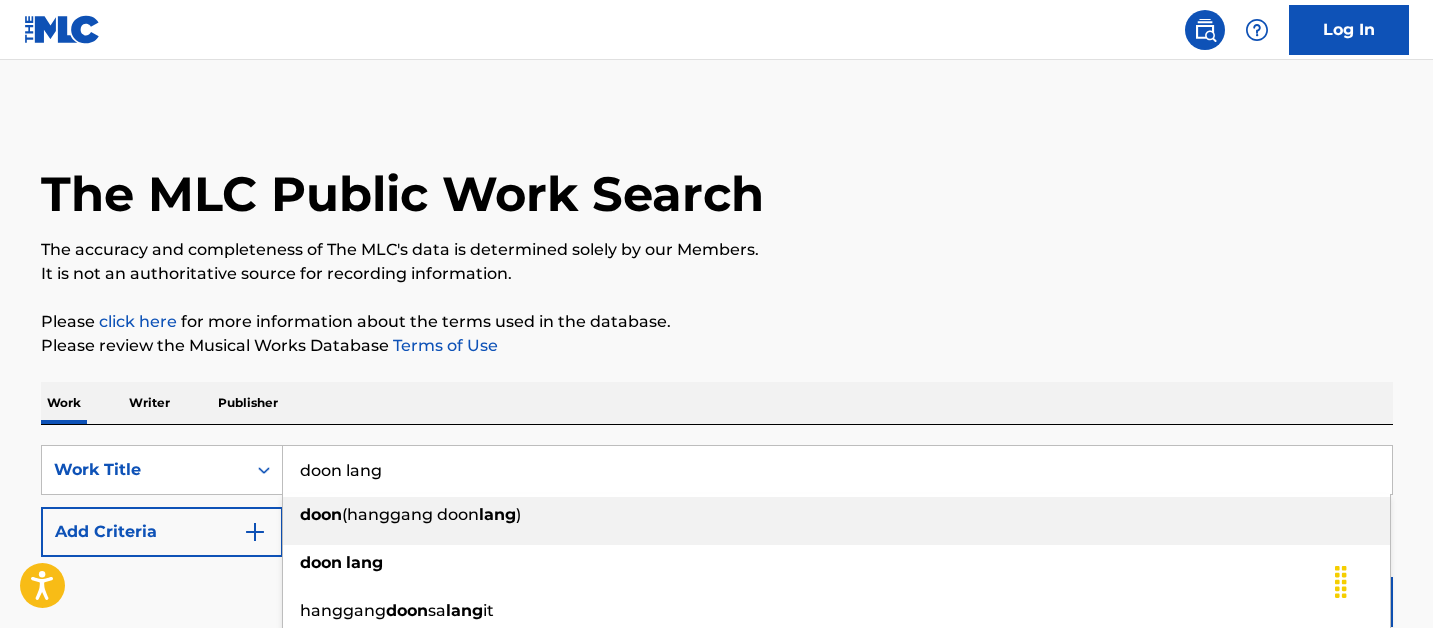 click on "doon lang" at bounding box center (837, 470) 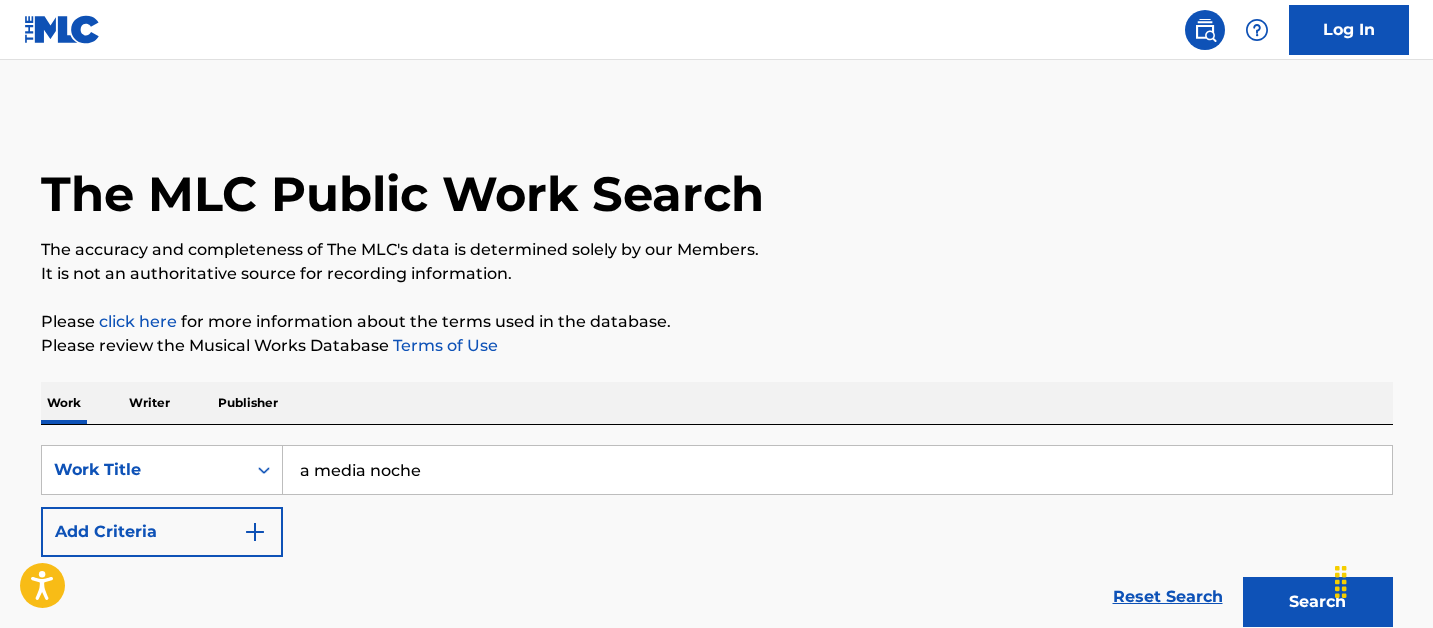 type on "a media noche" 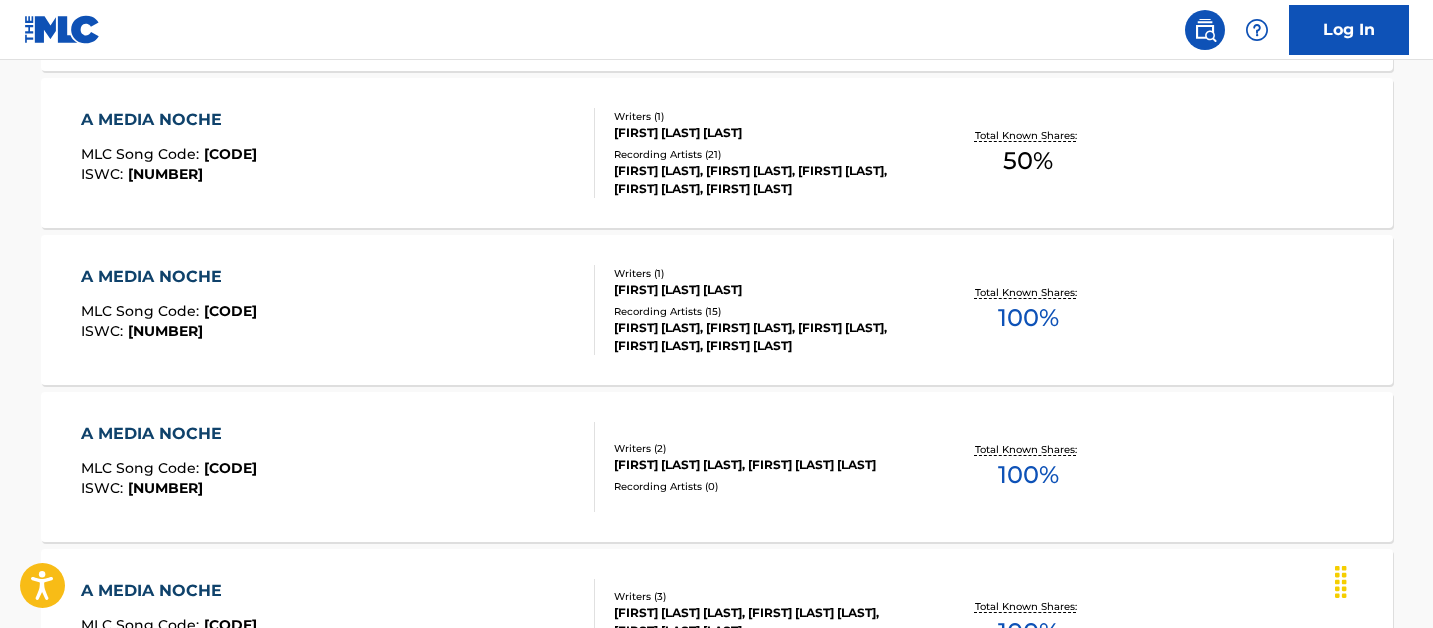 scroll, scrollTop: 1398, scrollLeft: 0, axis: vertical 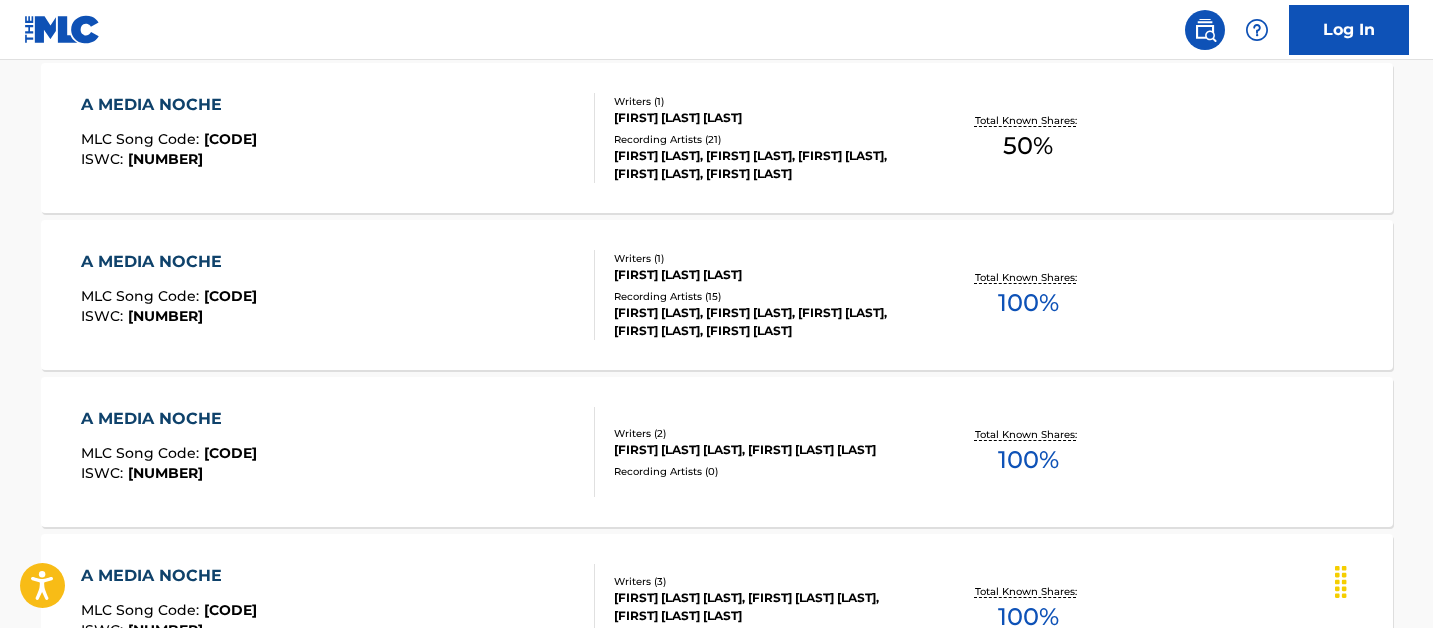 click on "A MEDIA NOCHE" at bounding box center (169, 262) 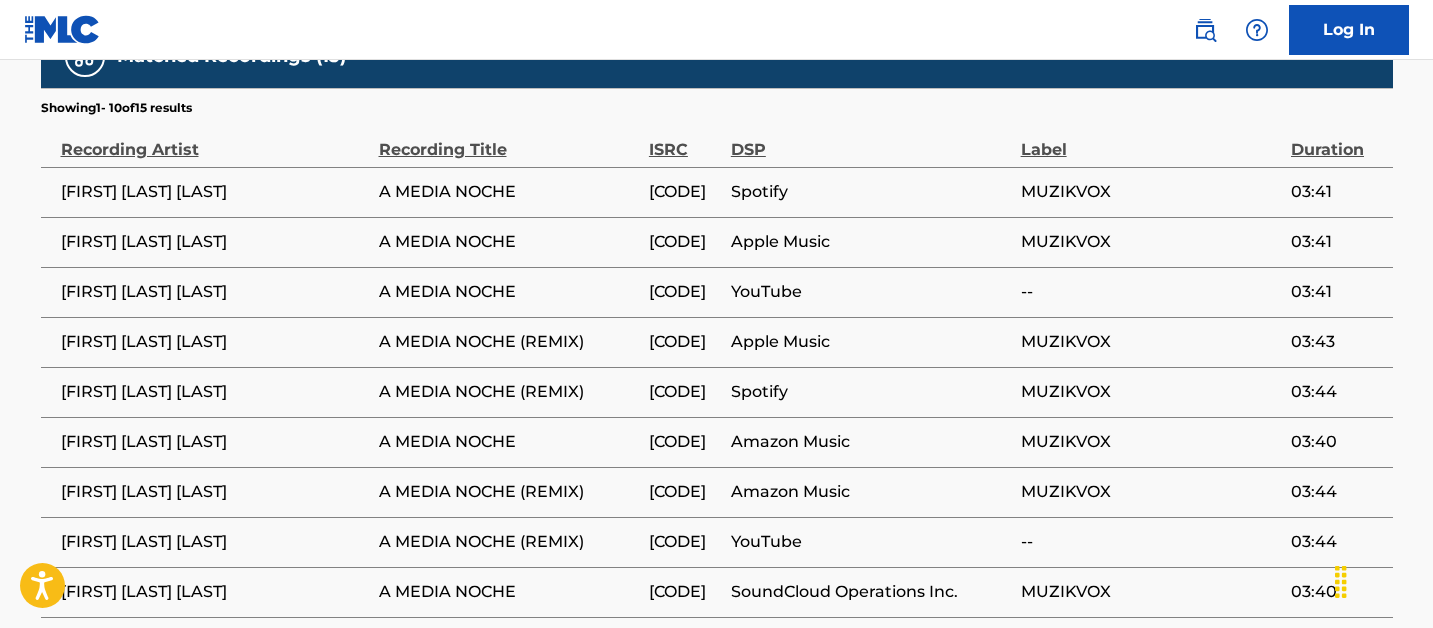 scroll, scrollTop: 1225, scrollLeft: 0, axis: vertical 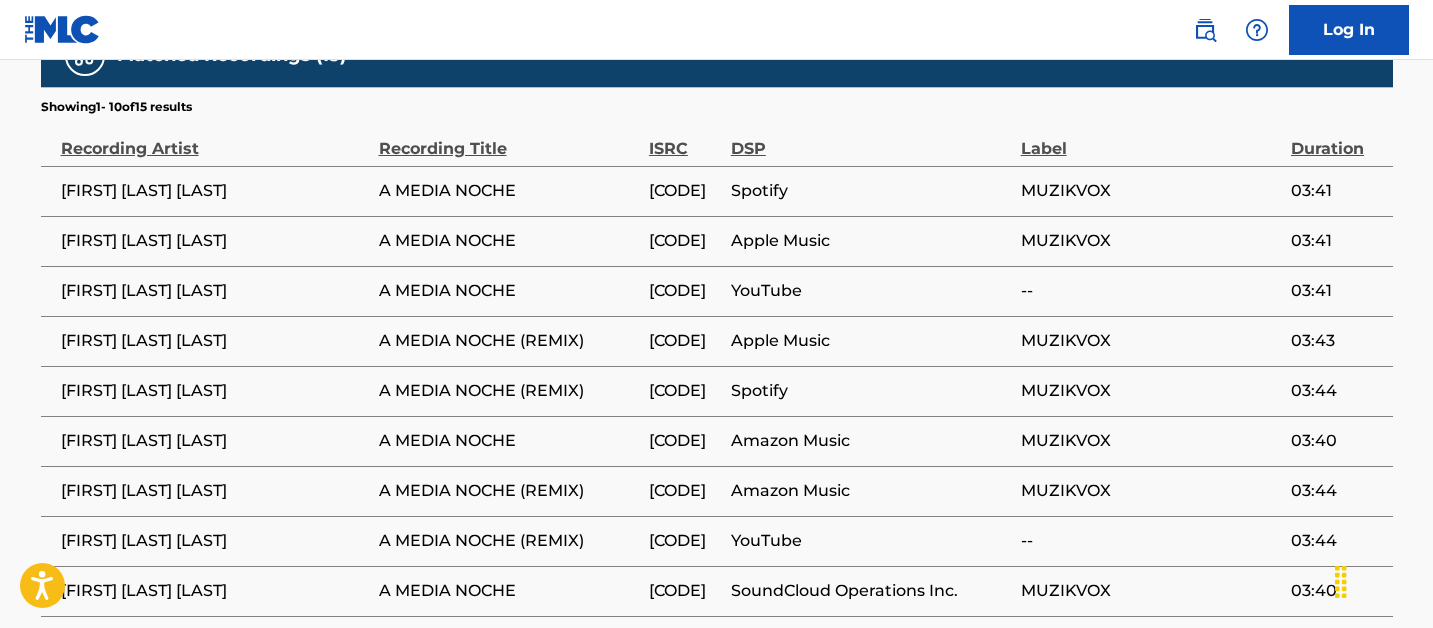 click on "[CODE]" at bounding box center (685, 191) 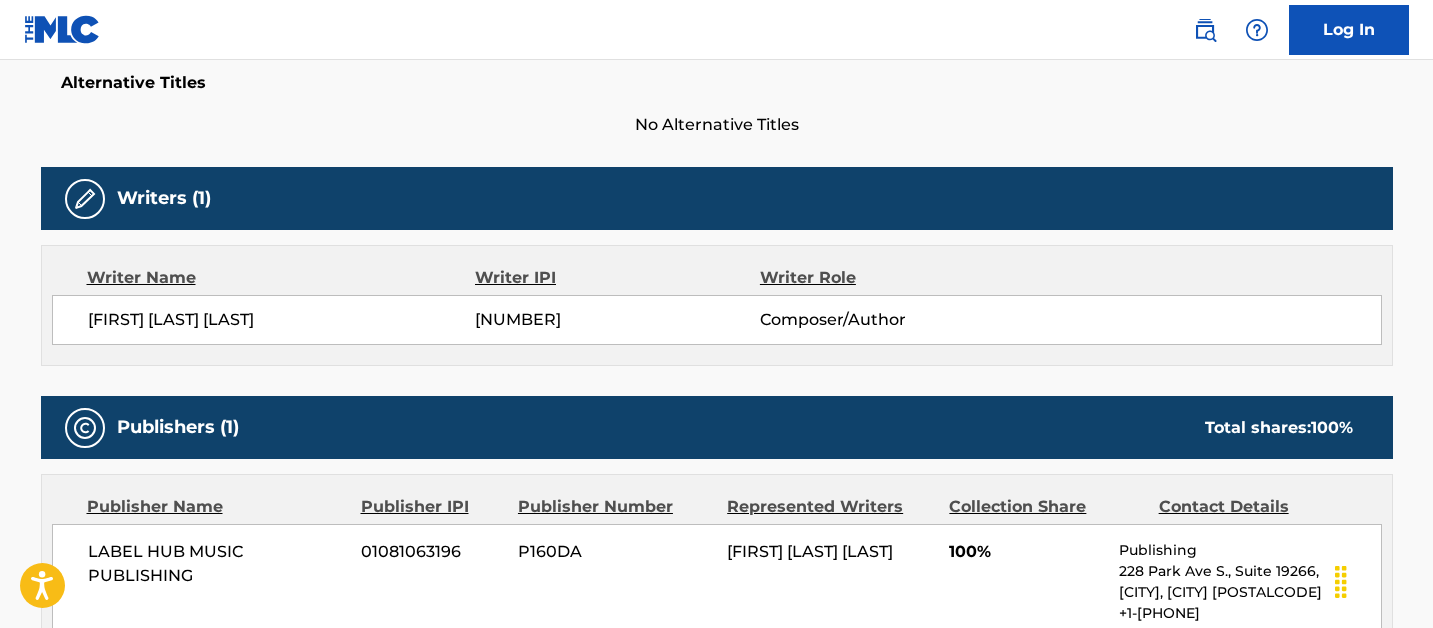 scroll, scrollTop: 534, scrollLeft: 0, axis: vertical 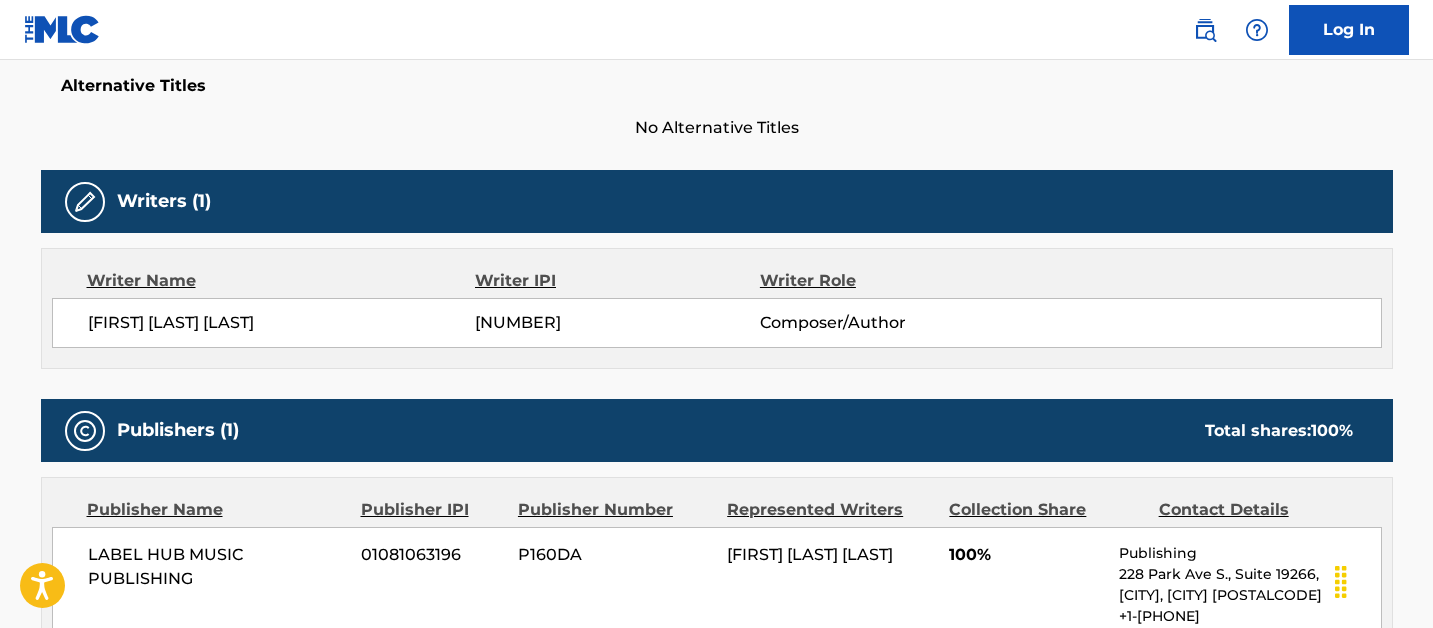 click on "[FIRST] [LAST] [LAST]" at bounding box center [282, 323] 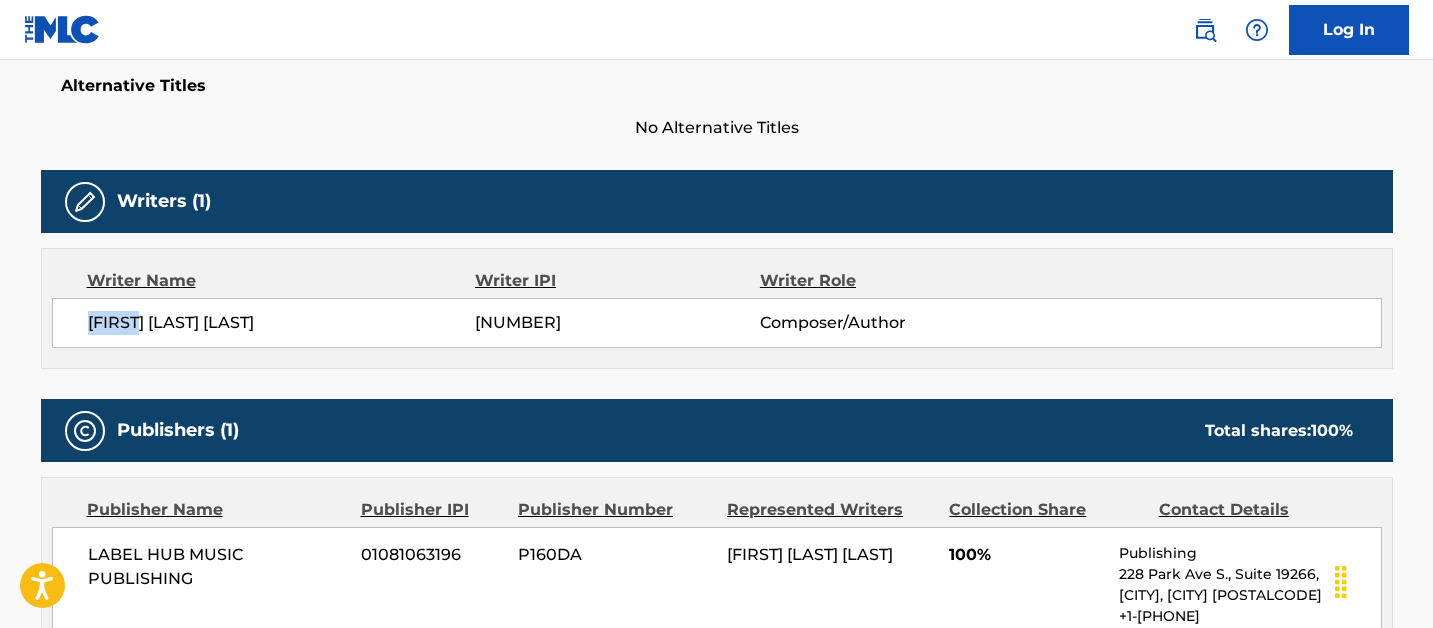 click on "[FIRST] [LAST] [LAST]" at bounding box center [282, 323] 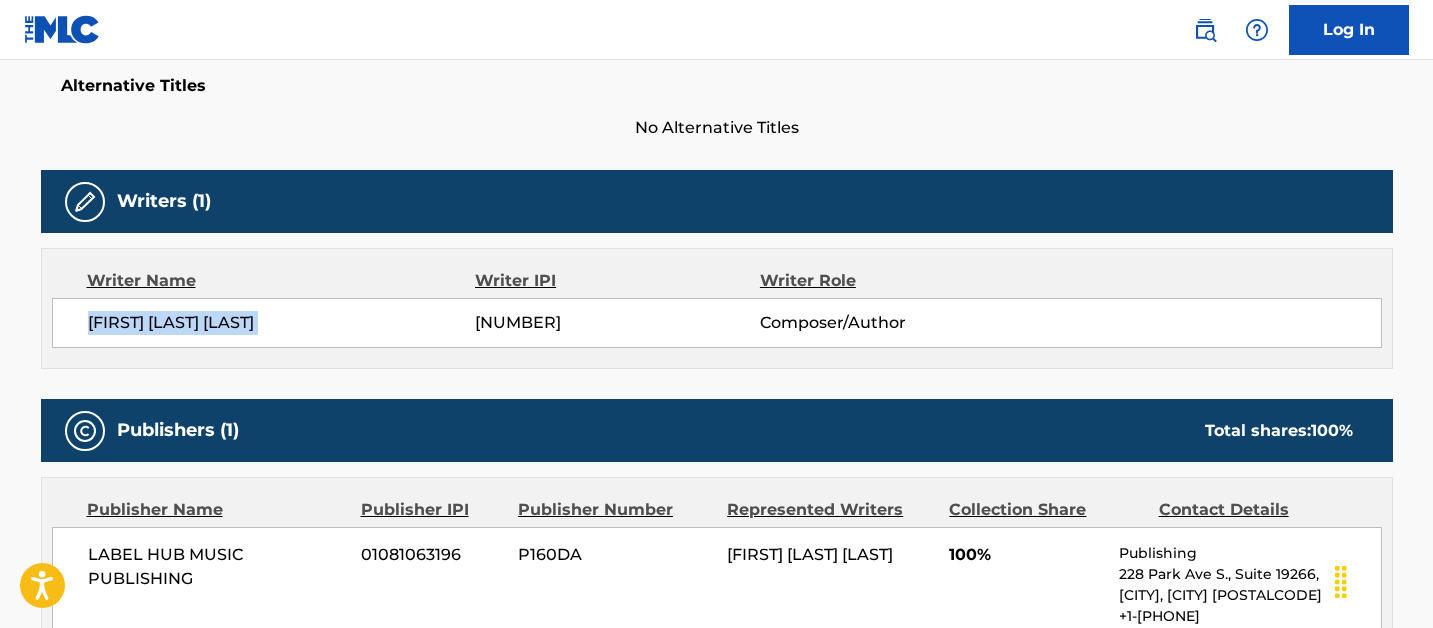 click on "[FIRST] [LAST] [LAST]" at bounding box center (282, 323) 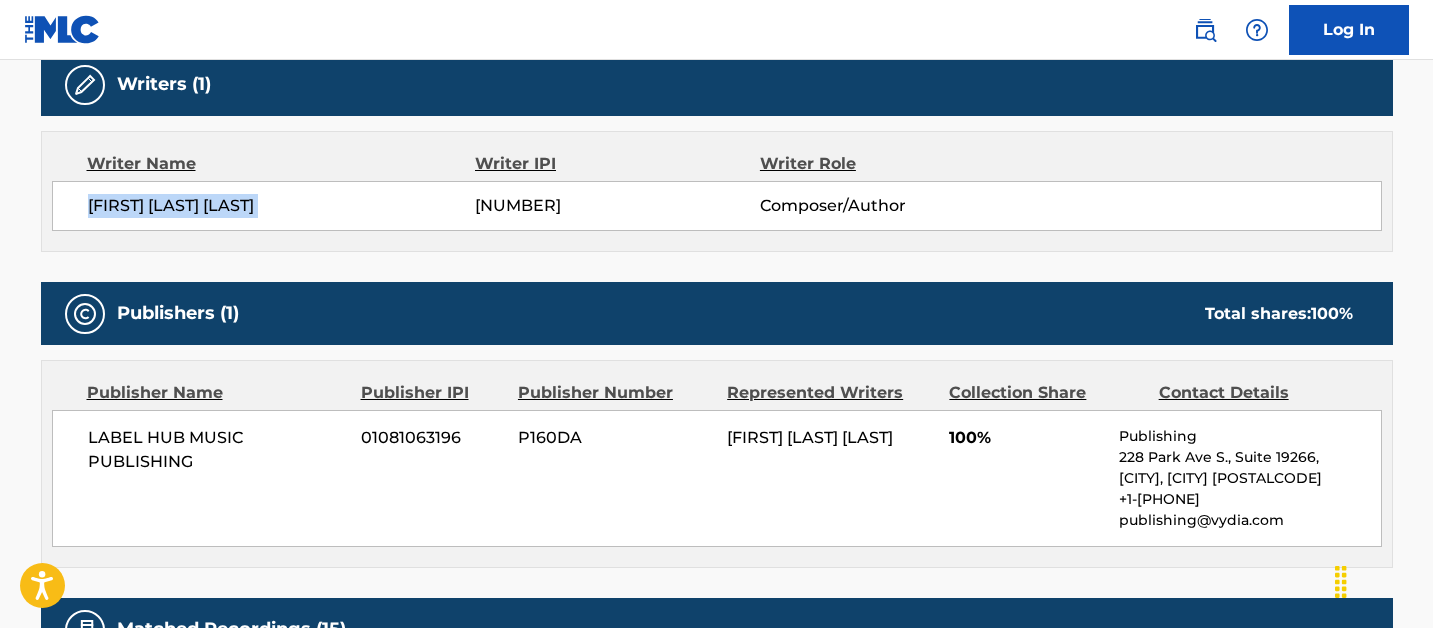 scroll, scrollTop: 1461, scrollLeft: 0, axis: vertical 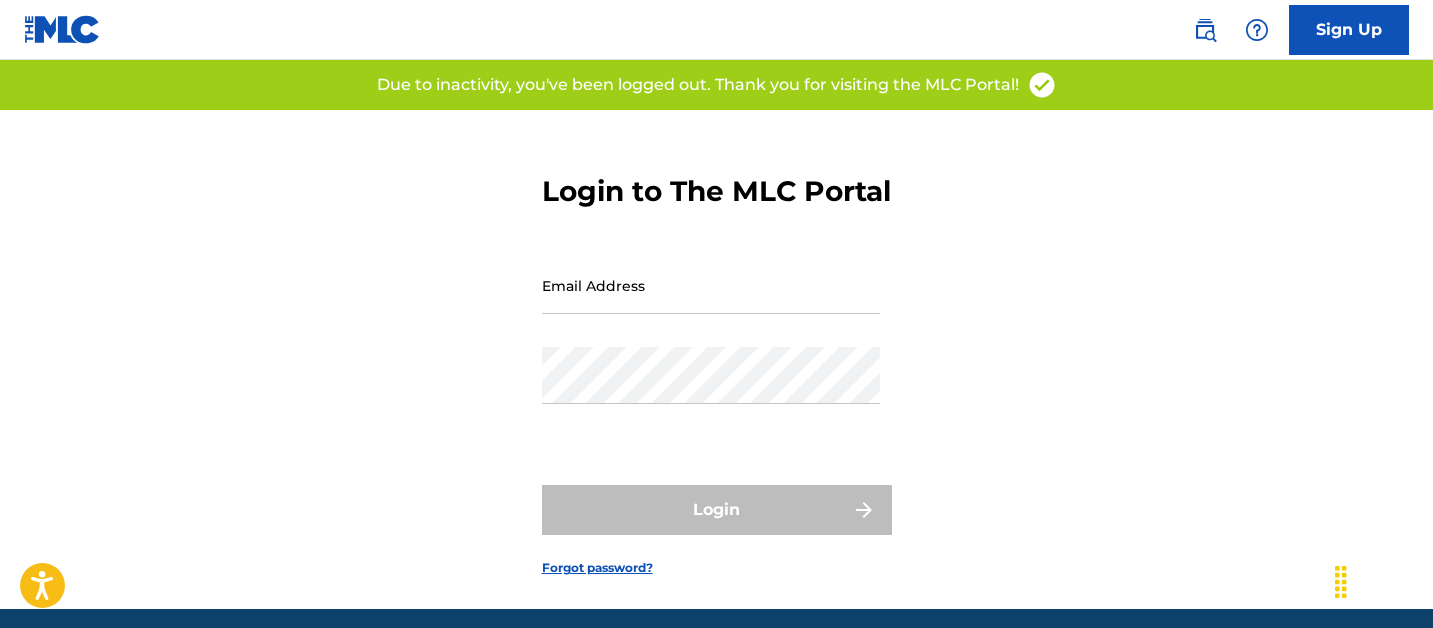 click on "Email Address" at bounding box center (711, 285) 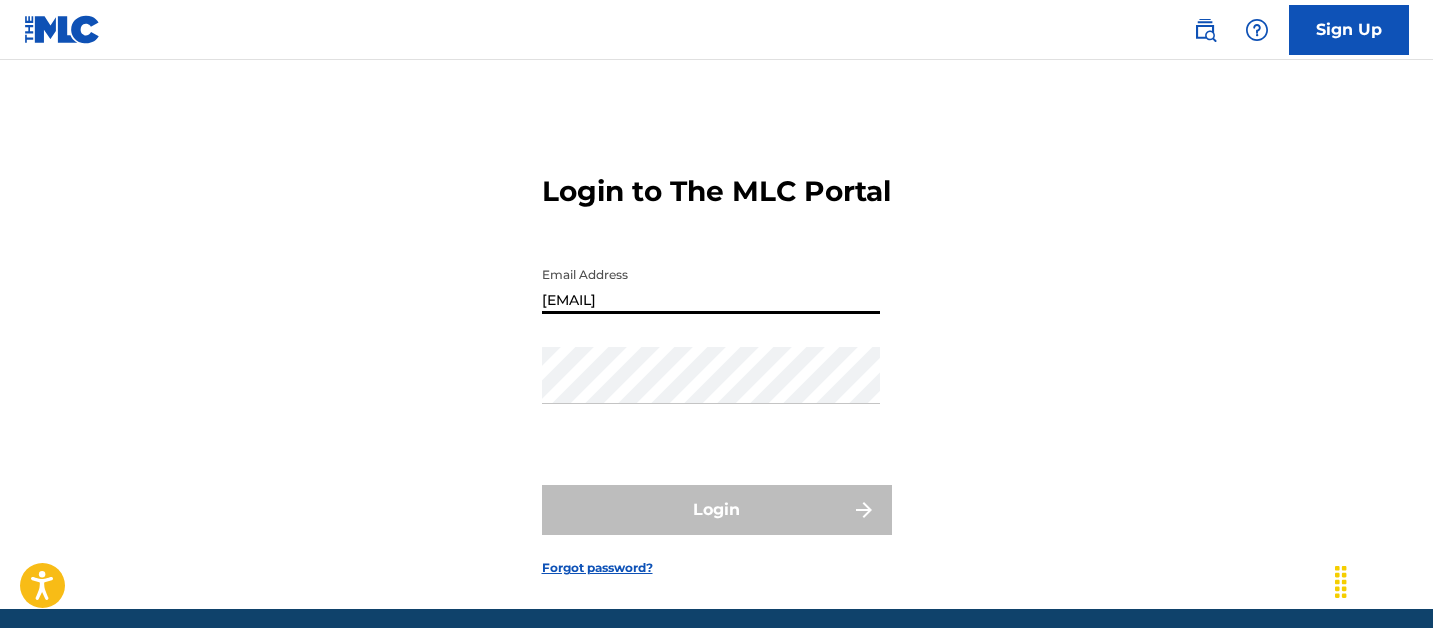 type on "[EMAIL]" 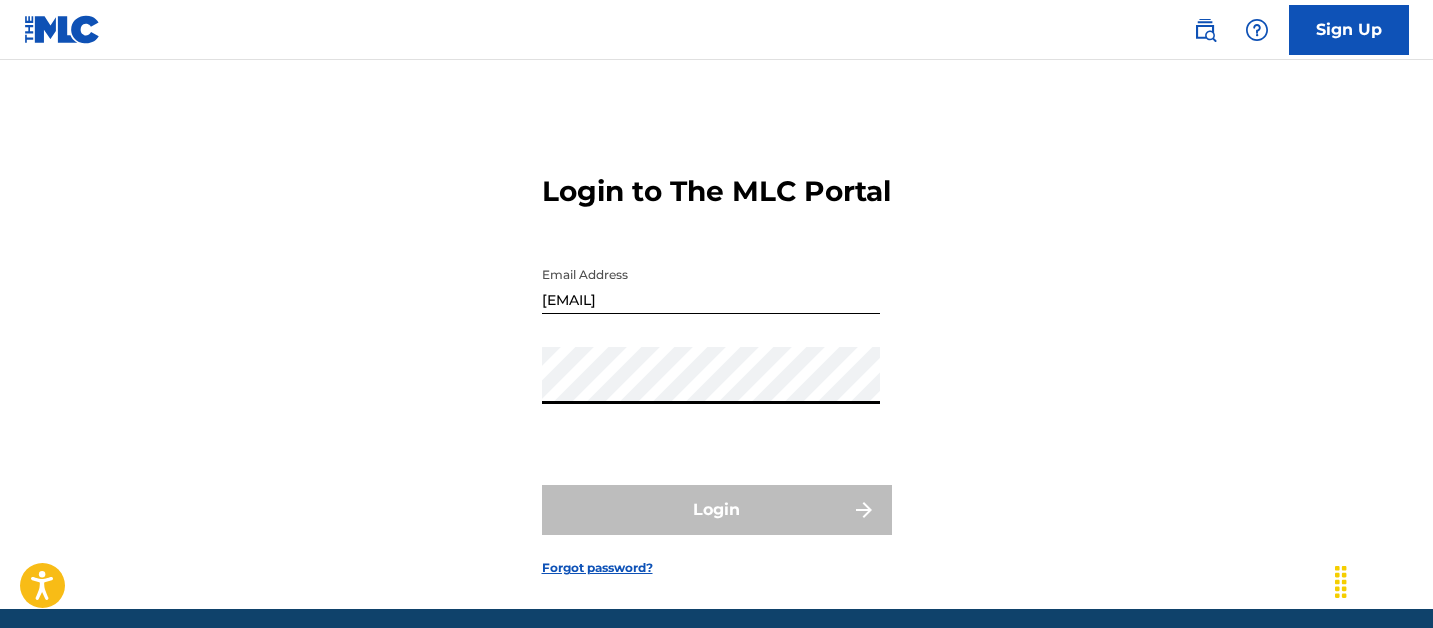 click on "Login" at bounding box center (717, 510) 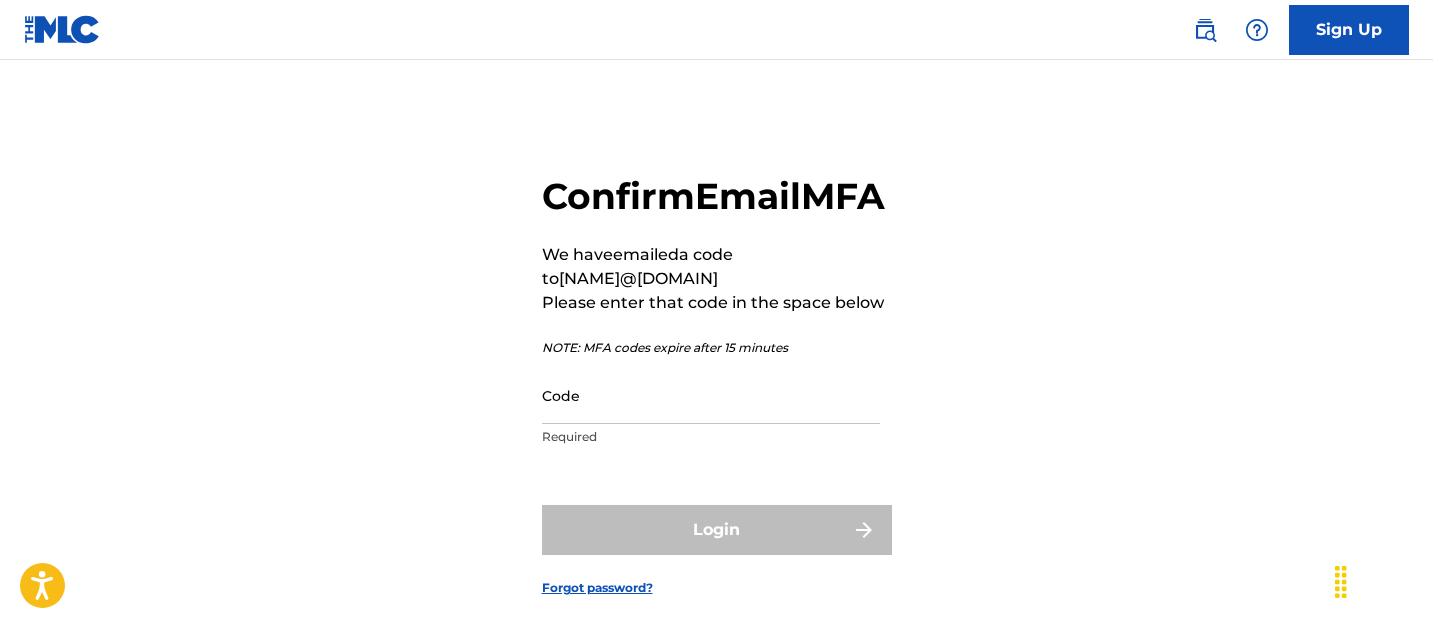 click on "Code Required" at bounding box center (711, 412) 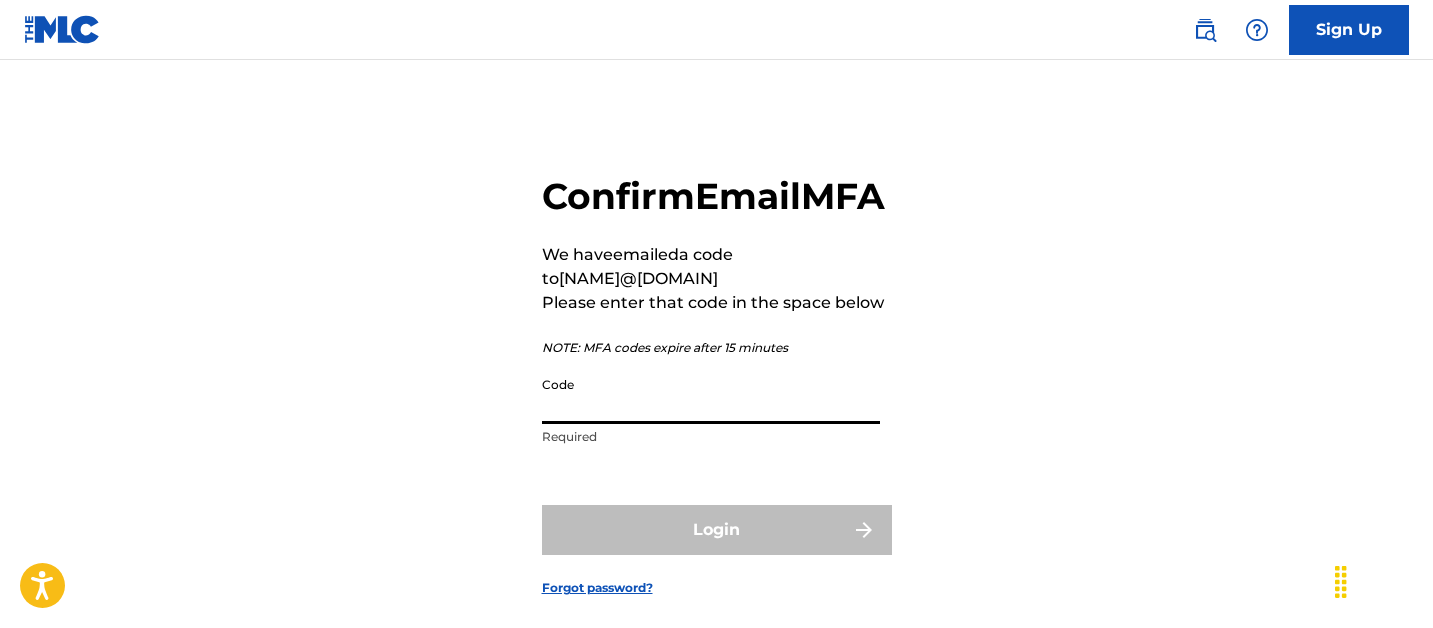 click on "Code" at bounding box center (711, 395) 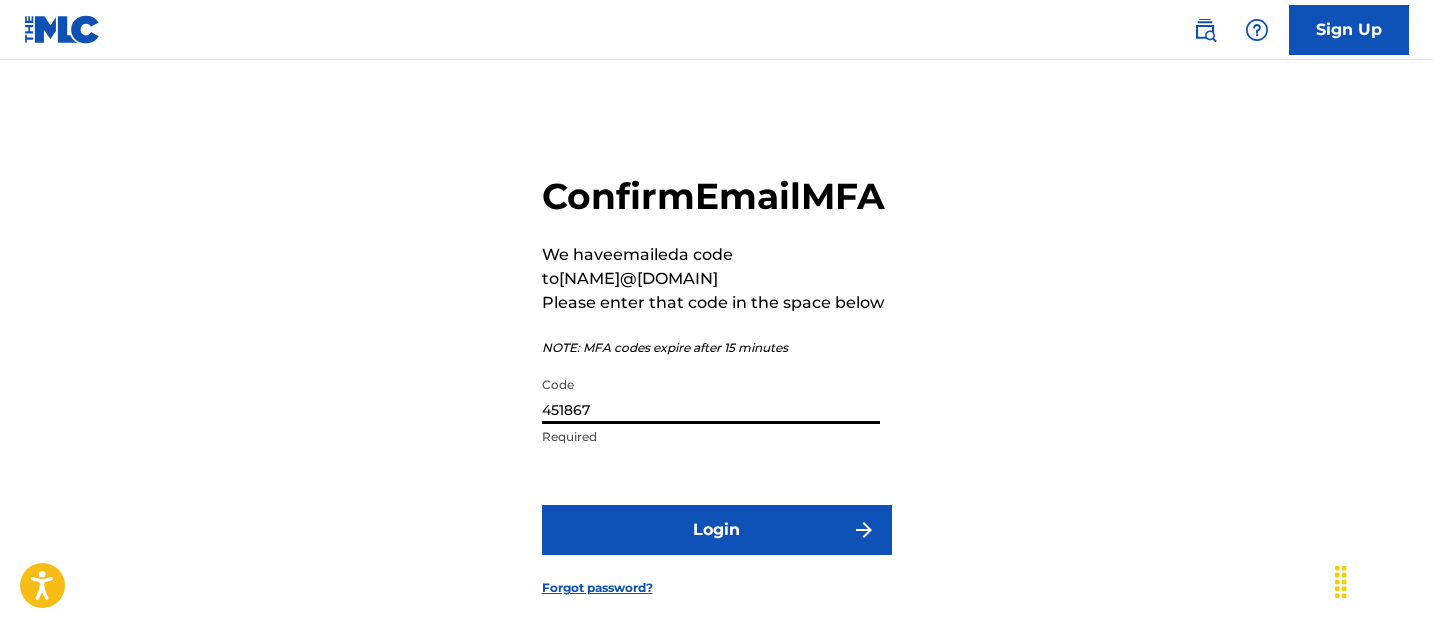 type on "451867" 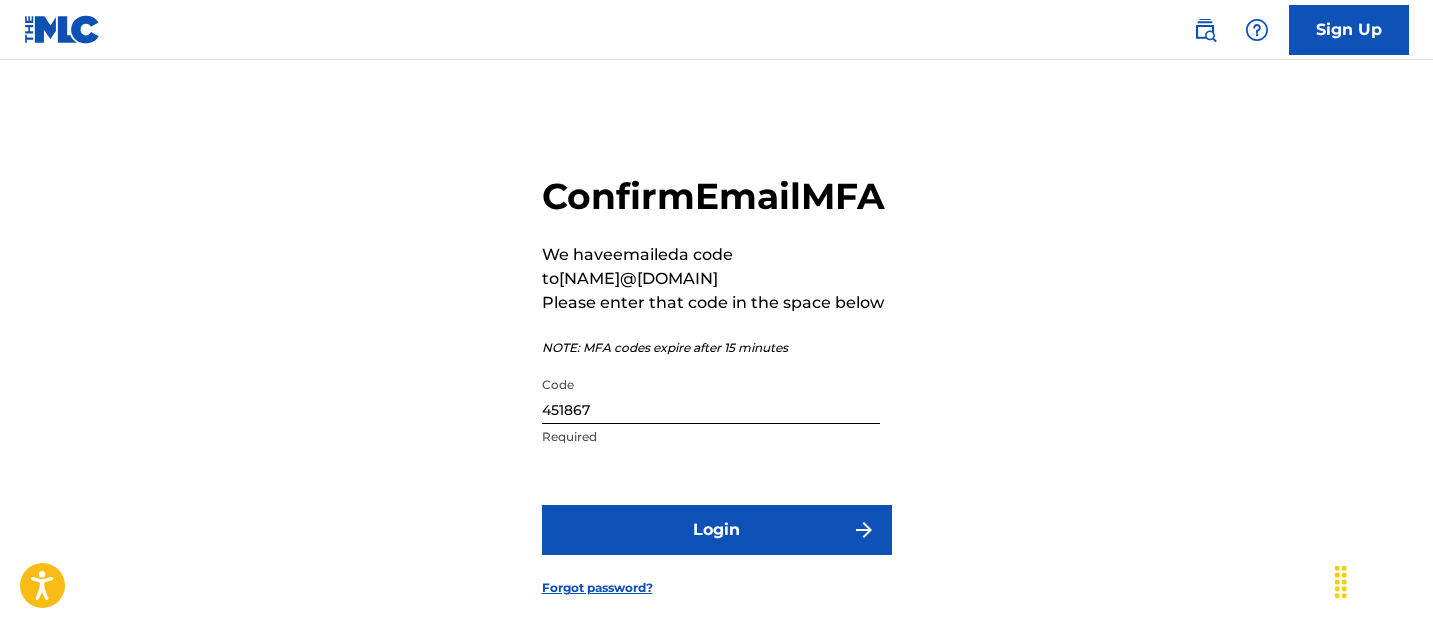 click on "Login" at bounding box center [717, 530] 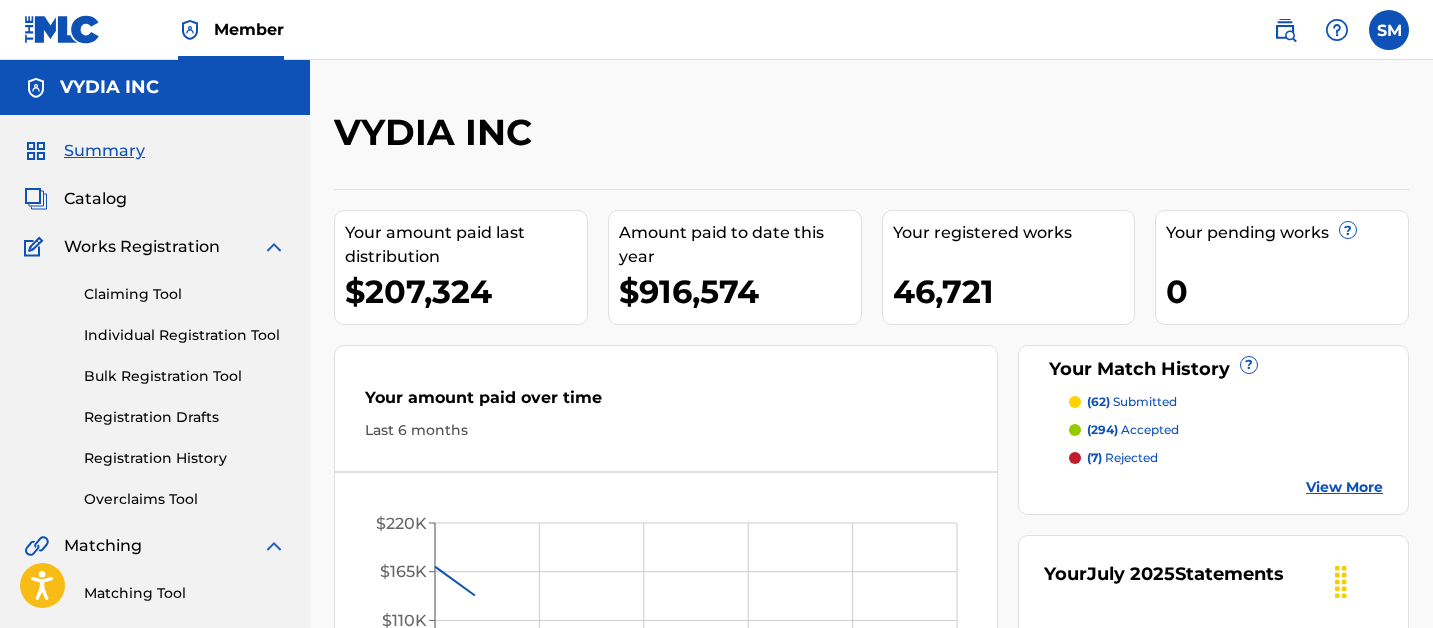 scroll, scrollTop: 0, scrollLeft: 0, axis: both 